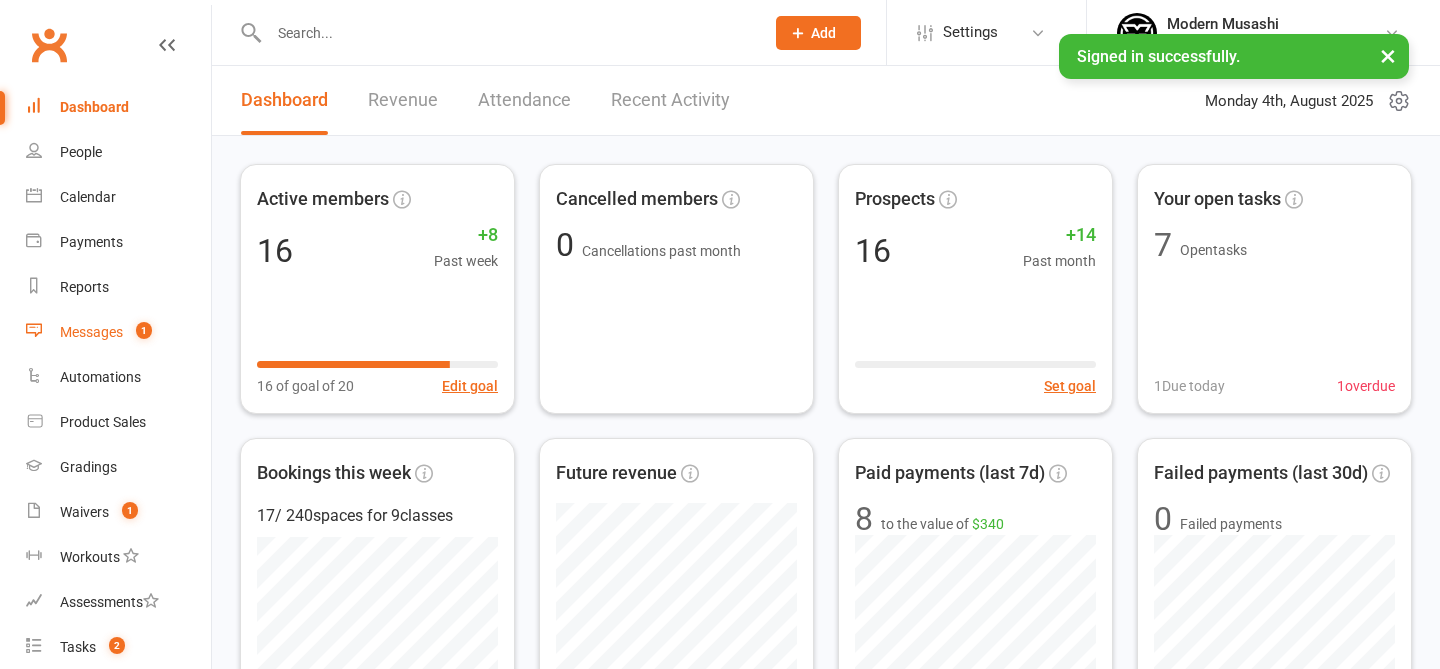 scroll, scrollTop: 0, scrollLeft: 0, axis: both 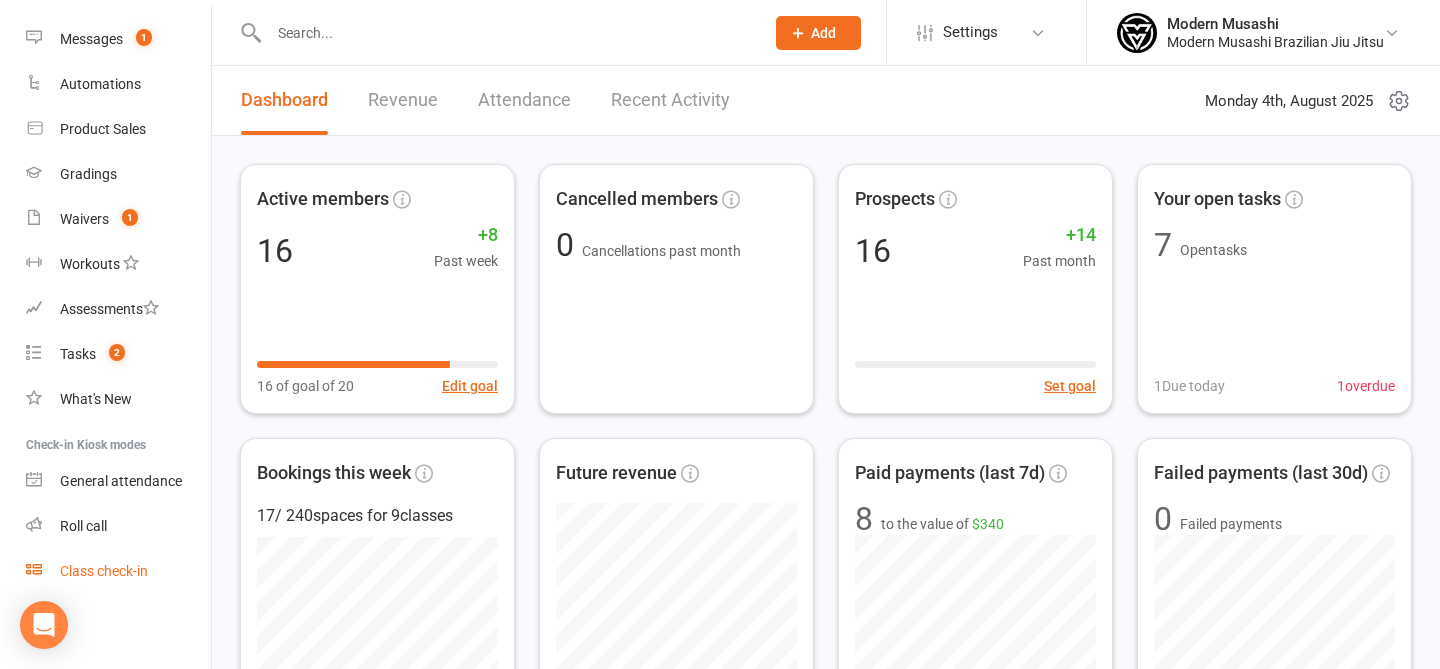 click on "Class check-in" at bounding box center [118, 571] 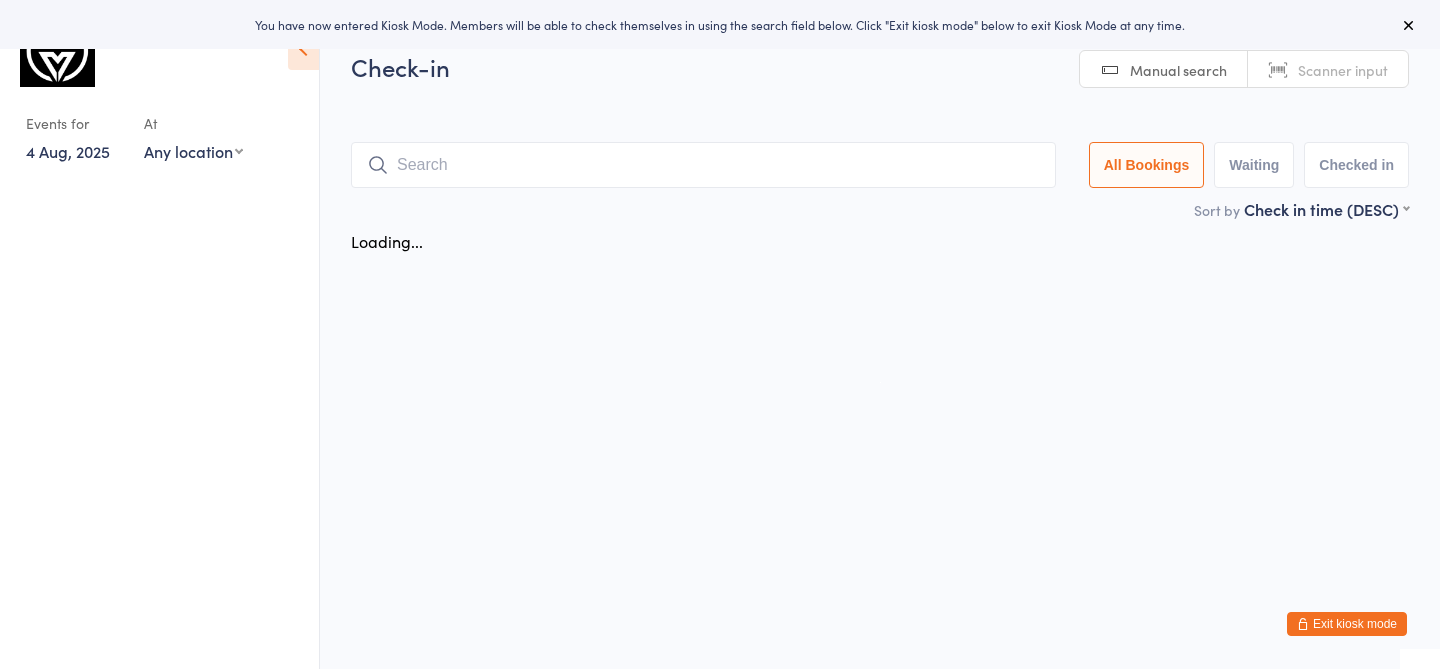 scroll, scrollTop: 0, scrollLeft: 0, axis: both 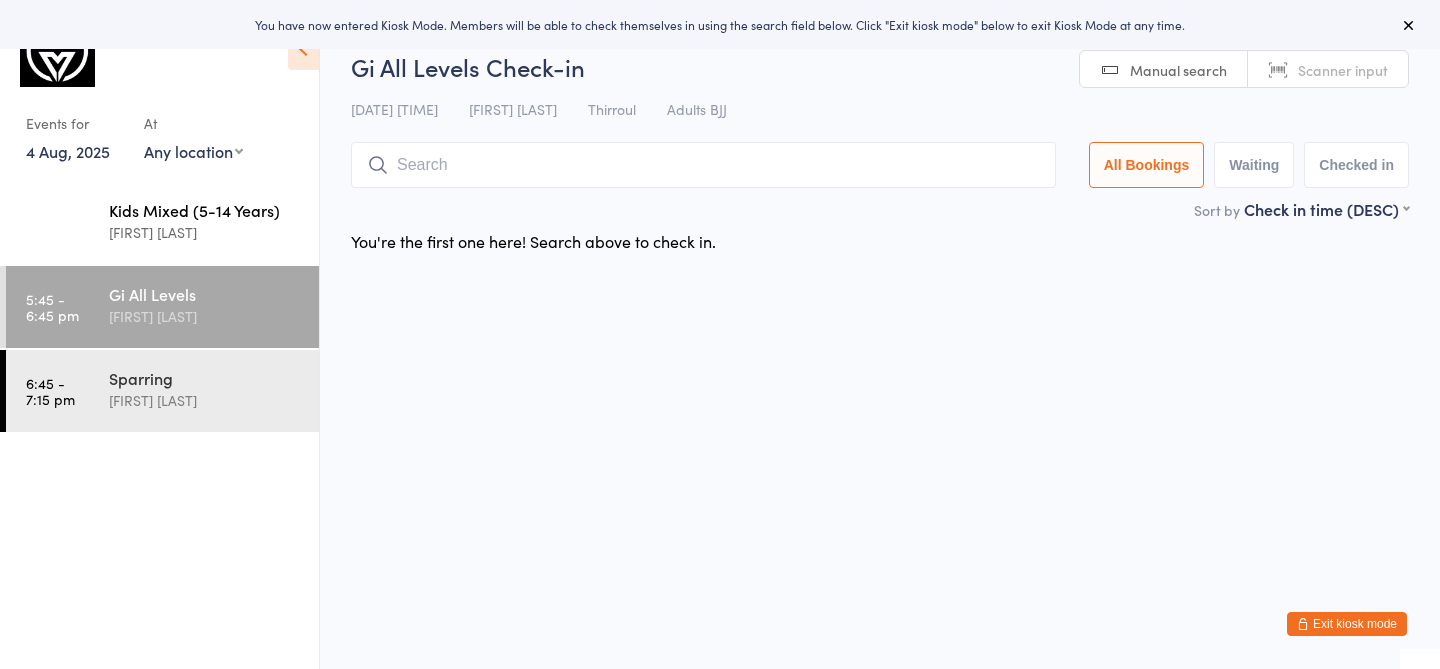 click on "Kids Mixed (5-14 Years)" at bounding box center (205, 210) 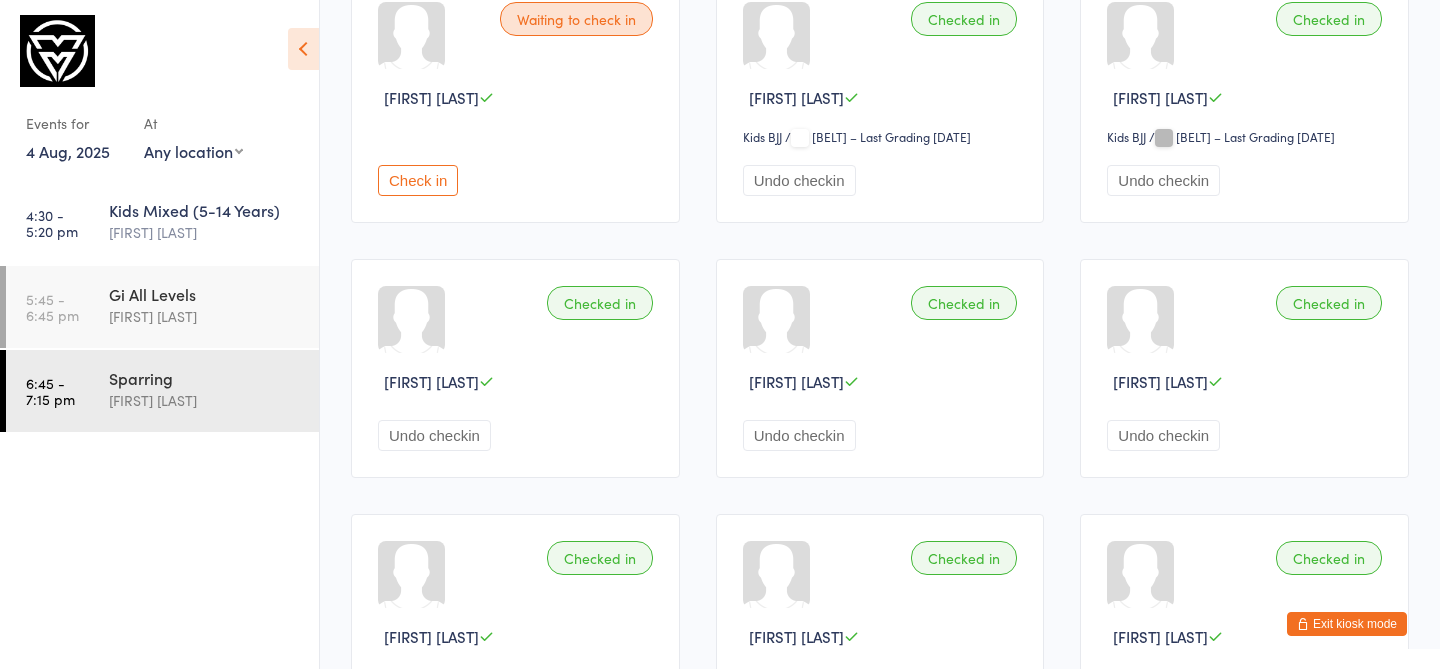 scroll, scrollTop: 0, scrollLeft: 0, axis: both 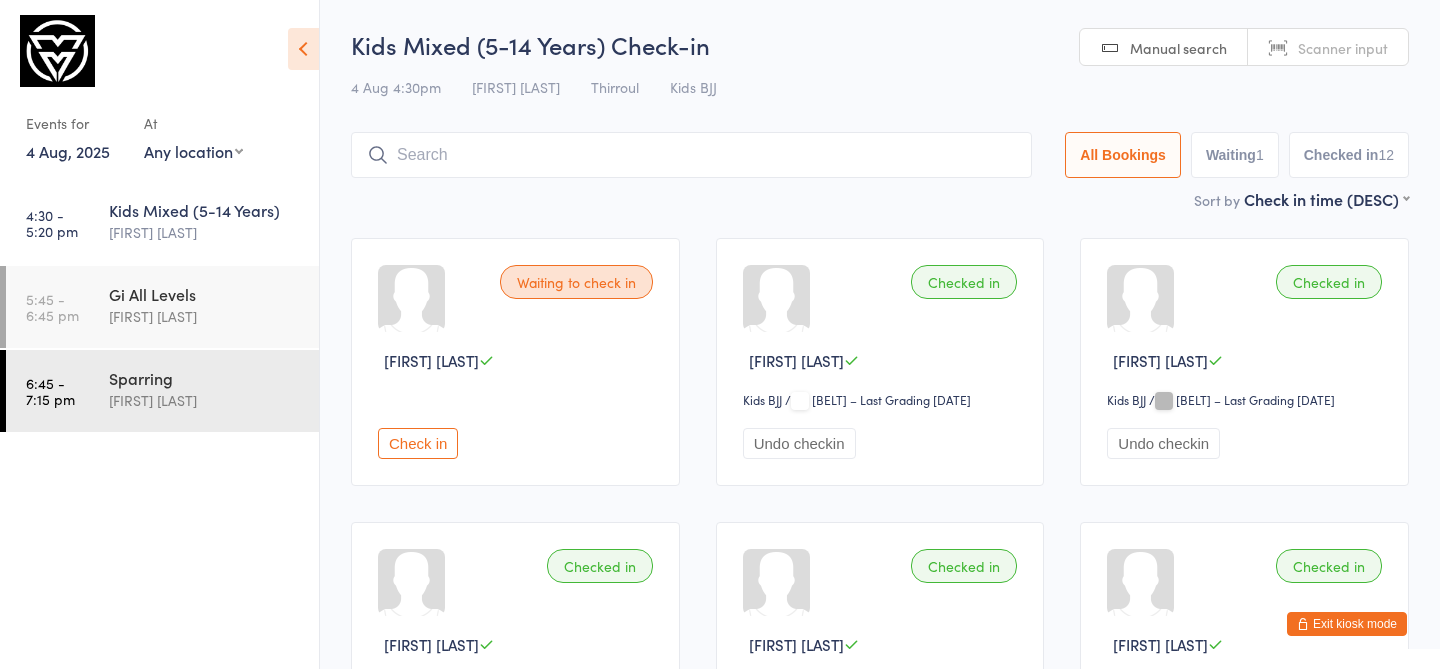click on "Waiting to check in" at bounding box center (576, 282) 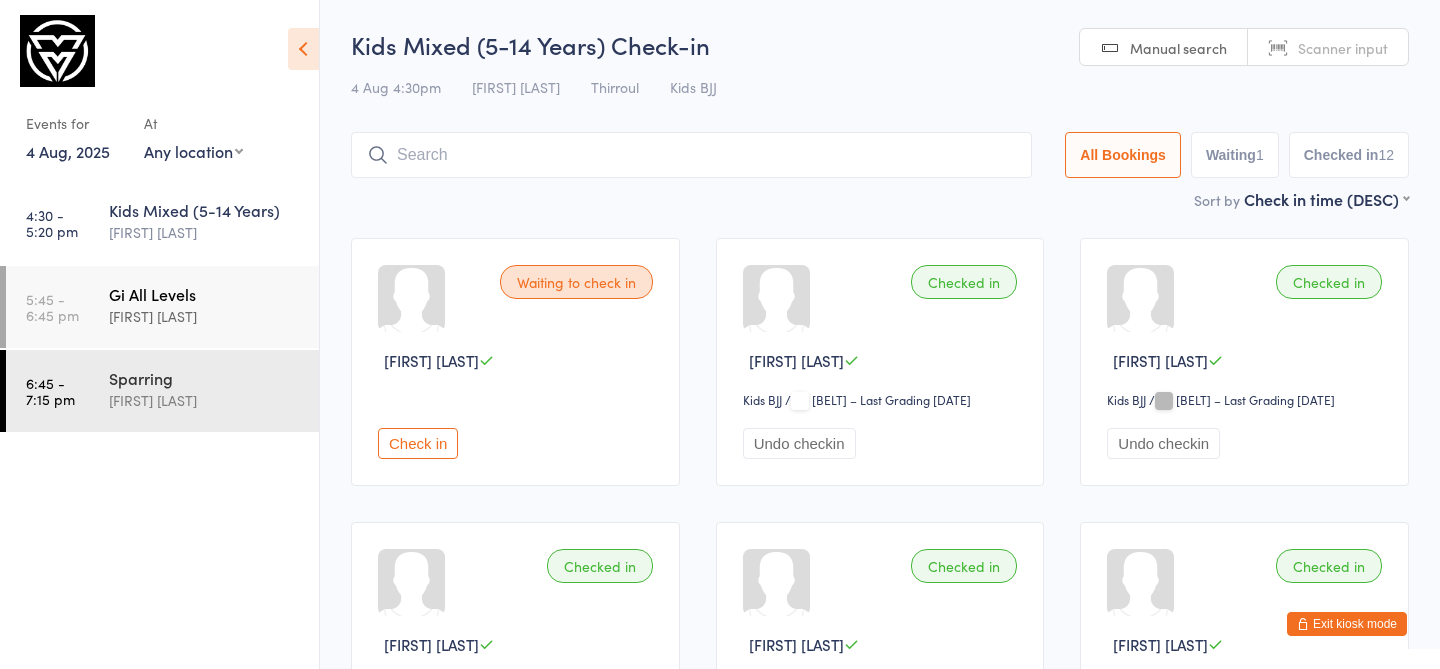 click on "Gi All Levels Alan James" at bounding box center [214, 305] 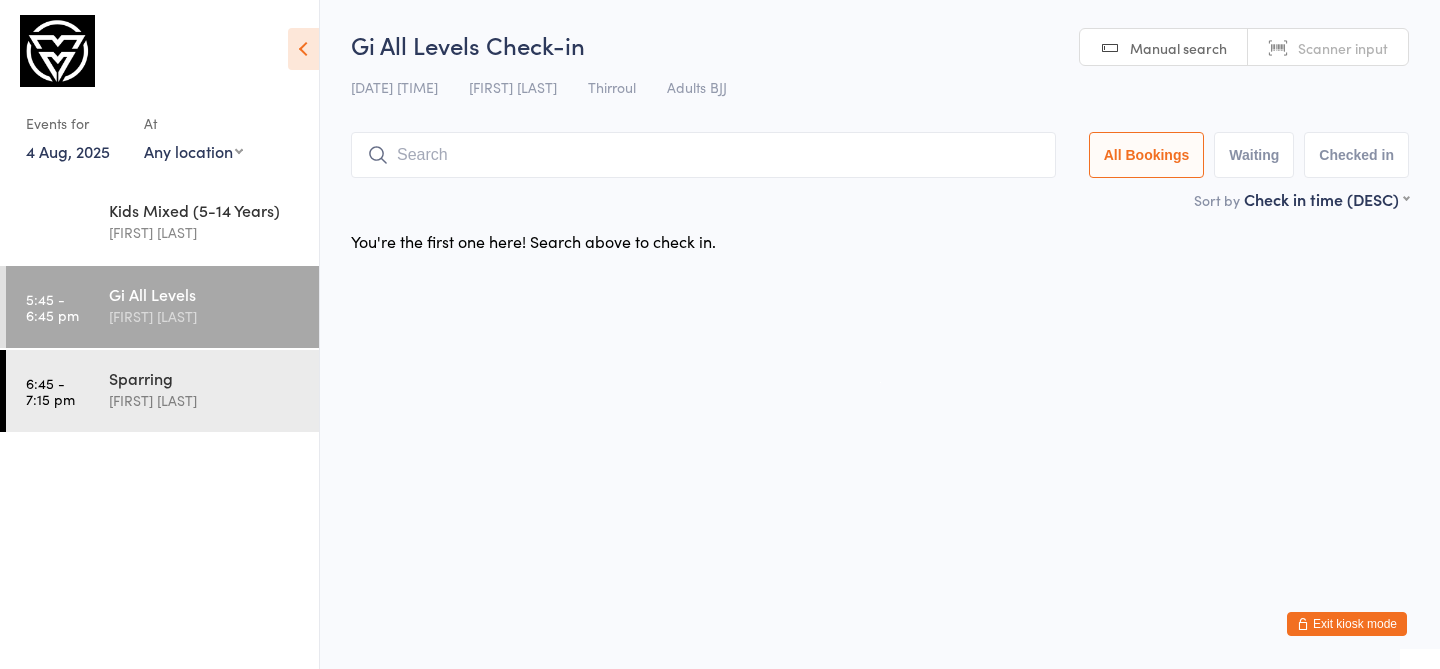 click at bounding box center [303, 49] 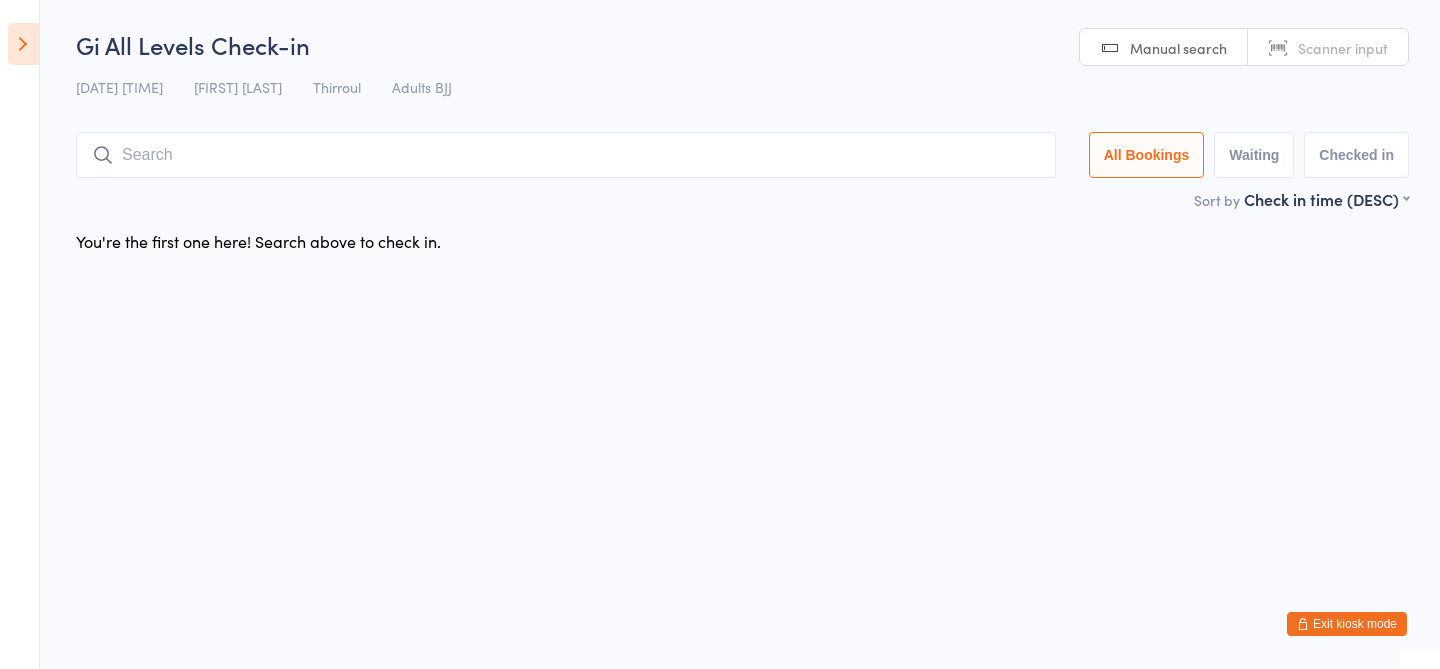 click at bounding box center (23, 44) 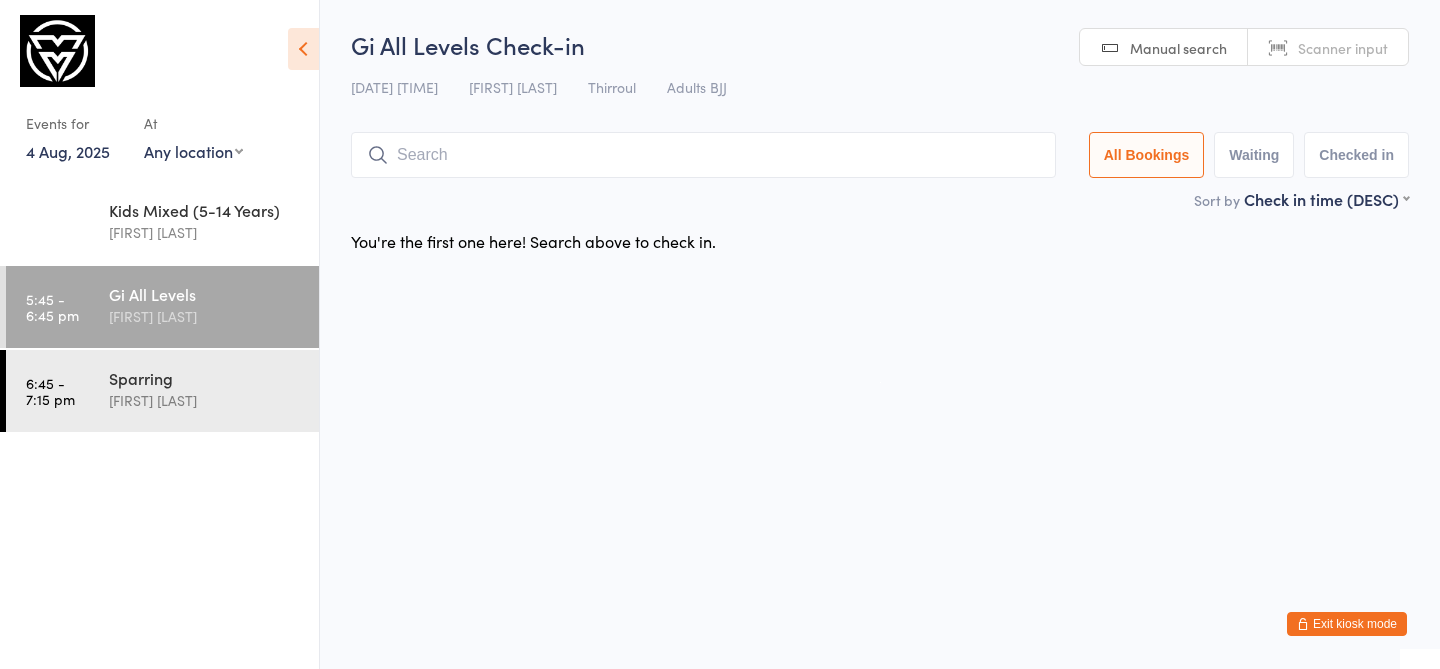 click at bounding box center [303, 49] 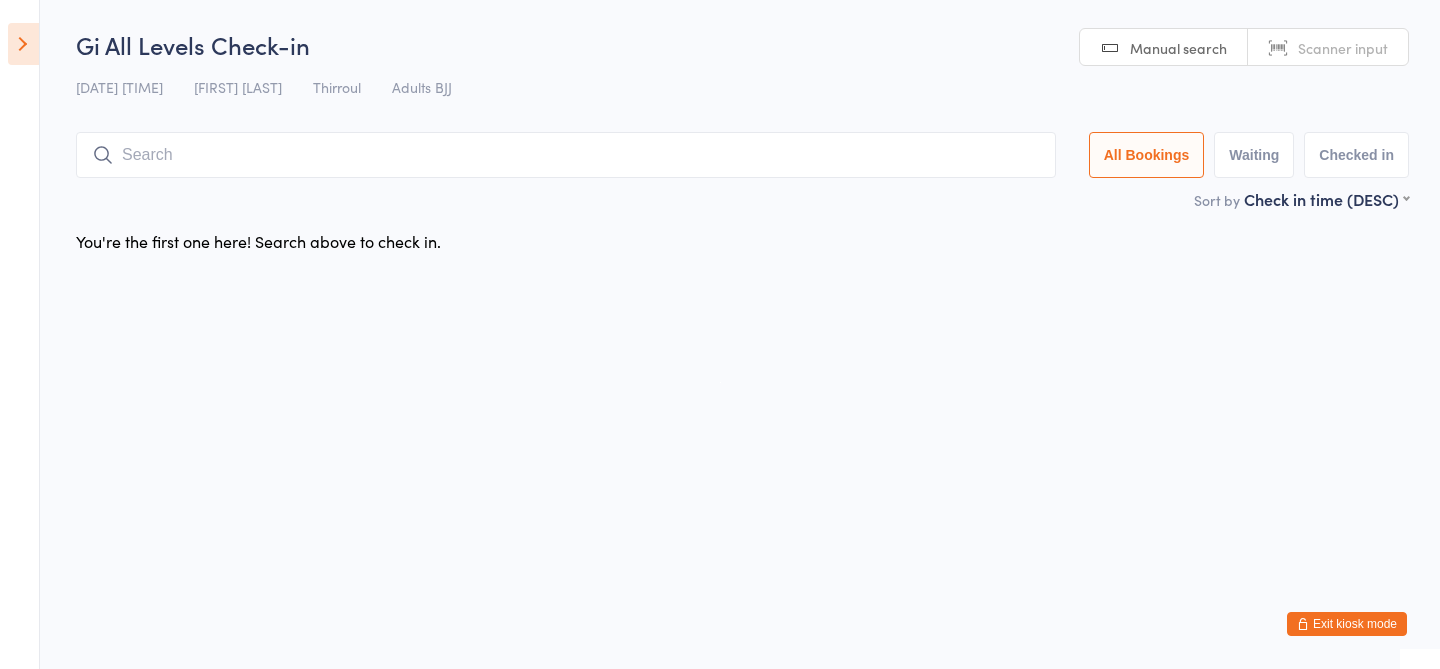 click on "Exit kiosk mode" at bounding box center [1347, 624] 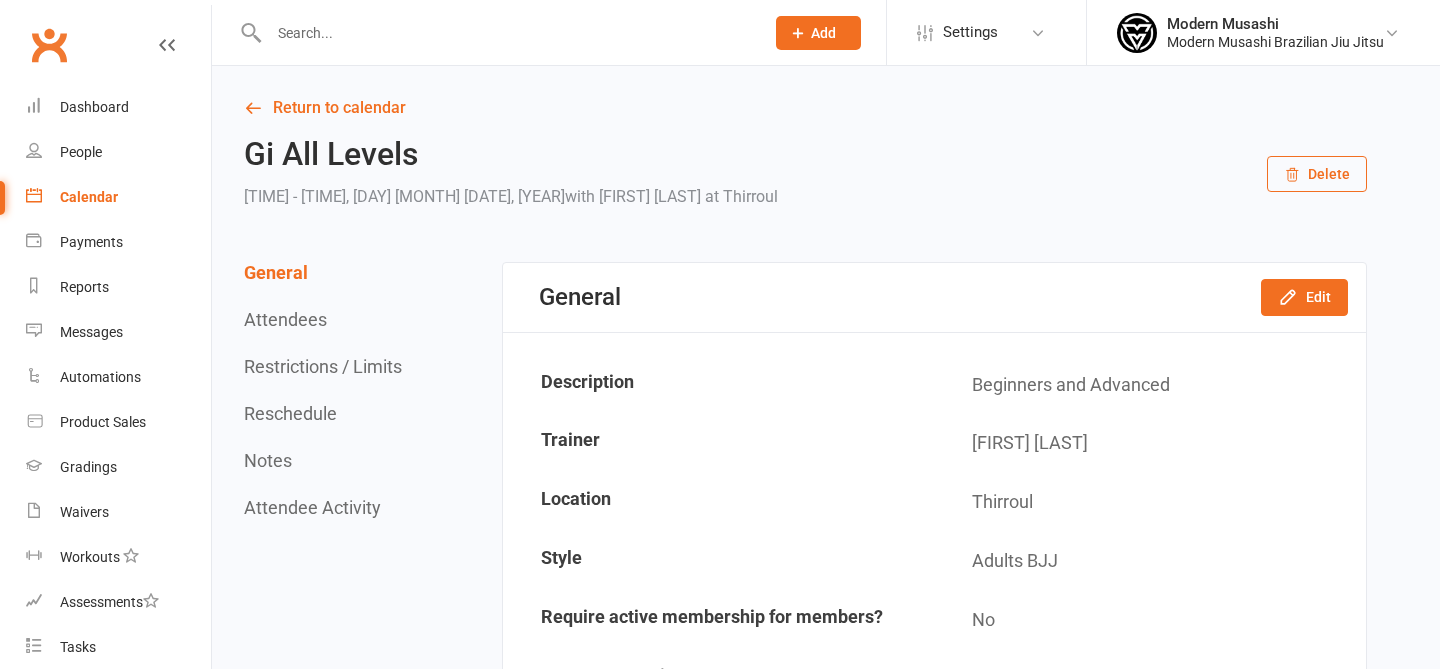 scroll, scrollTop: 0, scrollLeft: 0, axis: both 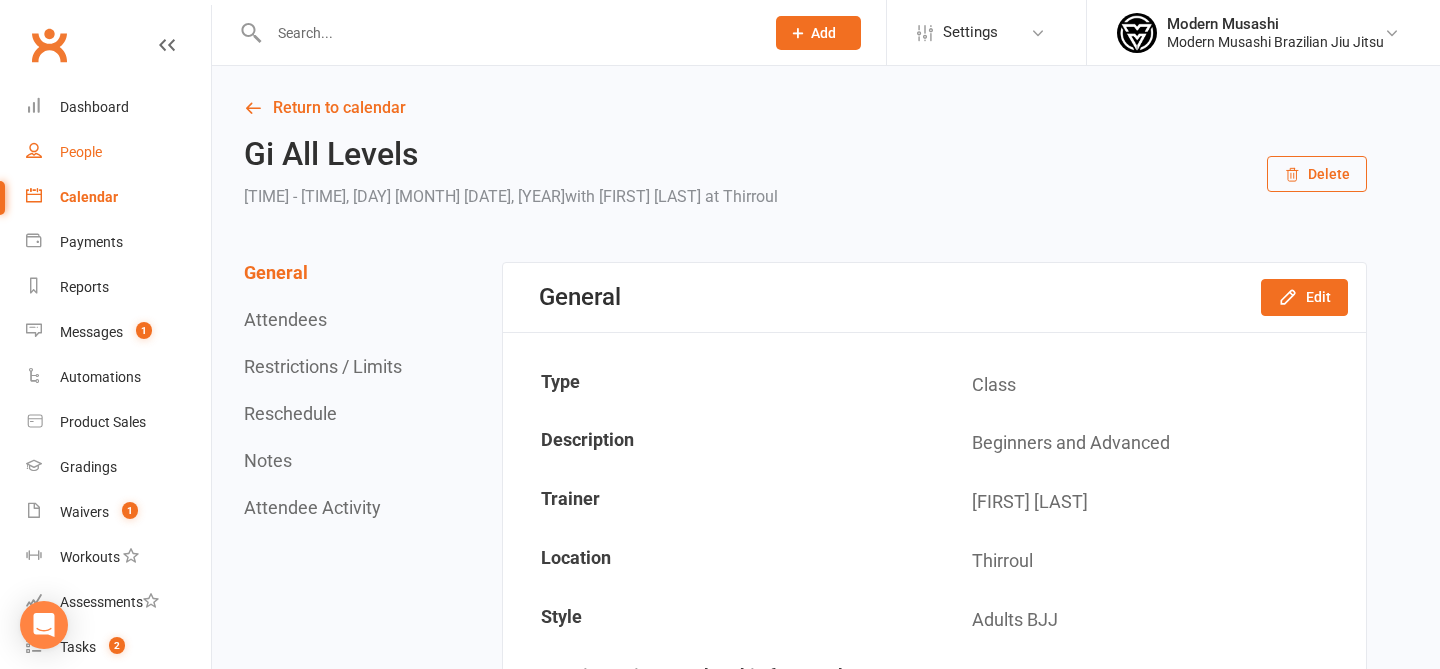 click on "People" at bounding box center (118, 152) 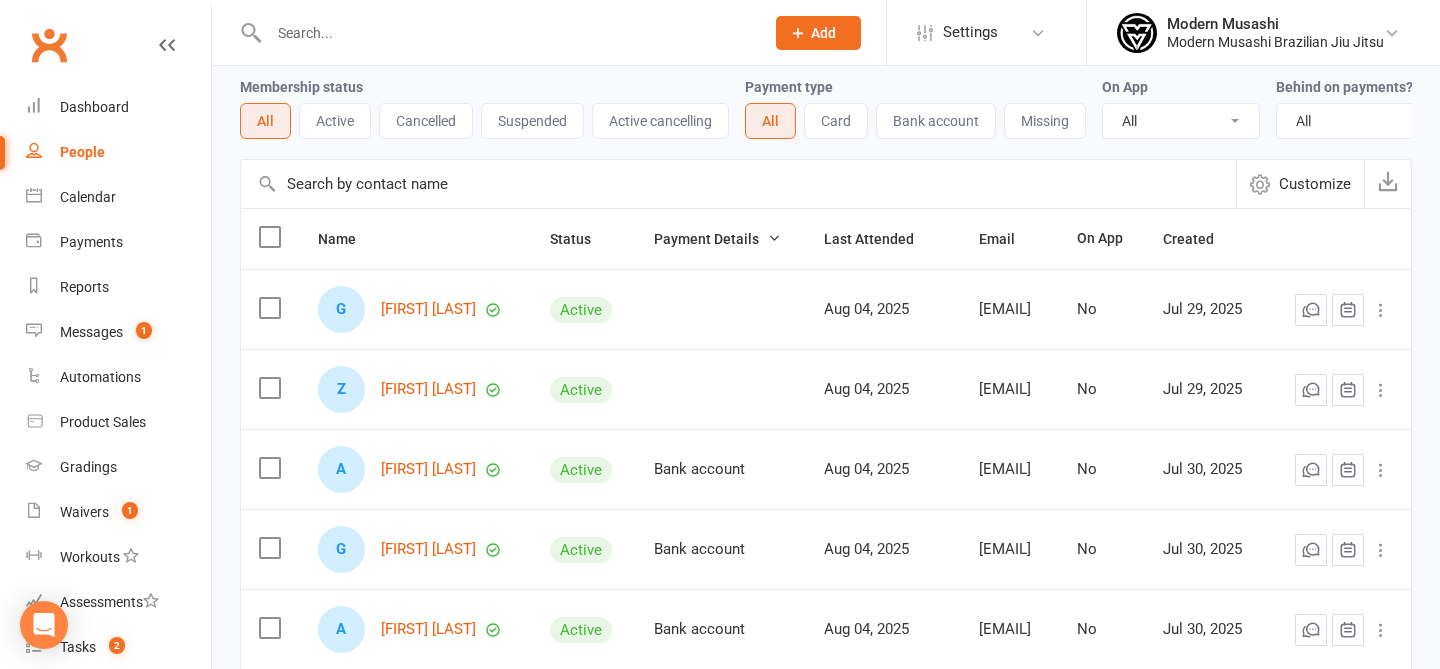 scroll, scrollTop: 0, scrollLeft: 0, axis: both 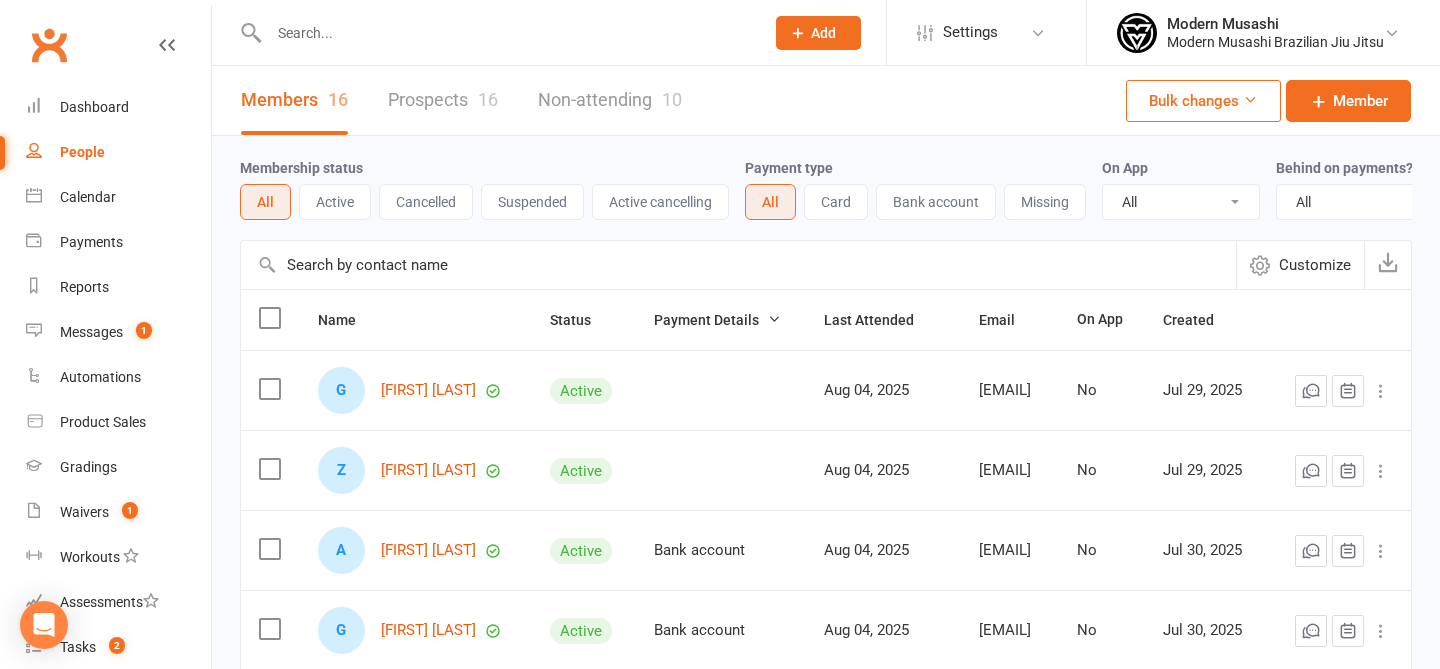 click on "Prospects 16" at bounding box center [443, 100] 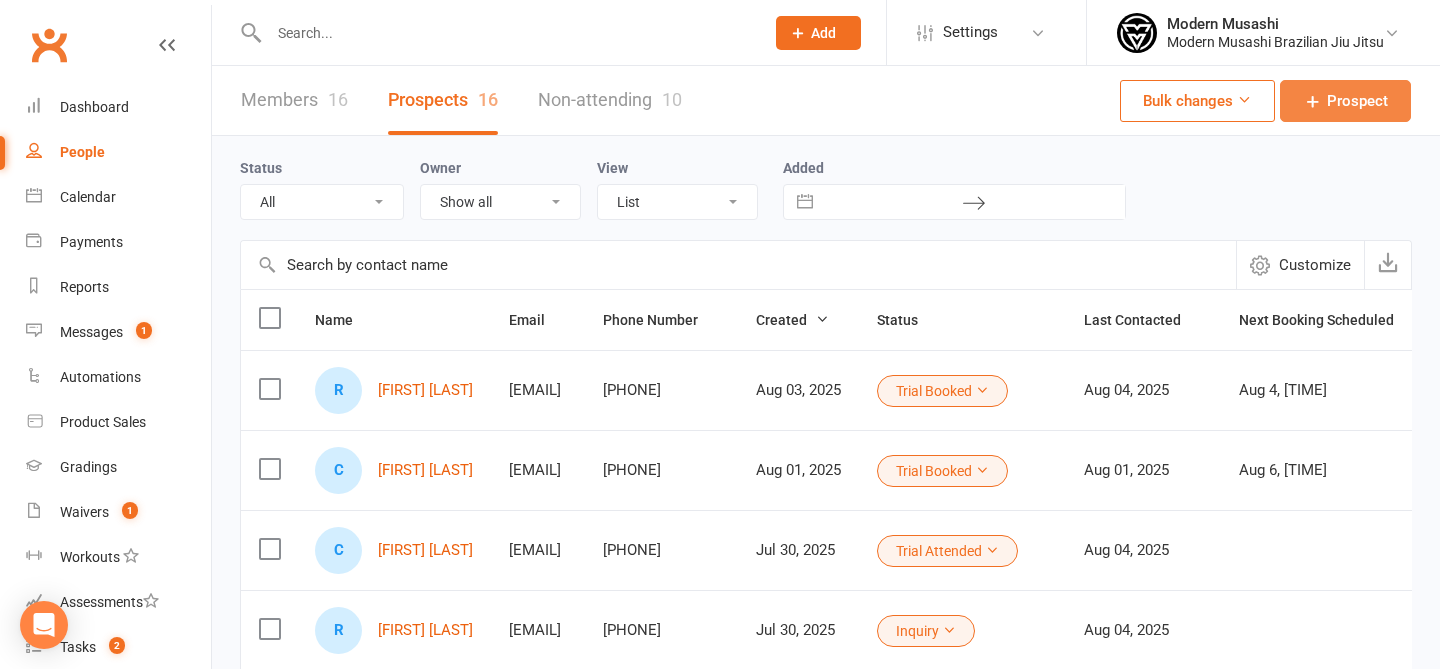 click on "Prospect" at bounding box center (1357, 101) 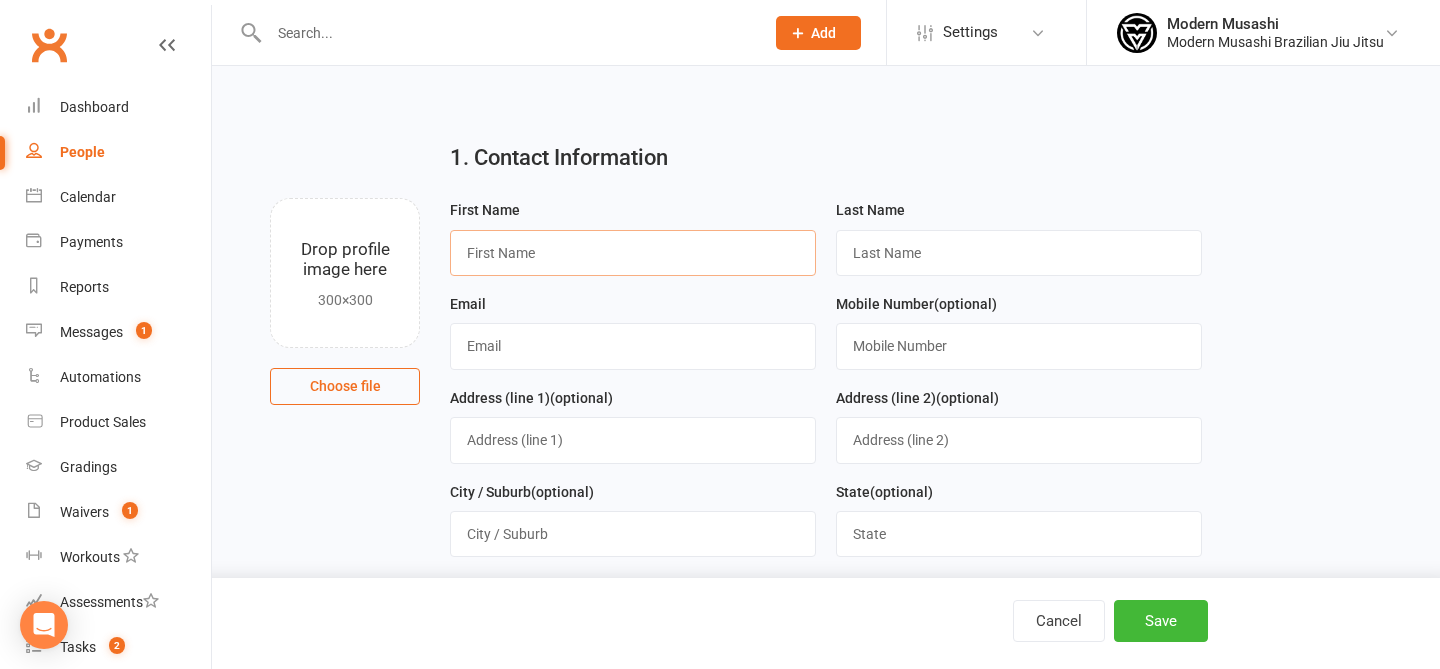 click at bounding box center (633, 253) 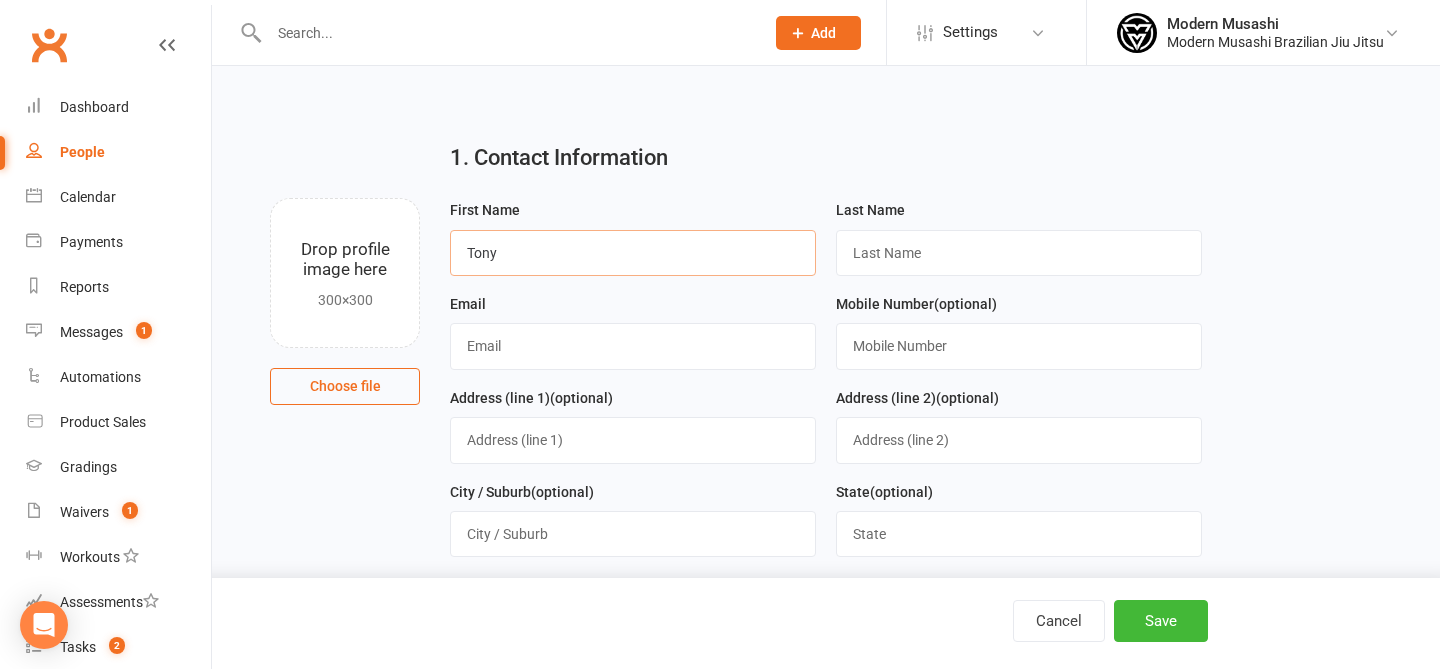 type on "Tony" 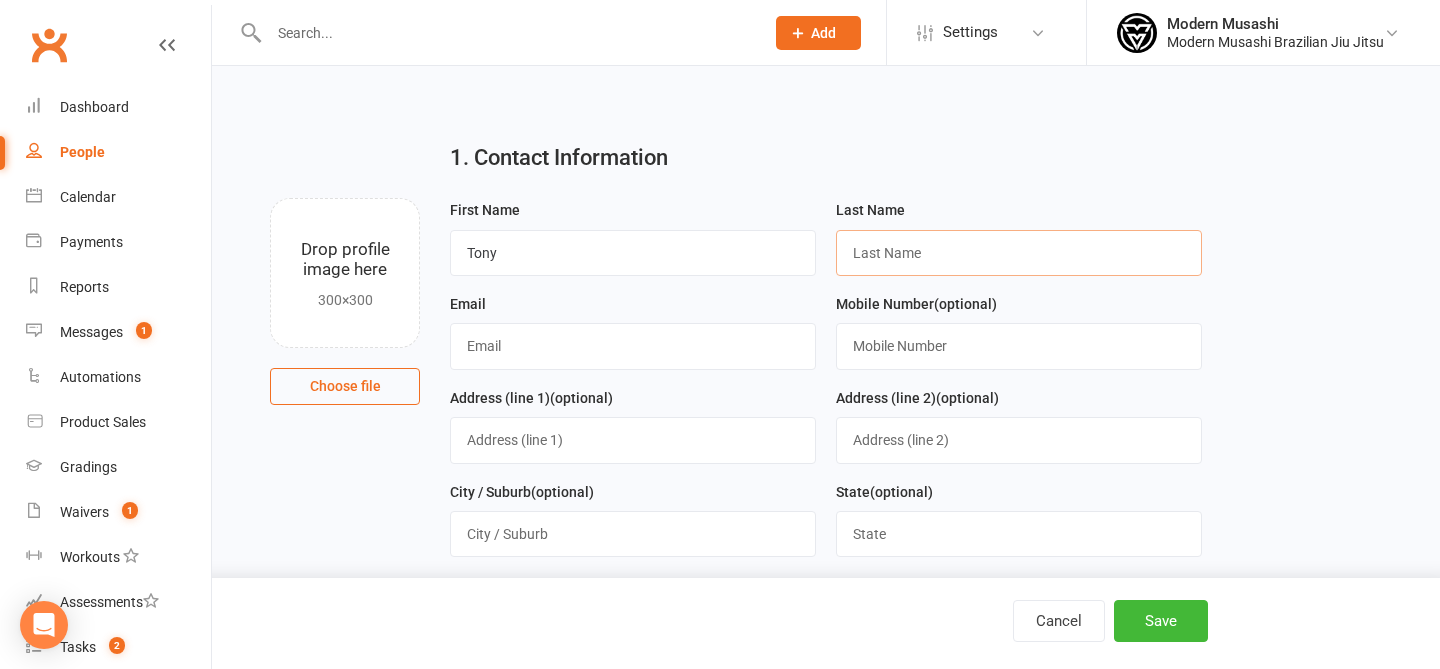 click at bounding box center (1019, 253) 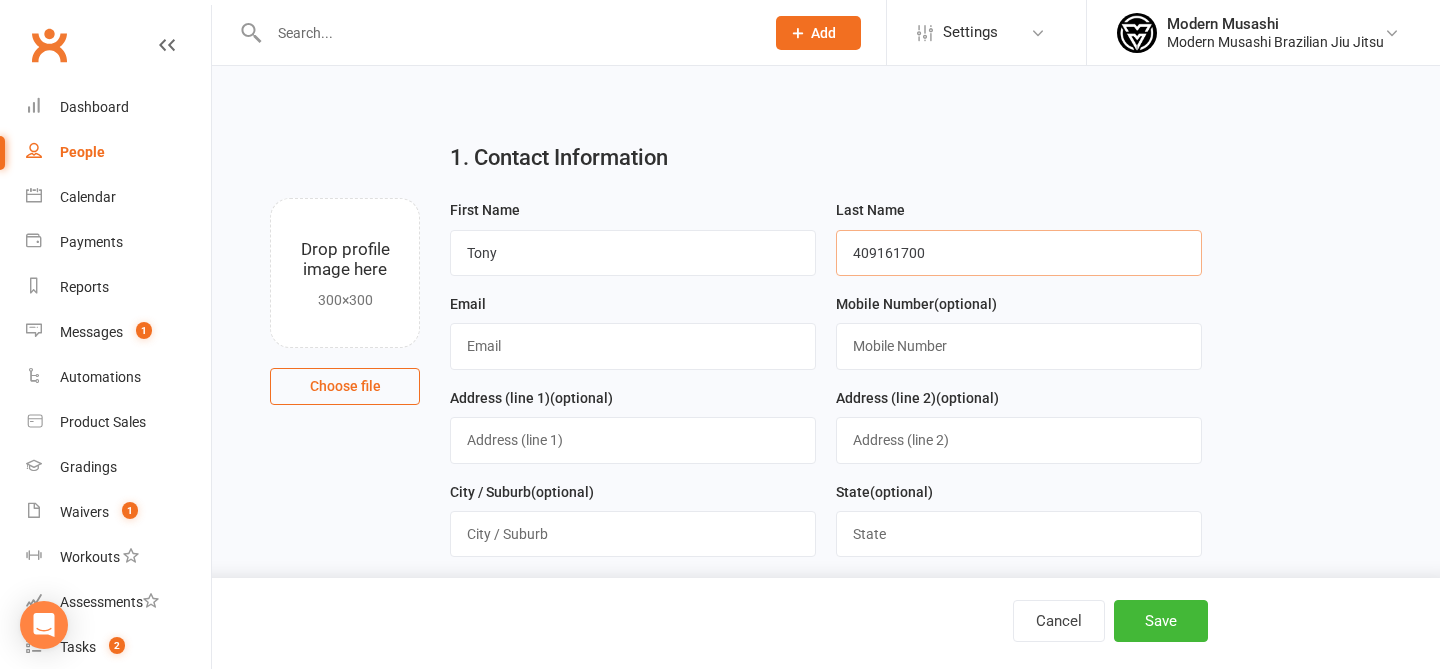 drag, startPoint x: 944, startPoint y: 249, endPoint x: 829, endPoint y: 247, distance: 115.01739 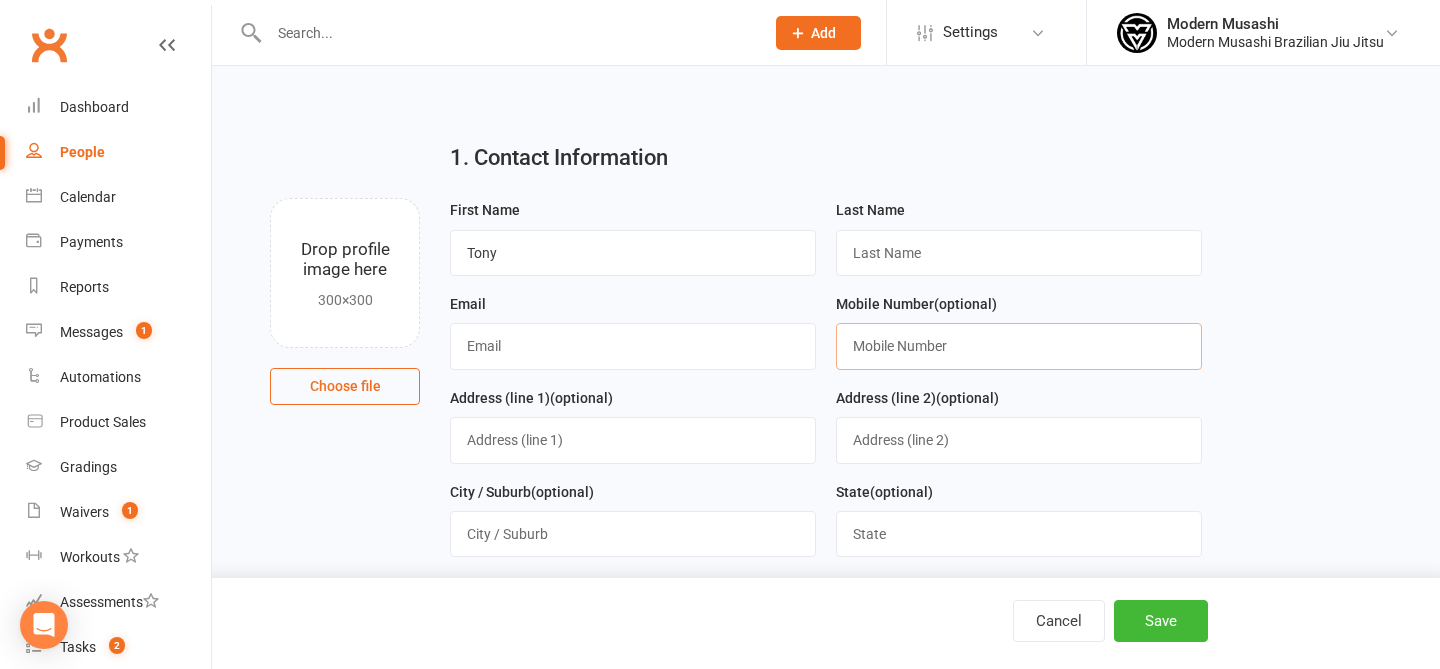 click at bounding box center [1019, 346] 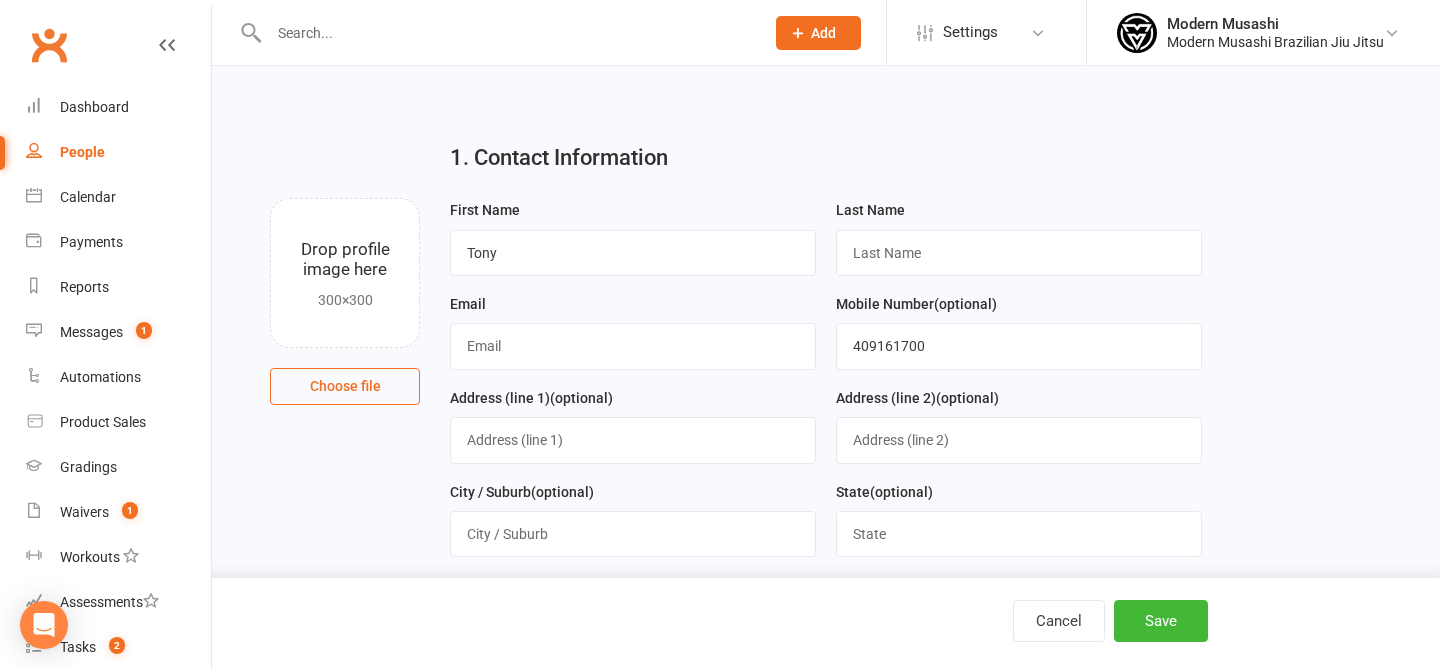 click on "Mobile Number  (optional) 409161700" at bounding box center [1019, 339] 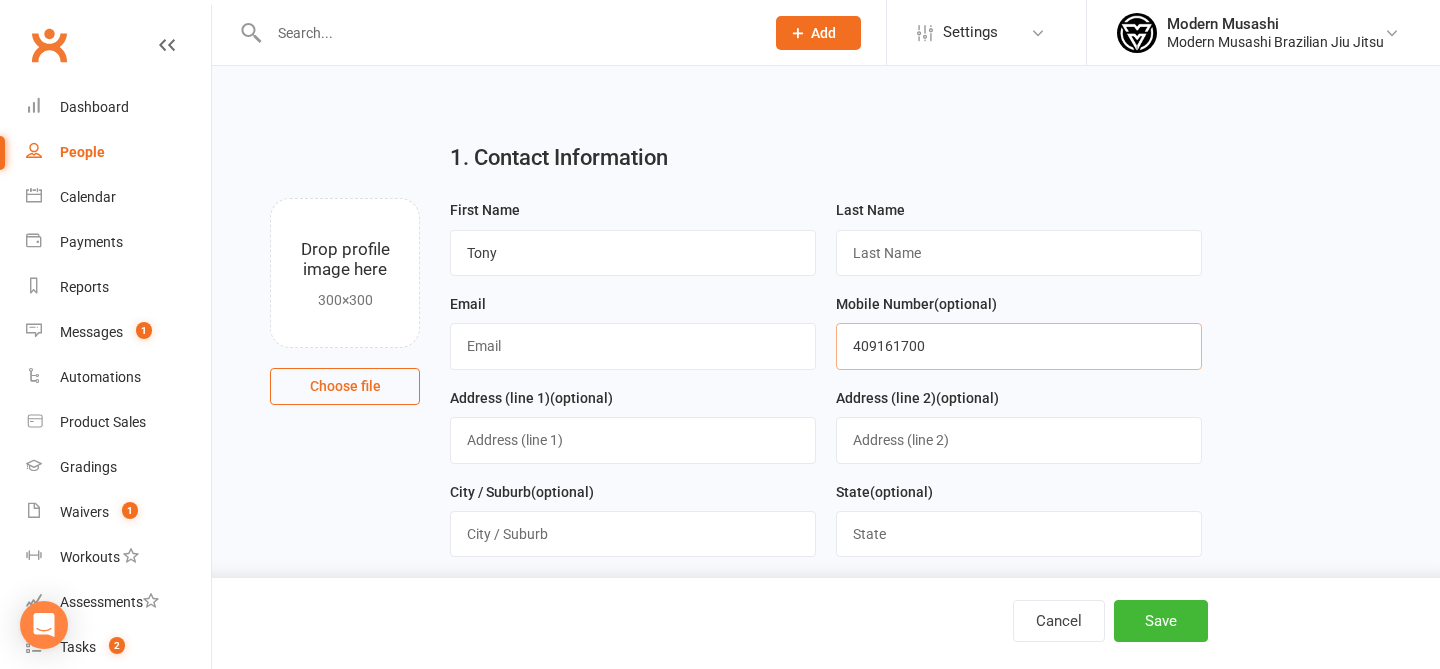 click on "409161700" at bounding box center (1019, 346) 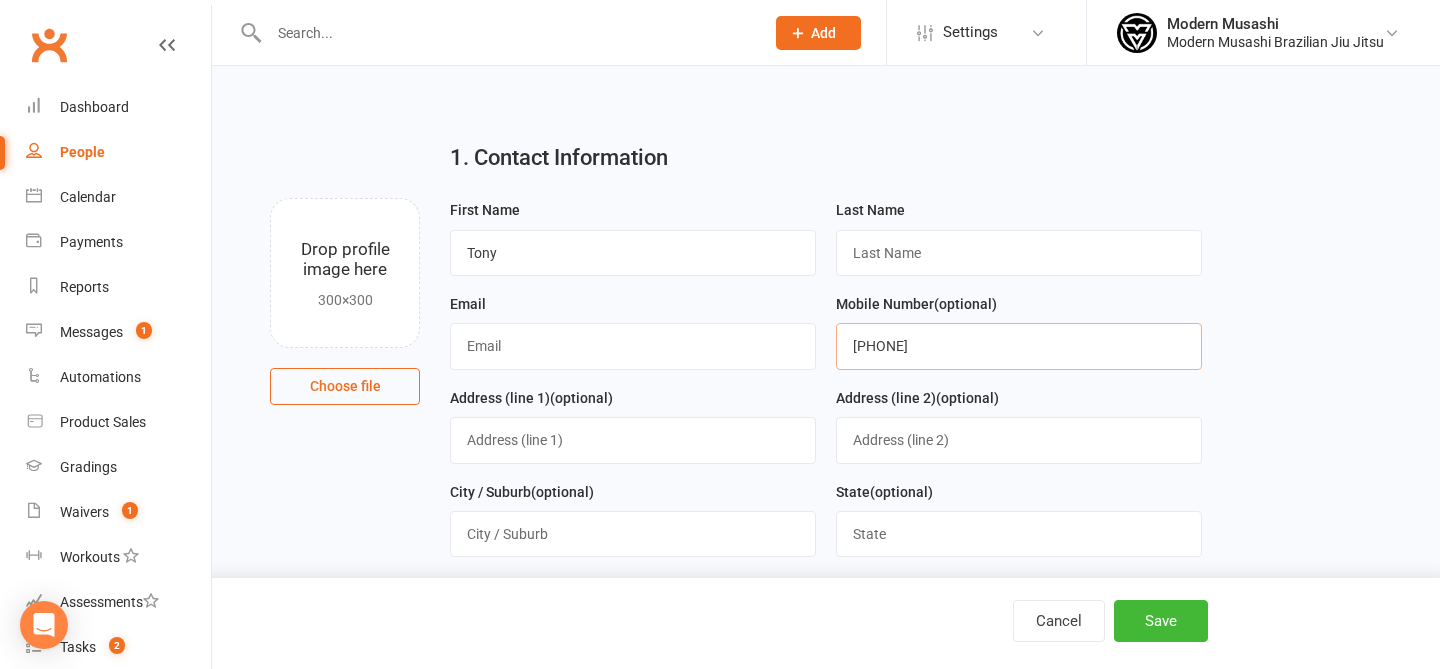 type on "0409161700" 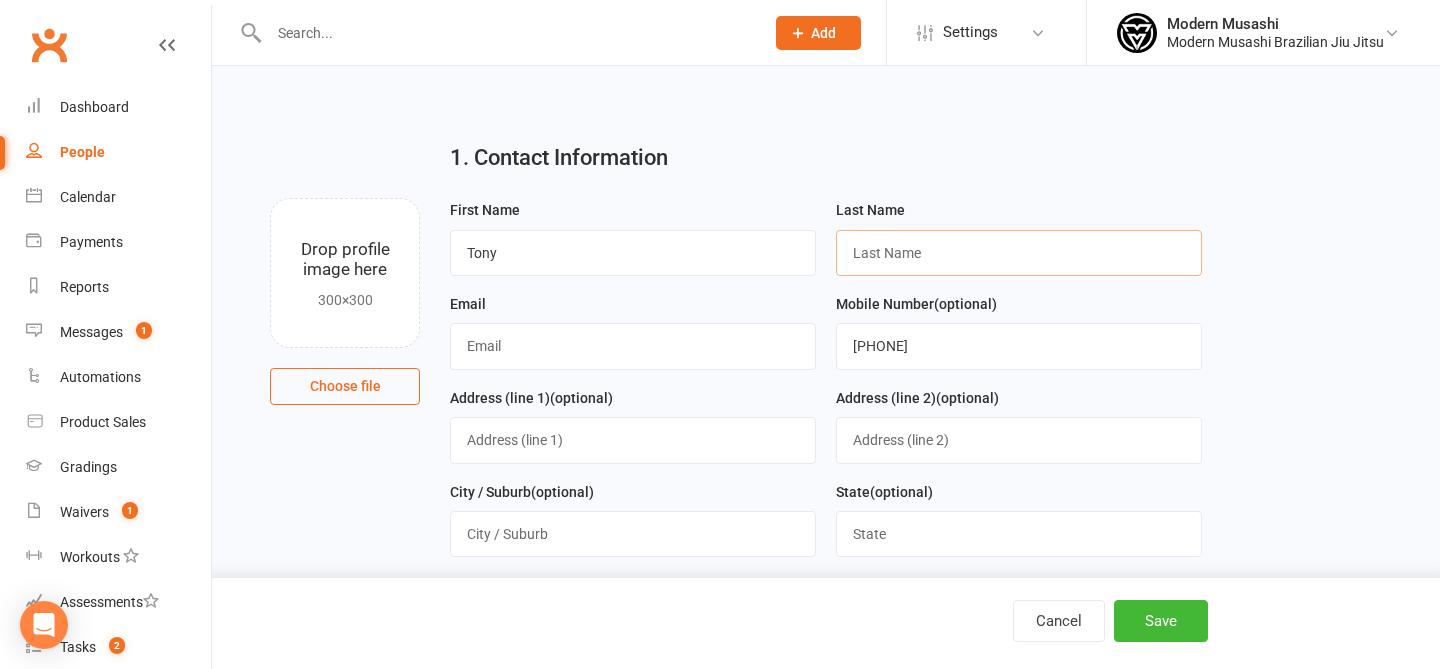 click at bounding box center (1019, 253) 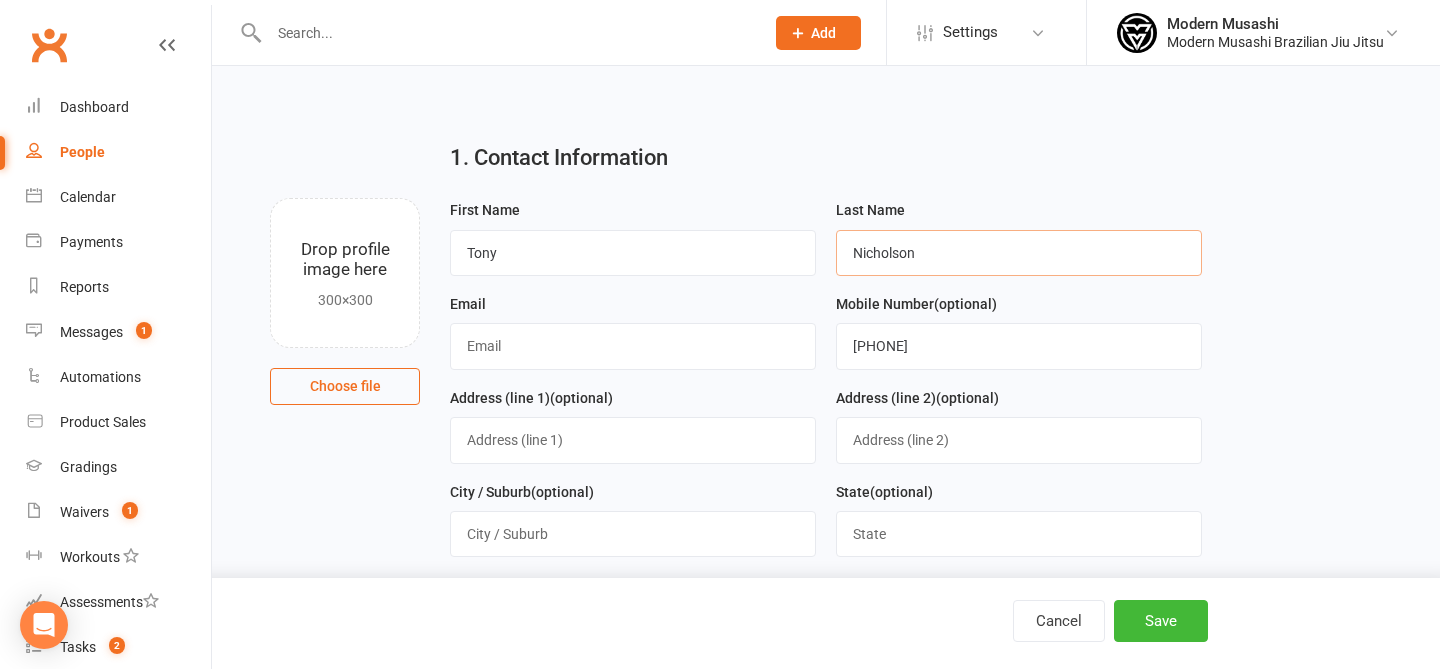 type on "Nicholson" 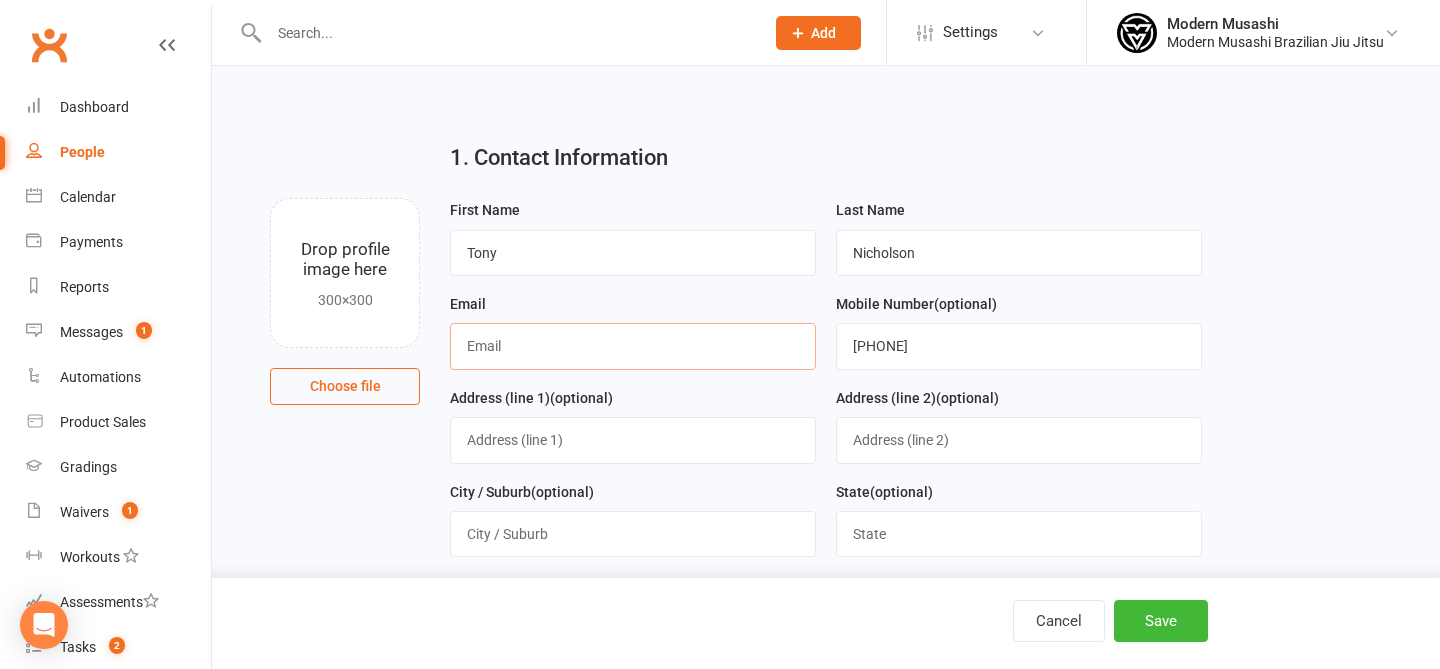 click at bounding box center (633, 346) 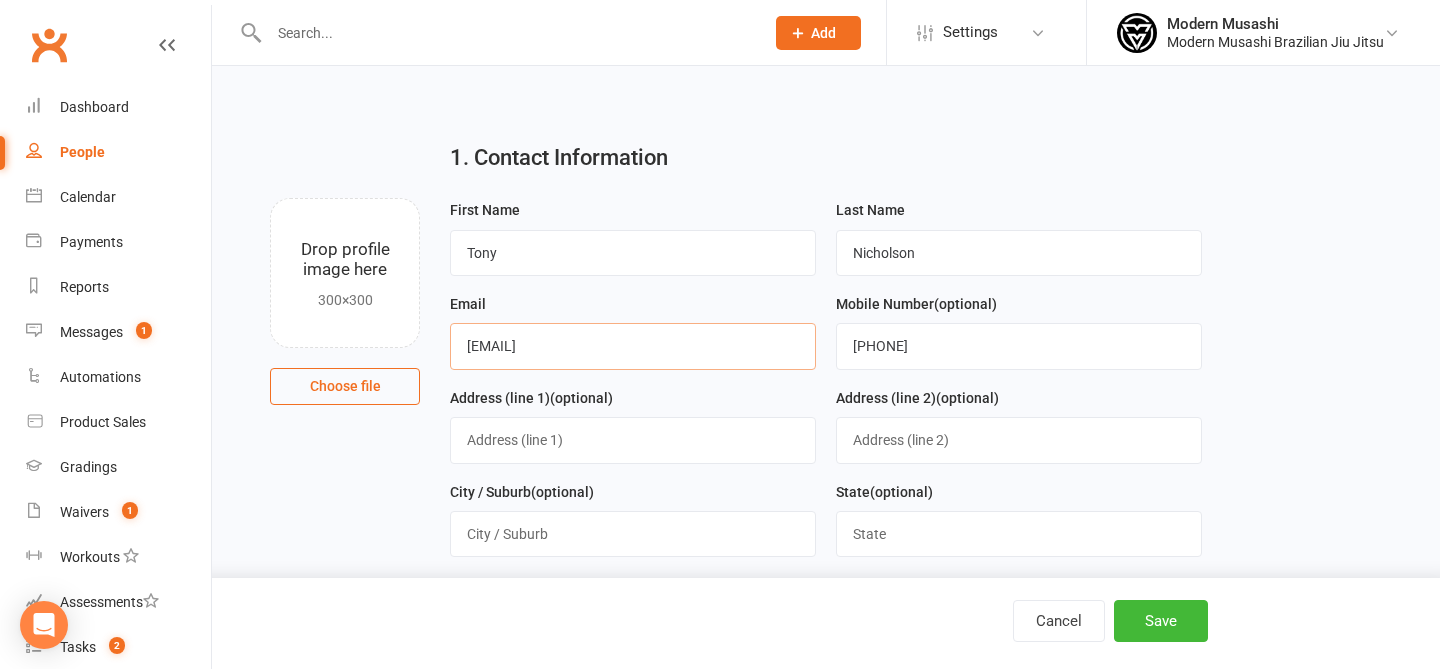 type on "a-nicholson@outlook.com" 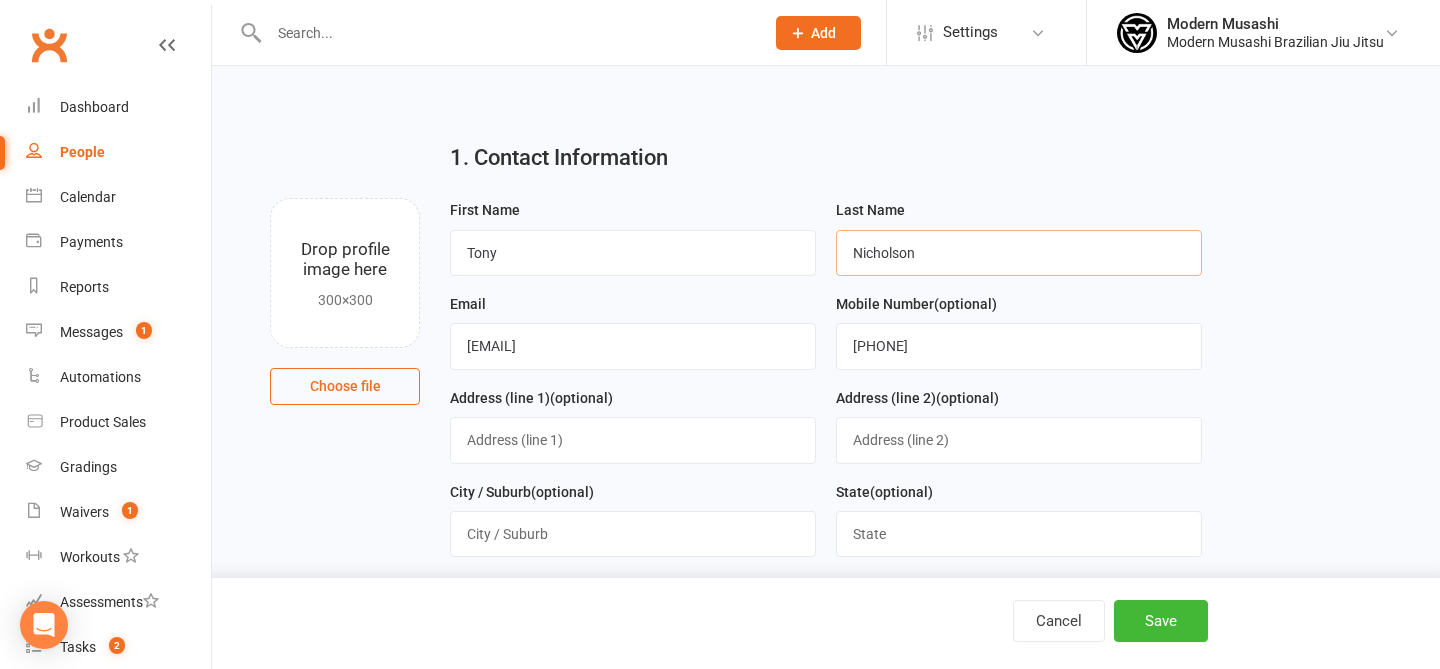click on "Nicholson" at bounding box center (1019, 253) 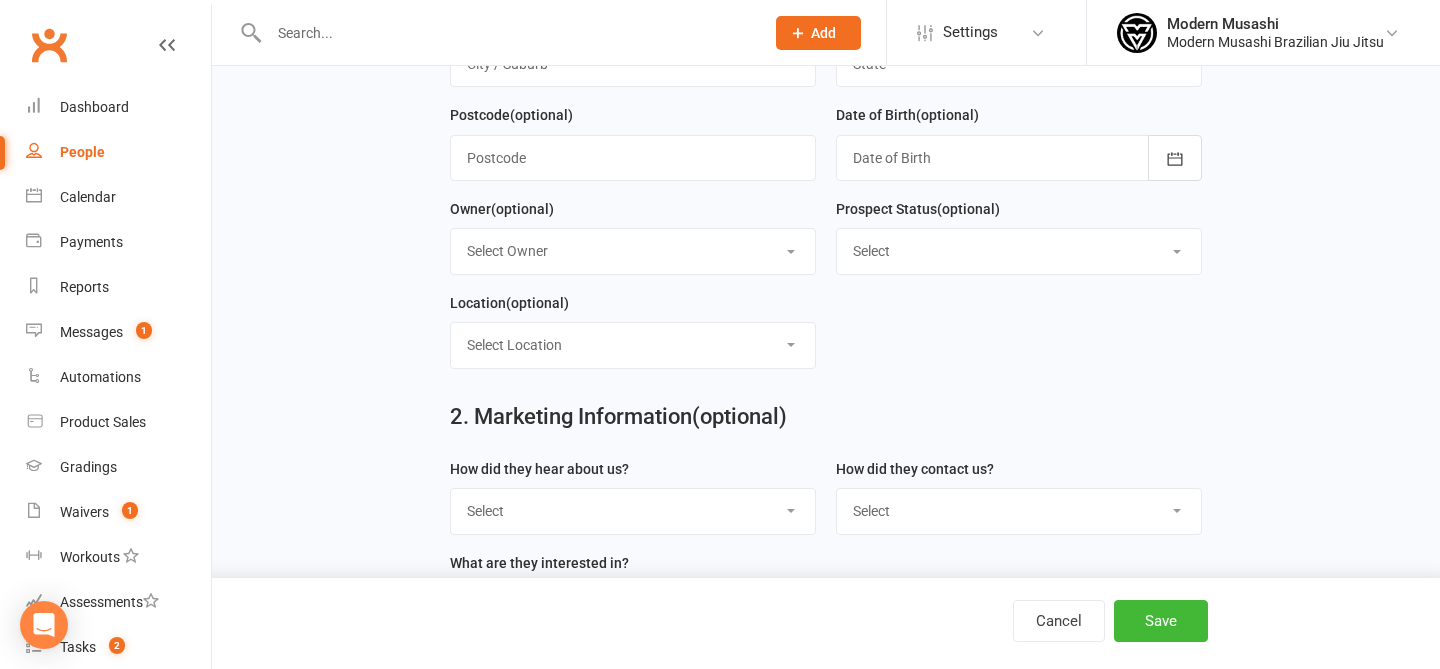 scroll, scrollTop: 330, scrollLeft: 0, axis: vertical 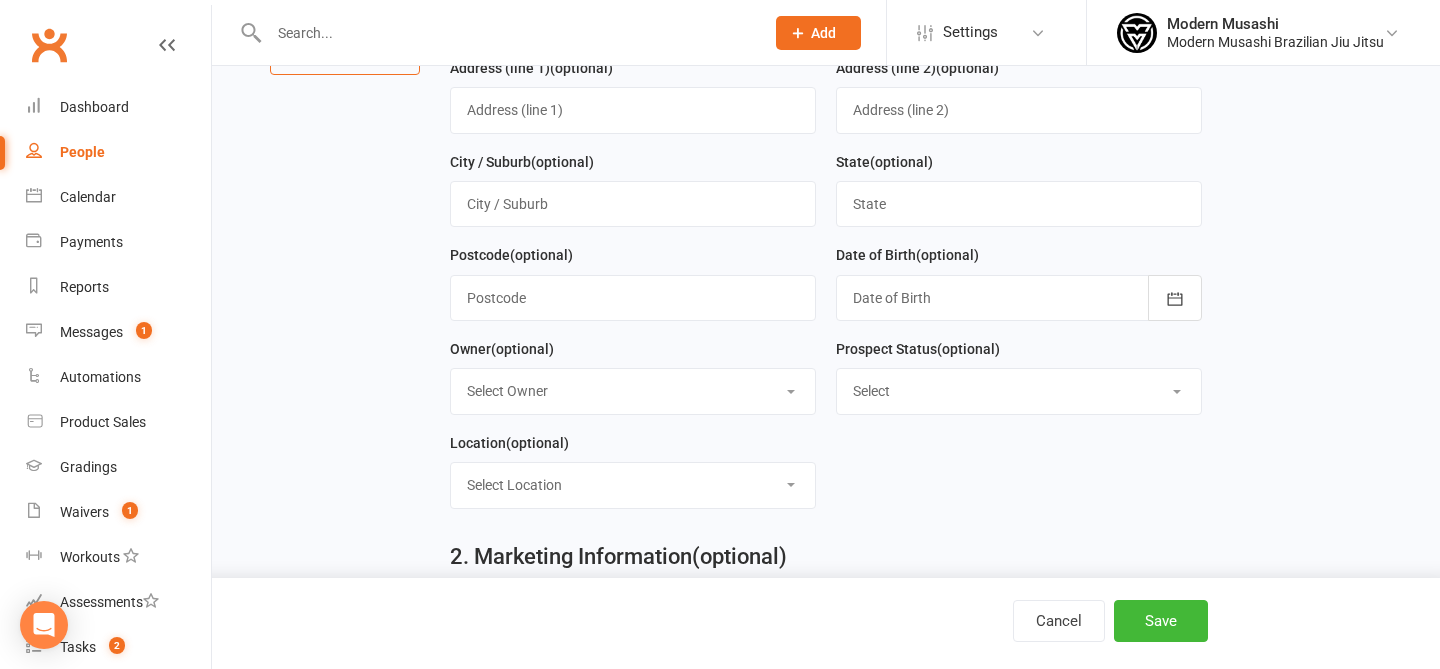 click on "Select Inquiry Free Trial Link Sent Trial Booked Trial Attended Interested Not Ready Not interested Spam lead" at bounding box center (1019, 391) 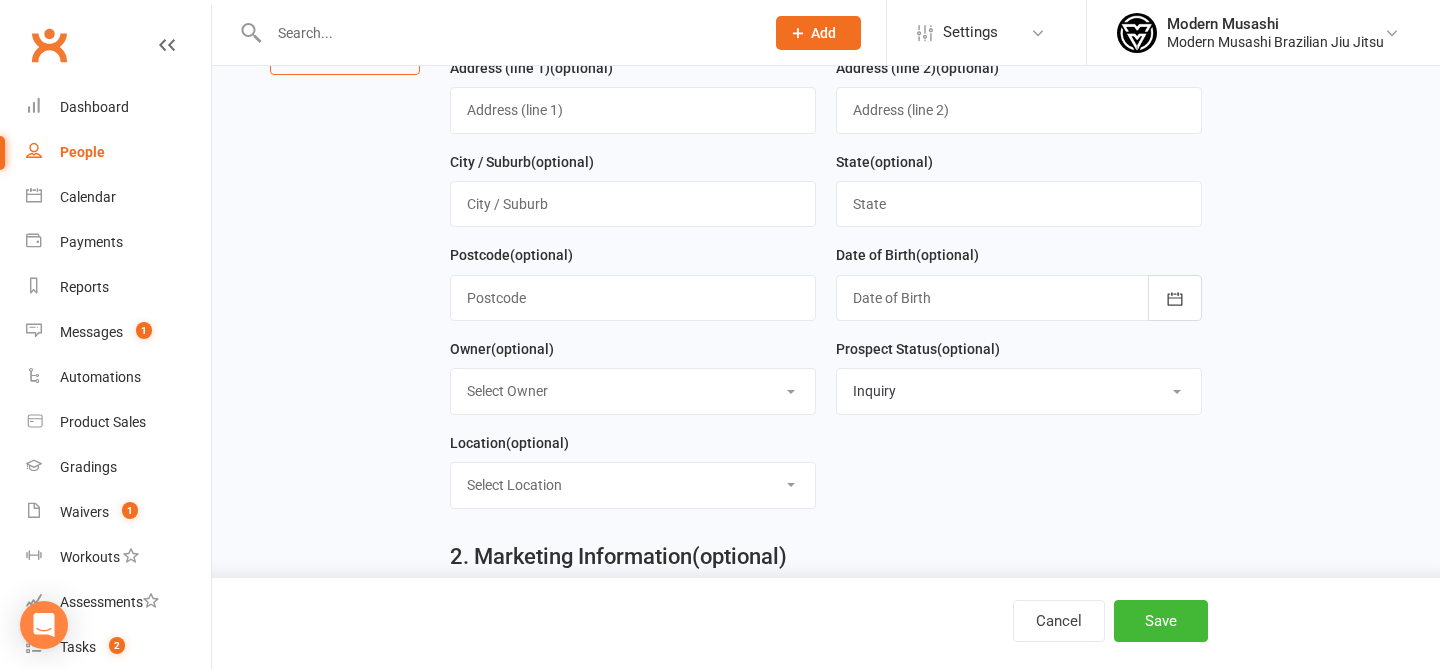 click on "Select Inquiry Free Trial Link Sent Trial Booked Trial Attended Interested Not Ready Not interested Spam lead" at bounding box center [1019, 391] 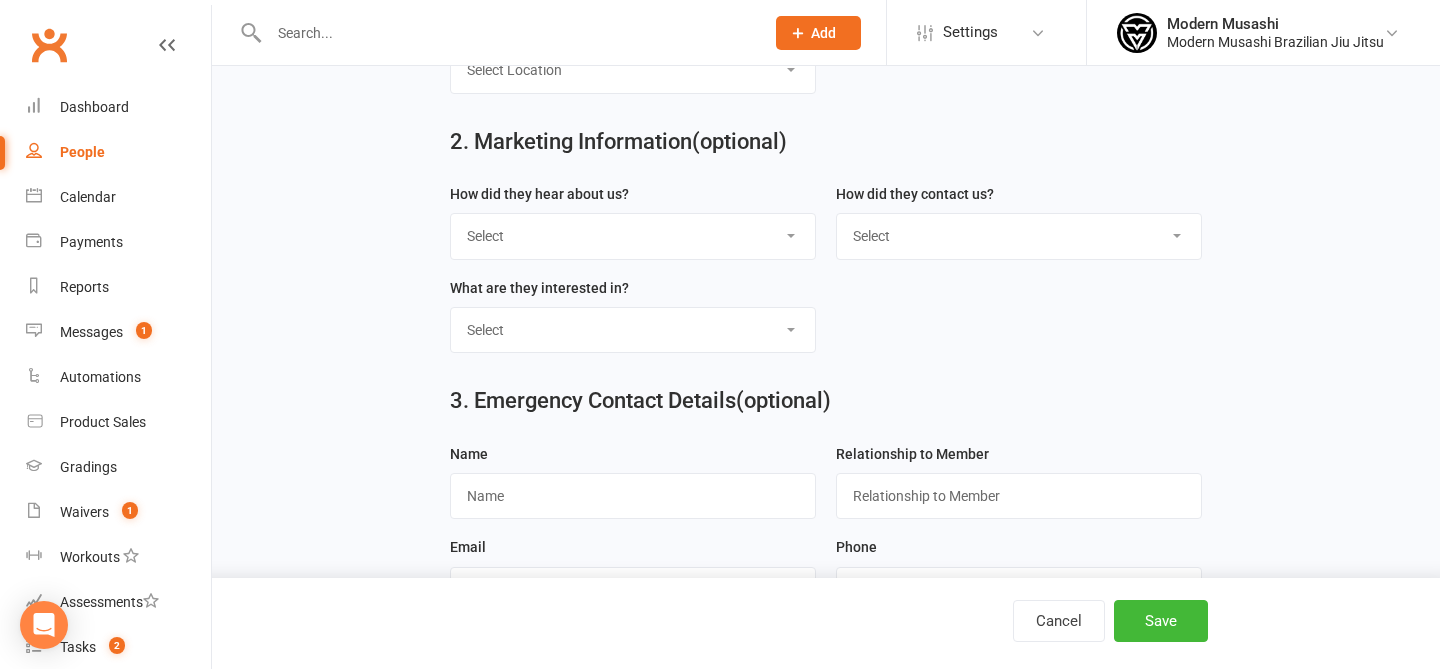 scroll, scrollTop: 744, scrollLeft: 0, axis: vertical 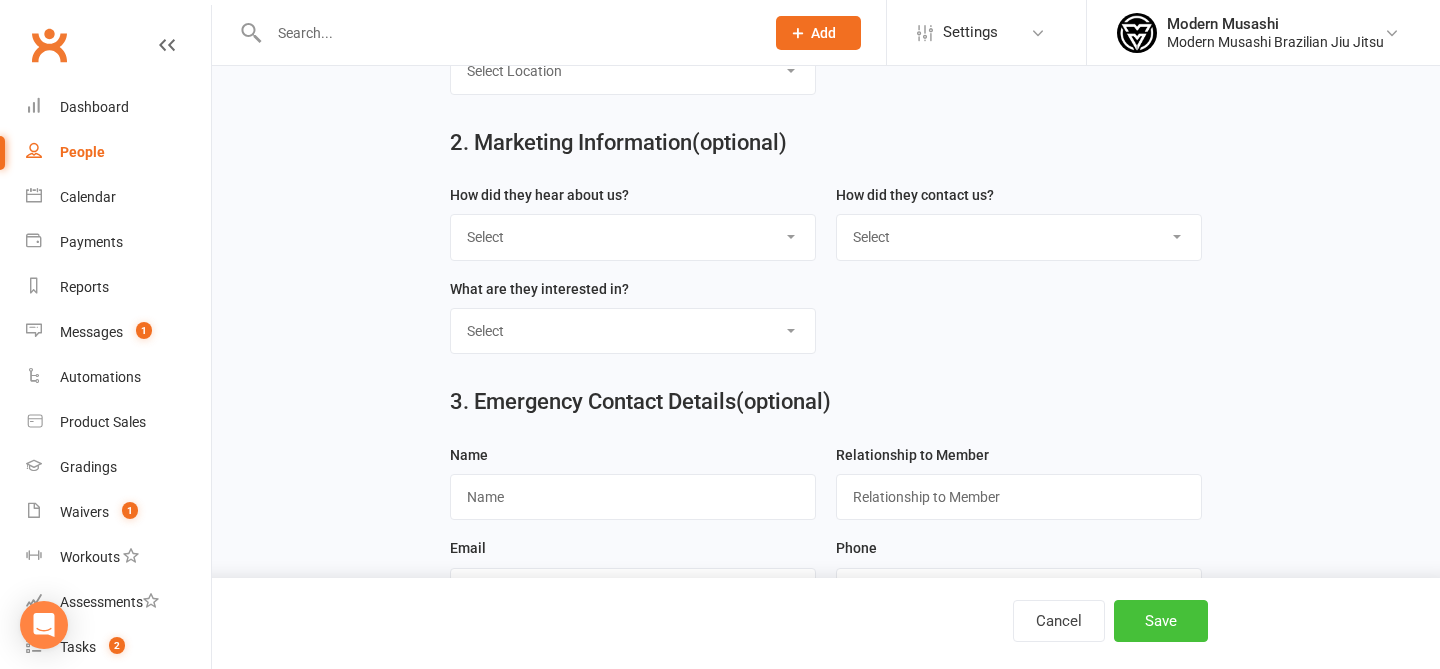 click on "Save" at bounding box center (1161, 621) 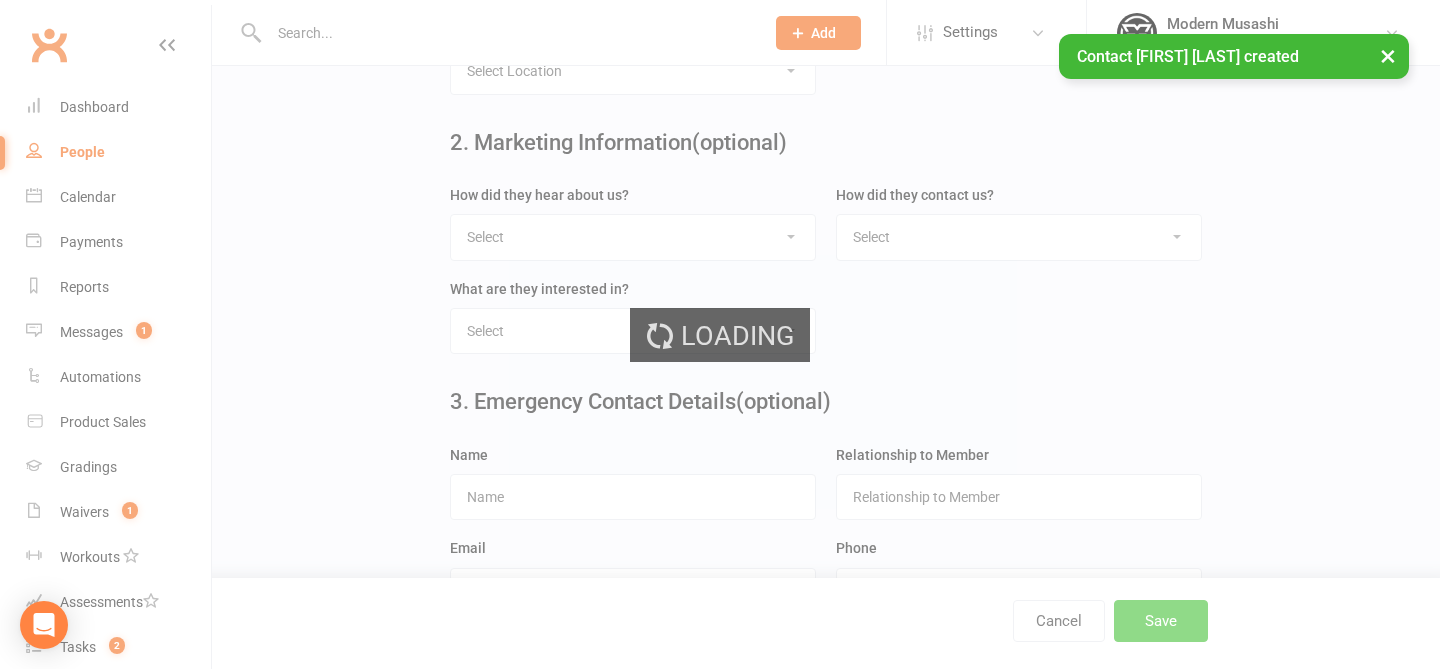 scroll, scrollTop: 0, scrollLeft: 0, axis: both 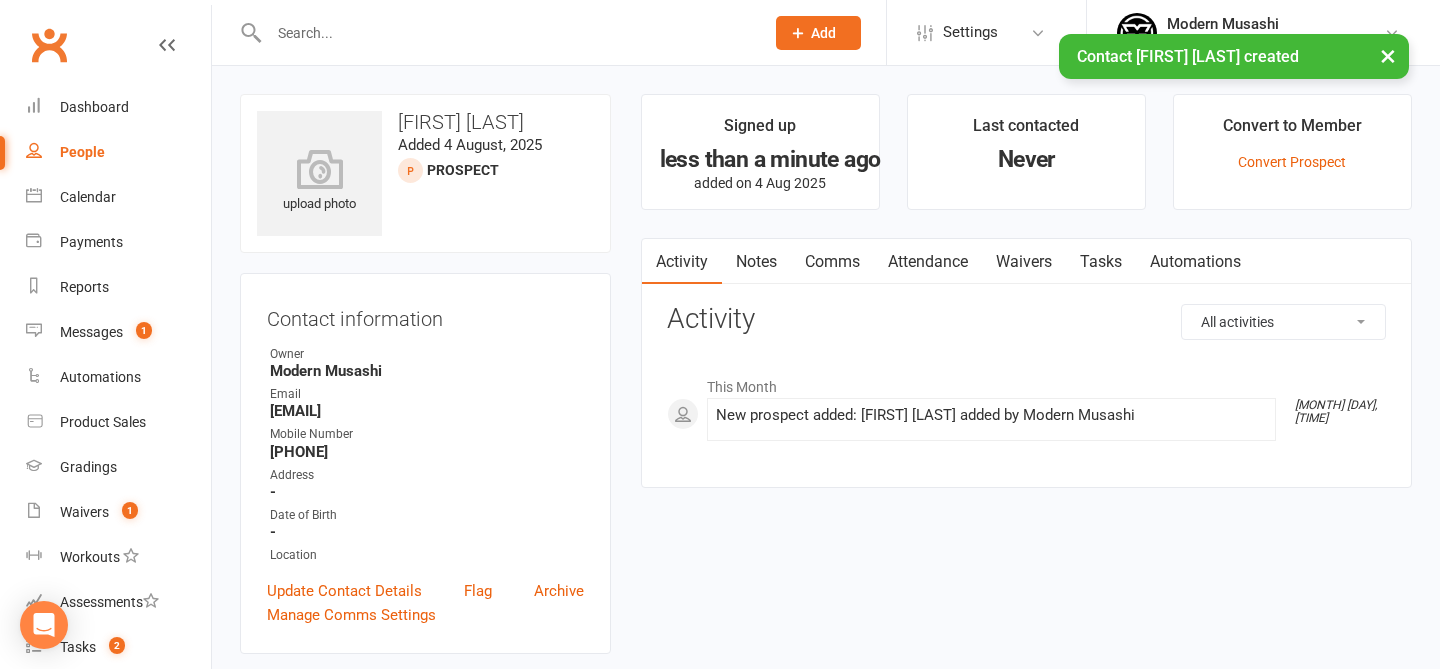 click on "Notes" at bounding box center [756, 262] 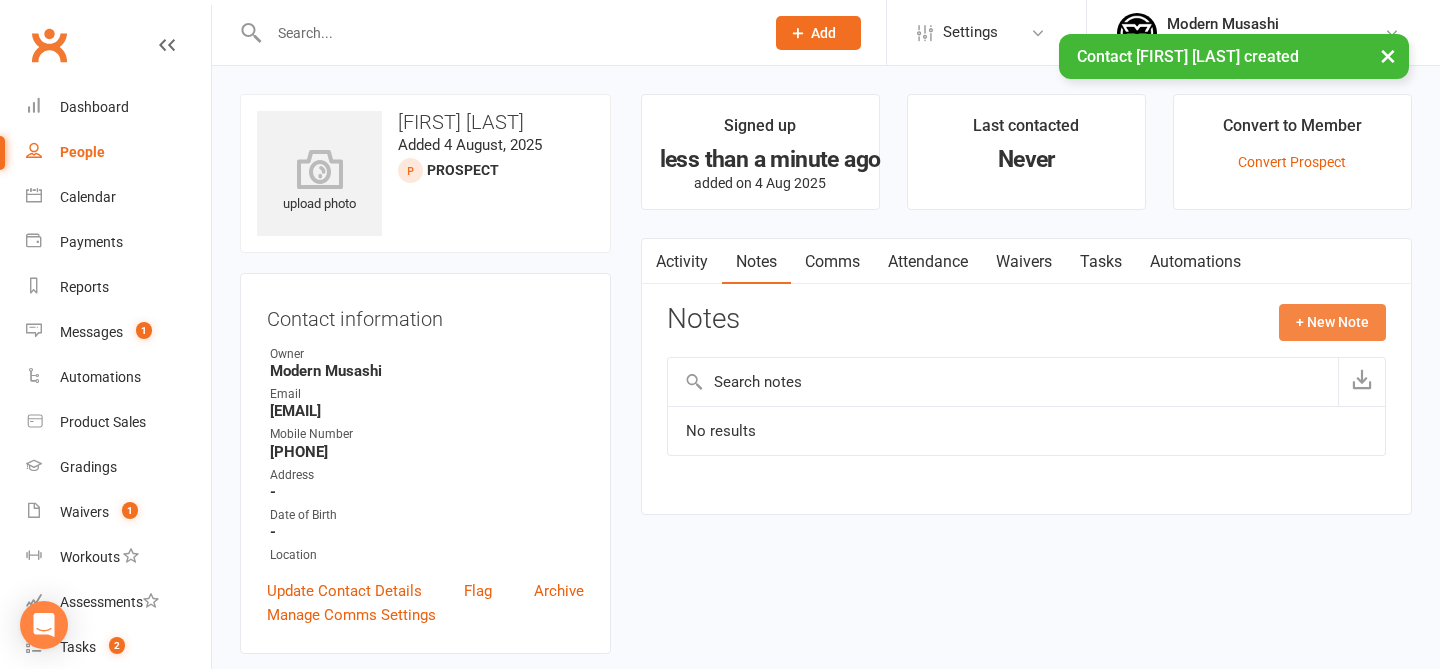 click on "+ New Note" at bounding box center [1332, 322] 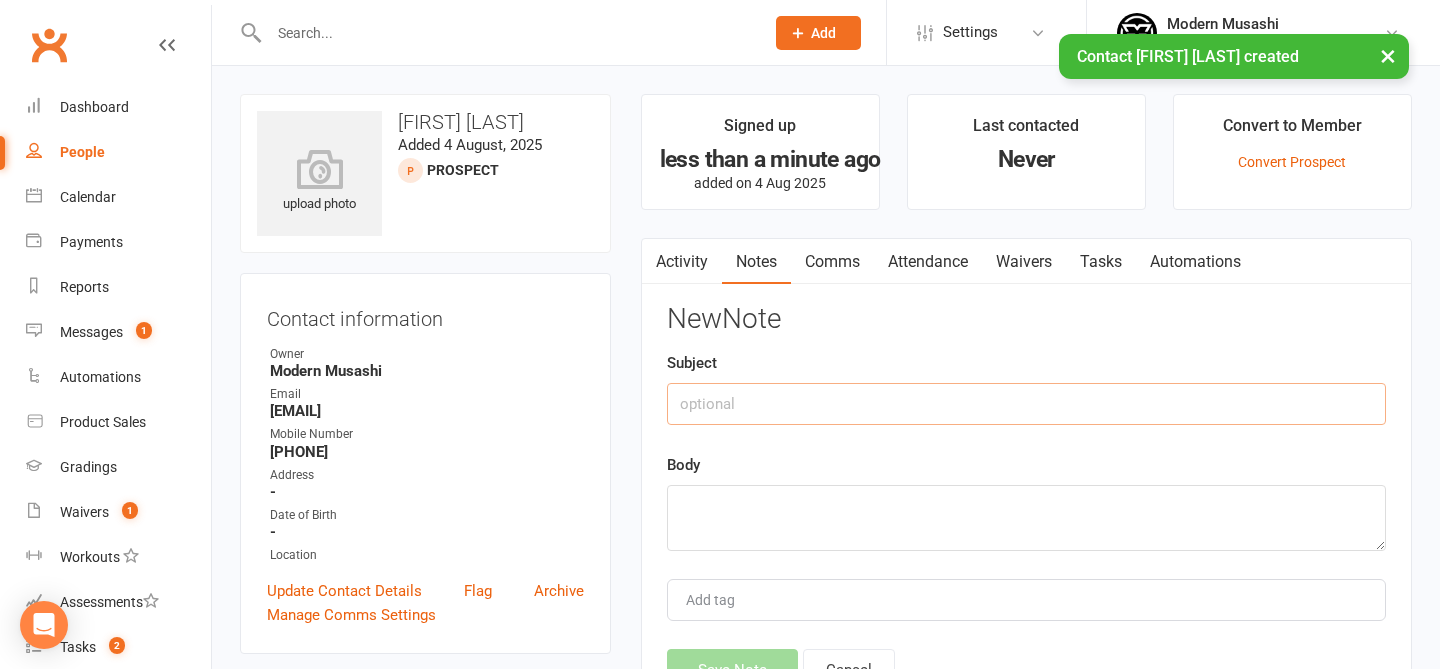 click at bounding box center (1026, 404) 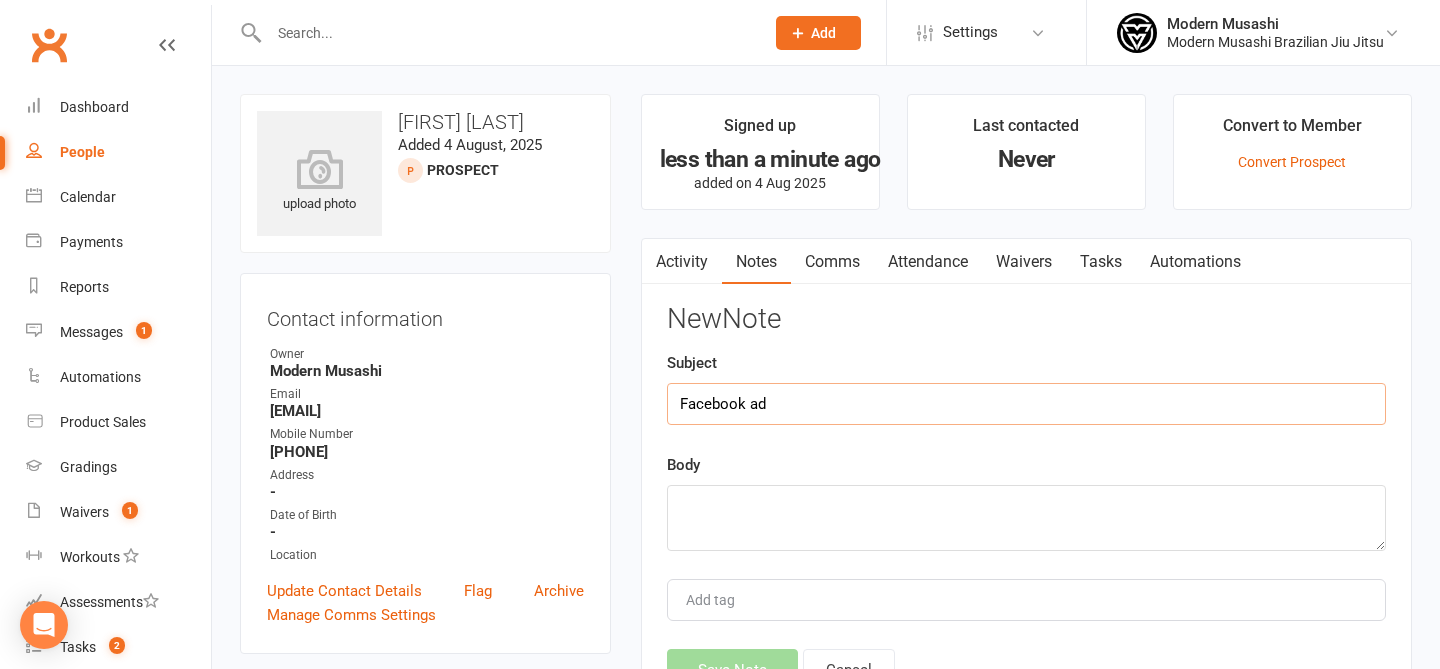 type on "Facebook ad" 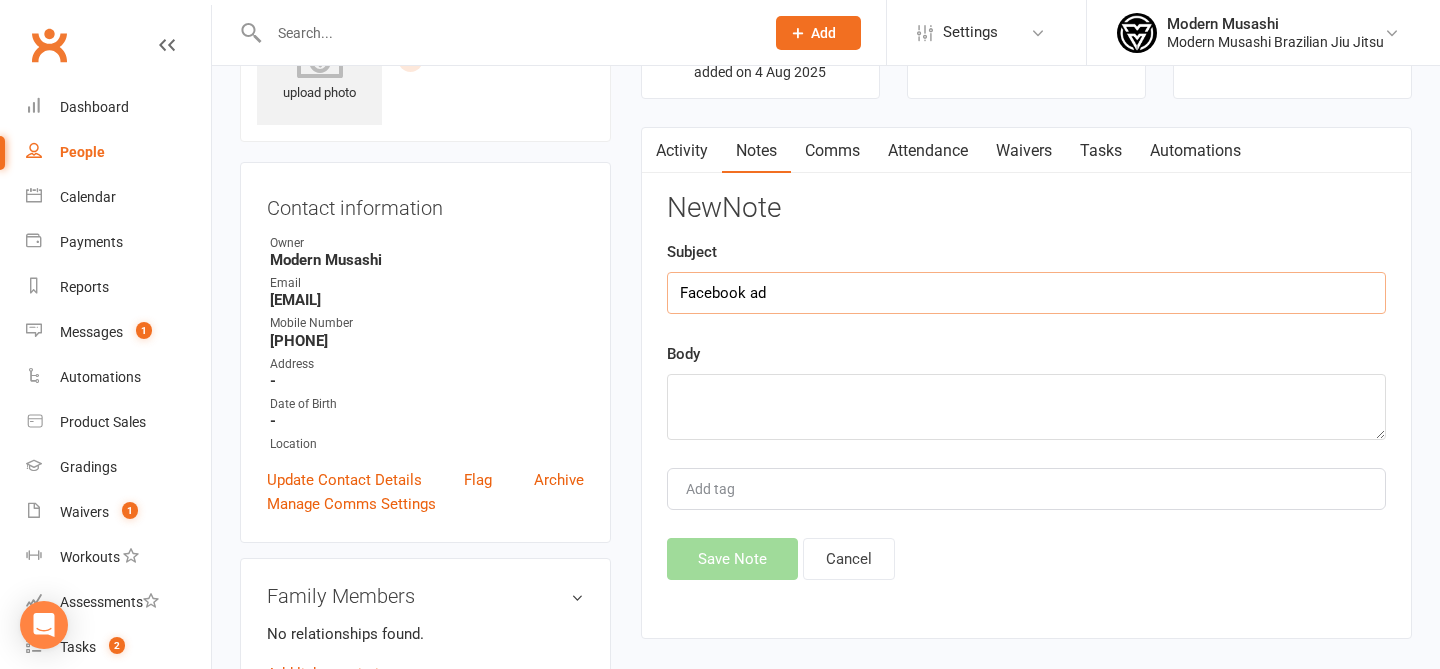 scroll, scrollTop: 125, scrollLeft: 0, axis: vertical 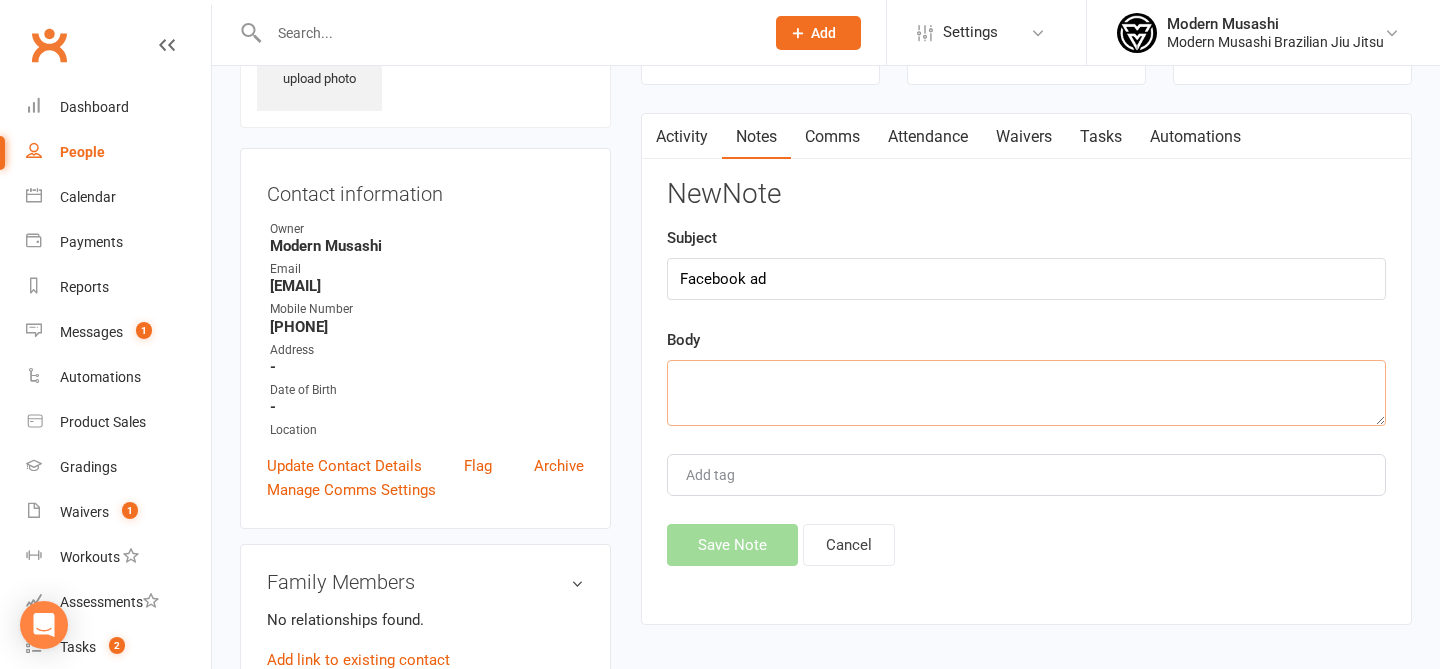 click at bounding box center (1026, 393) 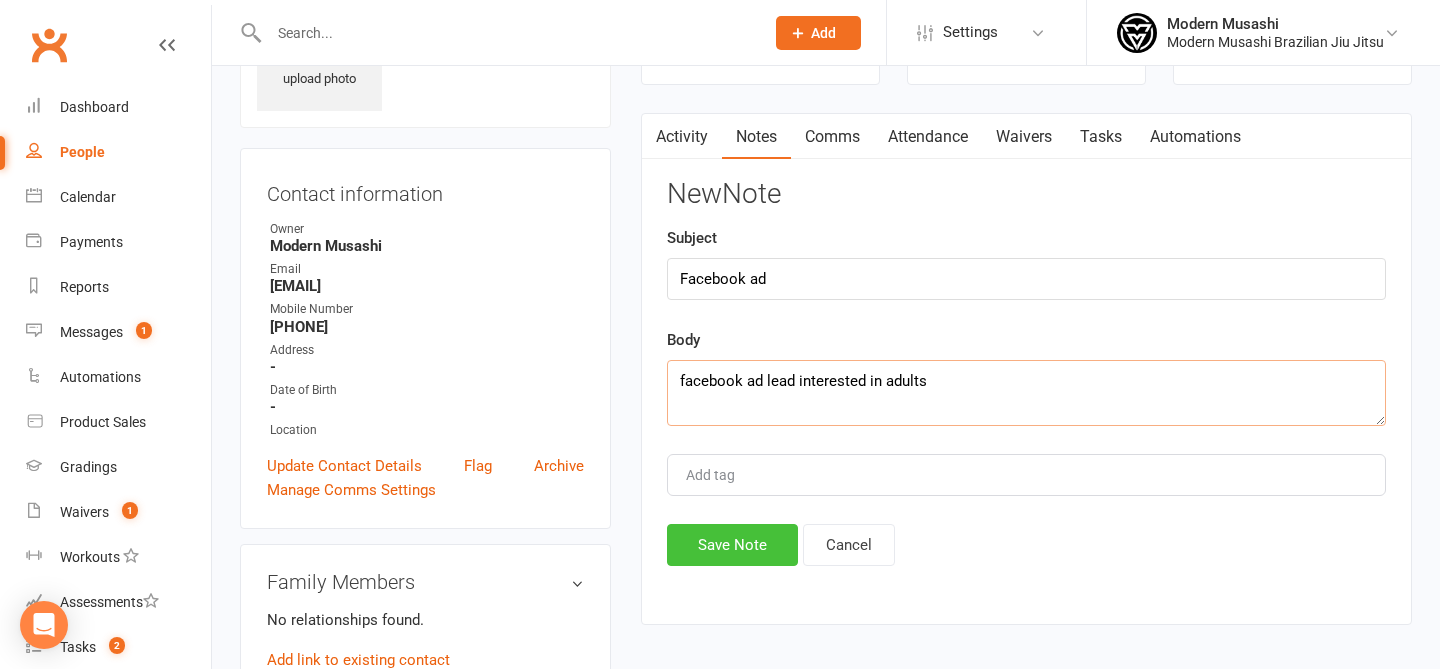 type on "facebook ad lead interested in adults" 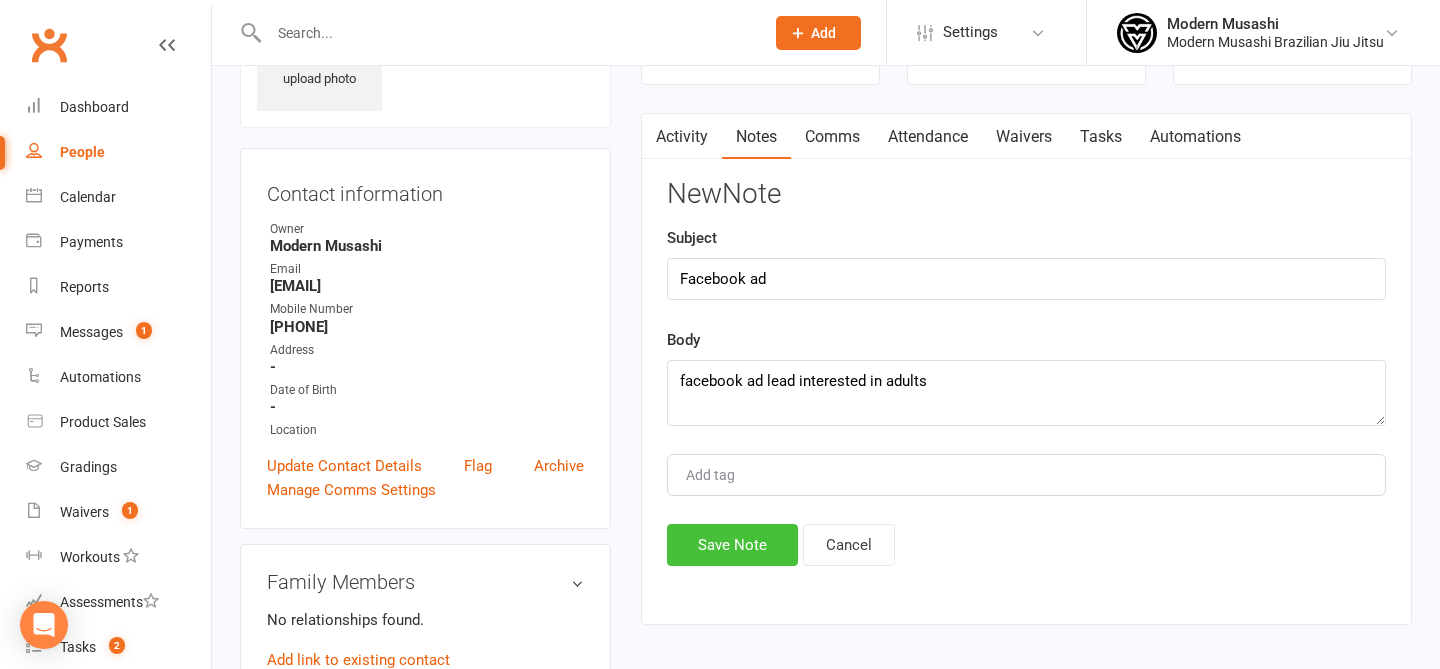click on "Save Note" at bounding box center [732, 545] 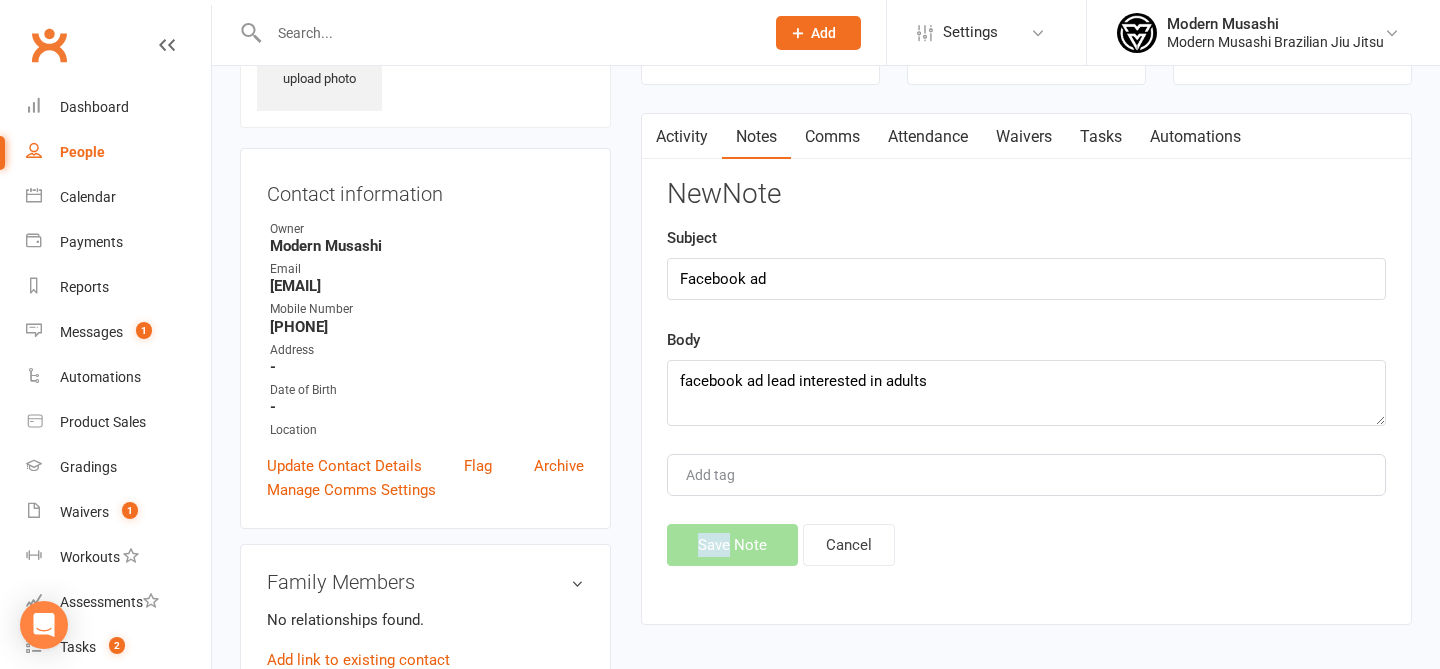 click on "Save Note Cancel" at bounding box center [1026, 545] 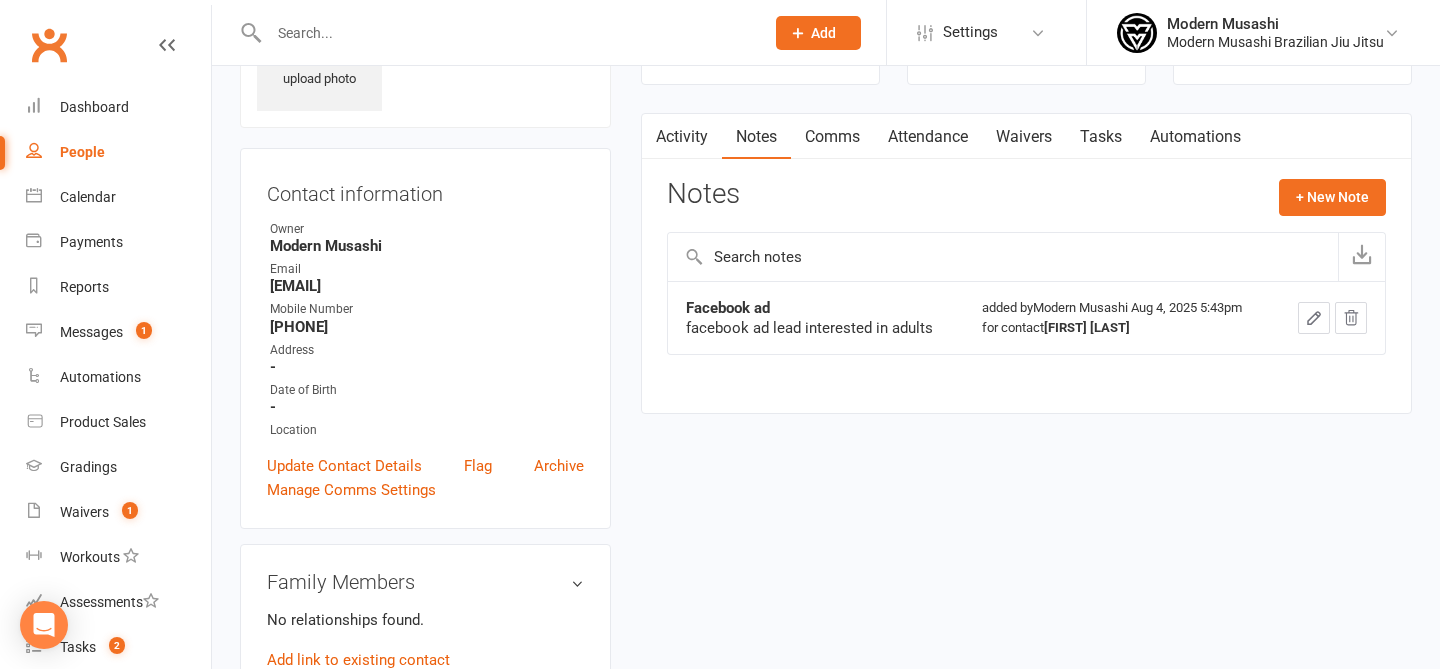 click on "Prospect
Member
Non-attending contact
Class / event
Appointment
Grading event
Task
Membership plan
Bulk message
Add" 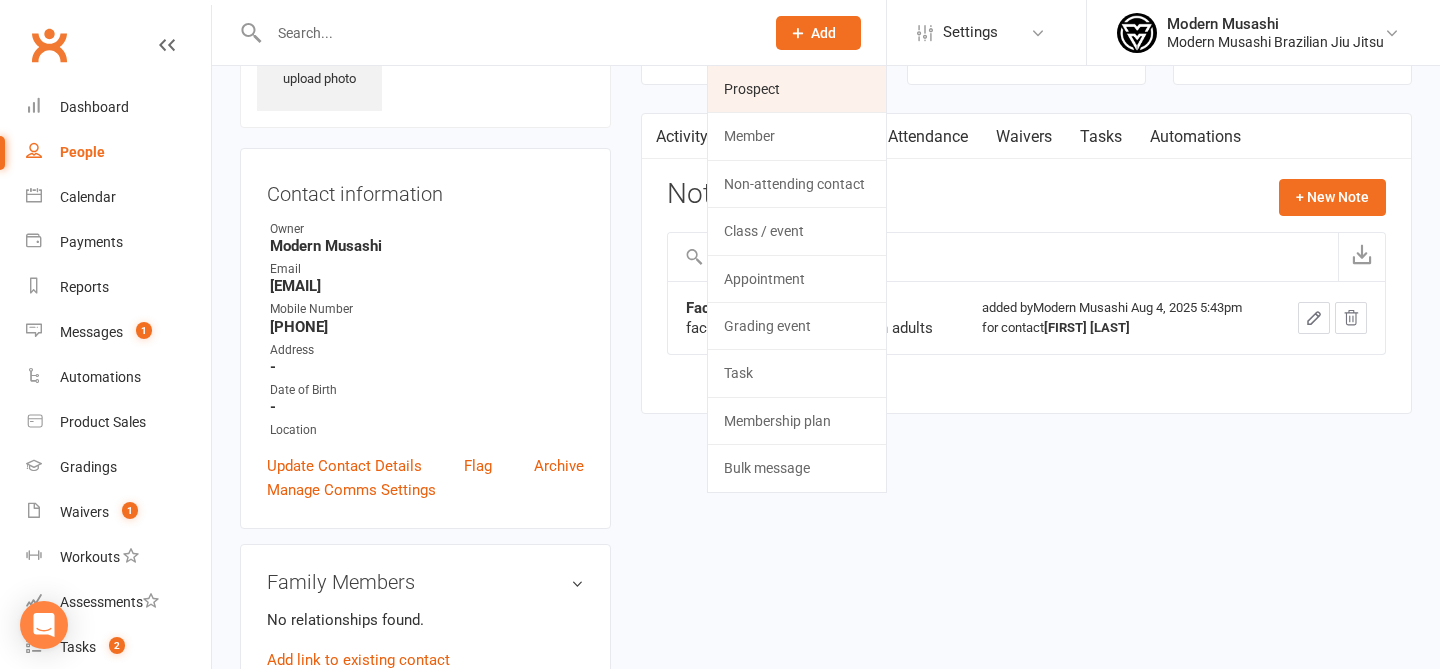 click on "Prospect" 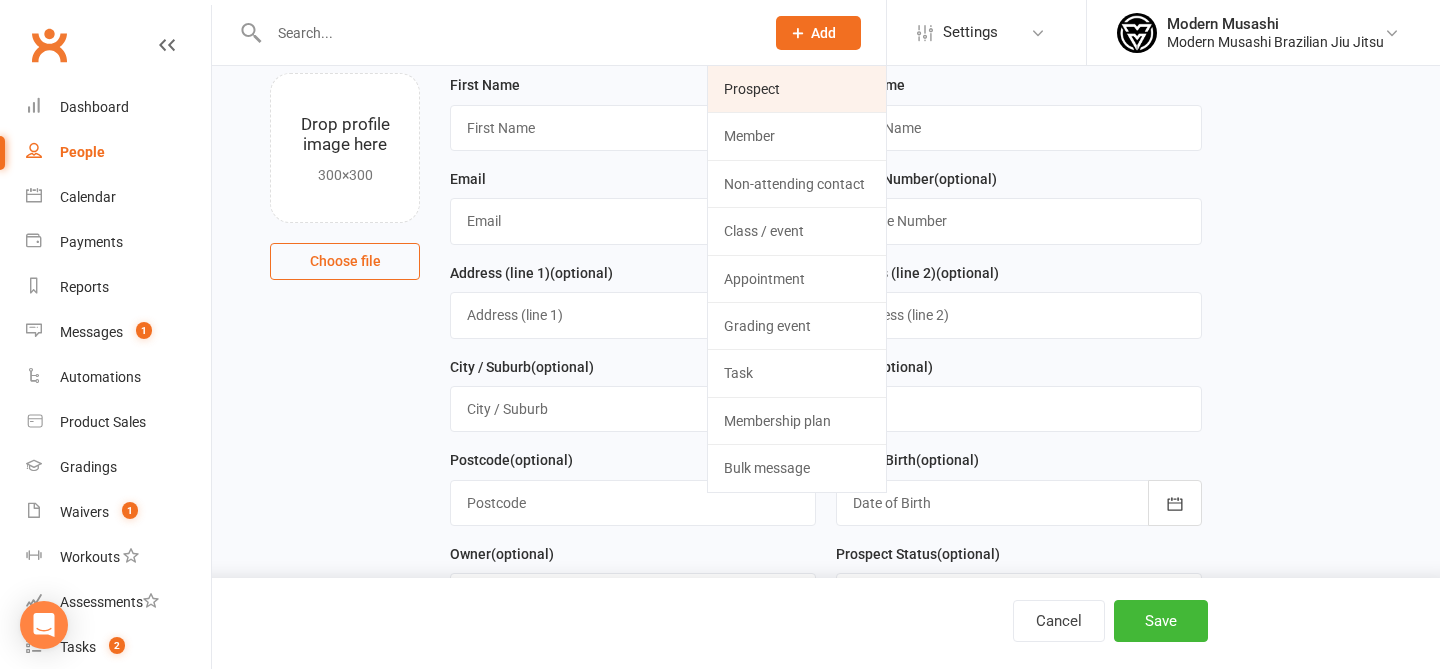 scroll, scrollTop: 0, scrollLeft: 0, axis: both 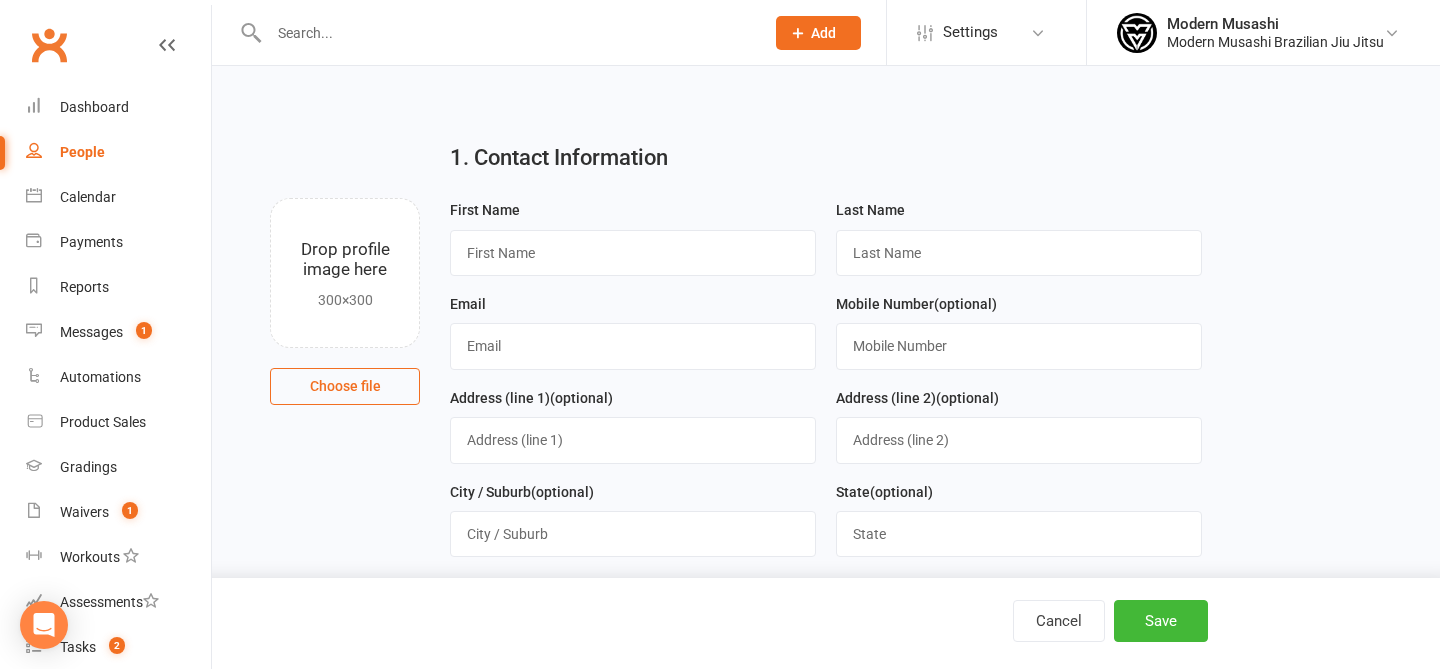 click on "First Name" at bounding box center (633, 237) 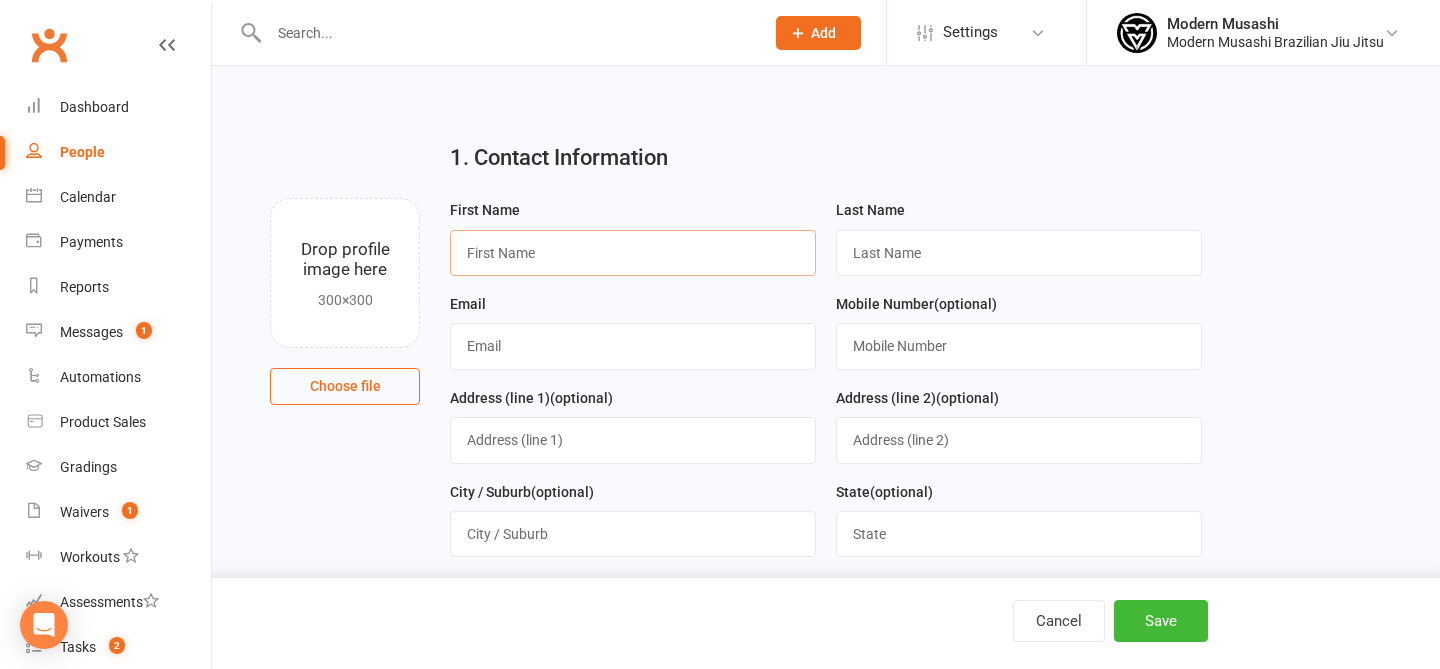 click at bounding box center [633, 253] 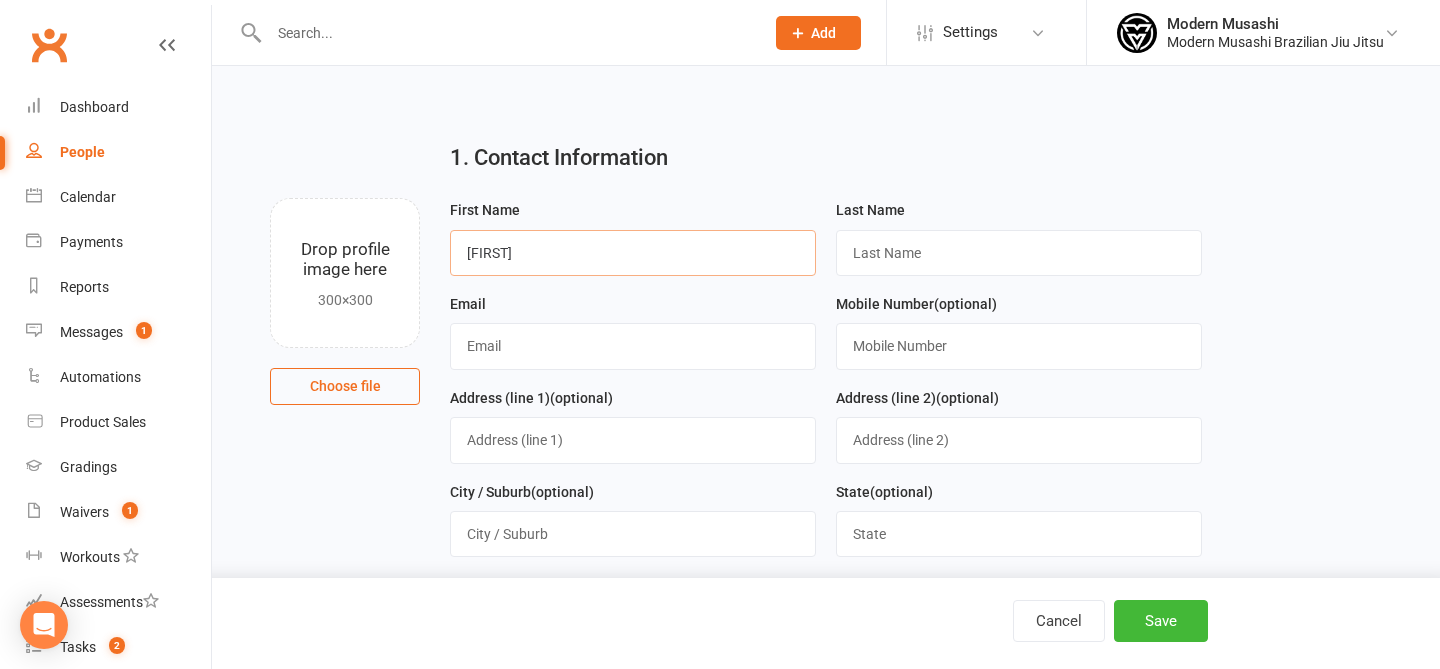 type on "Dane" 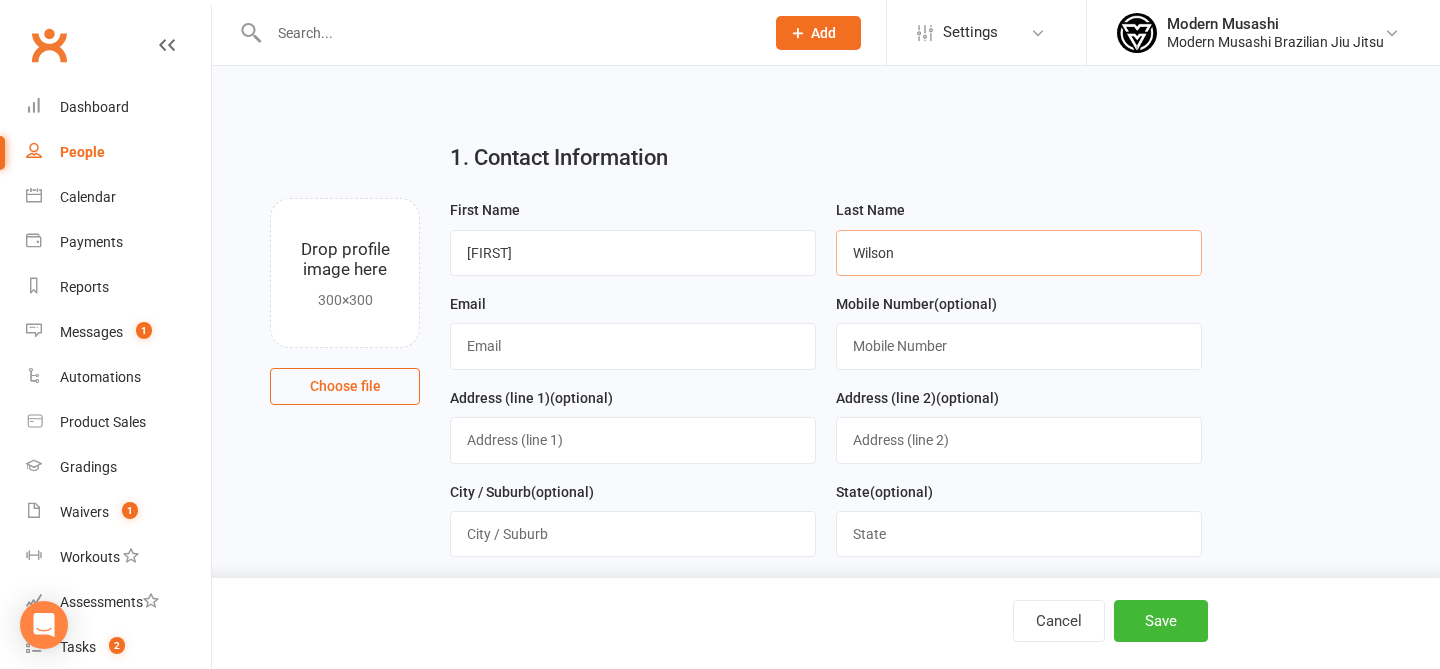type on "Wilson" 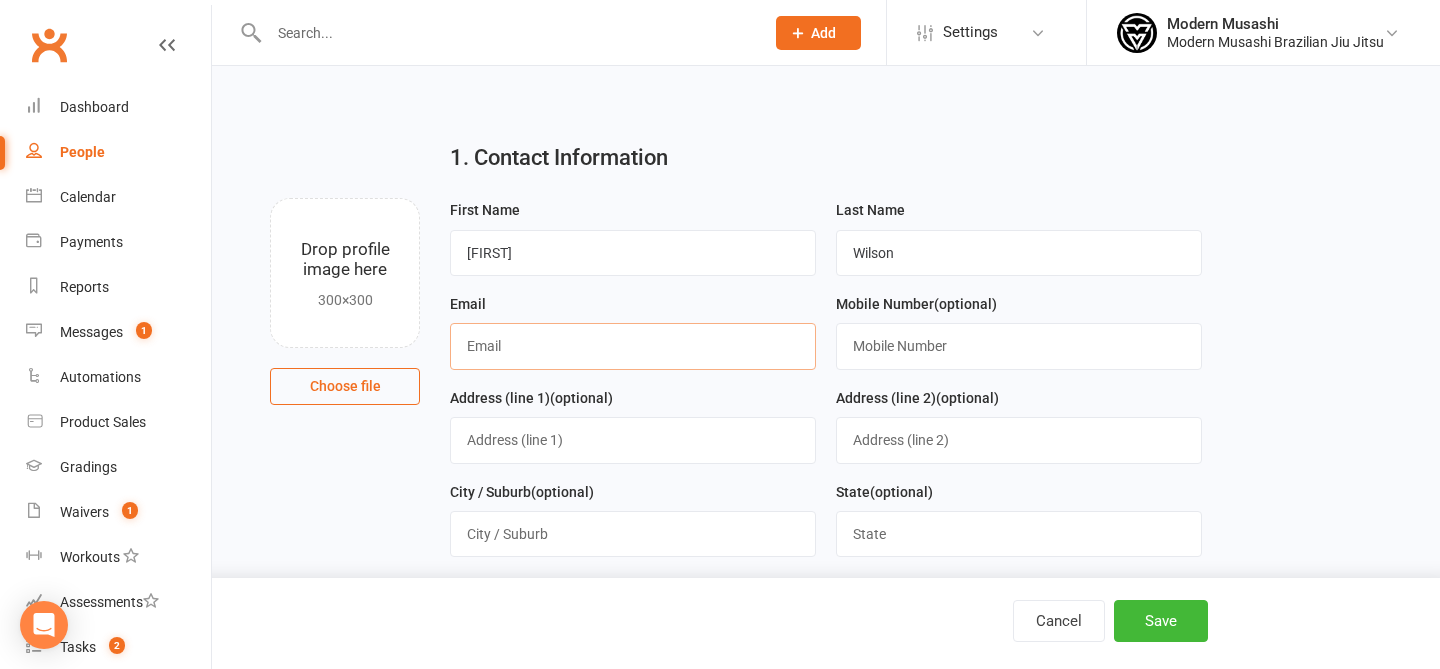 click at bounding box center [633, 346] 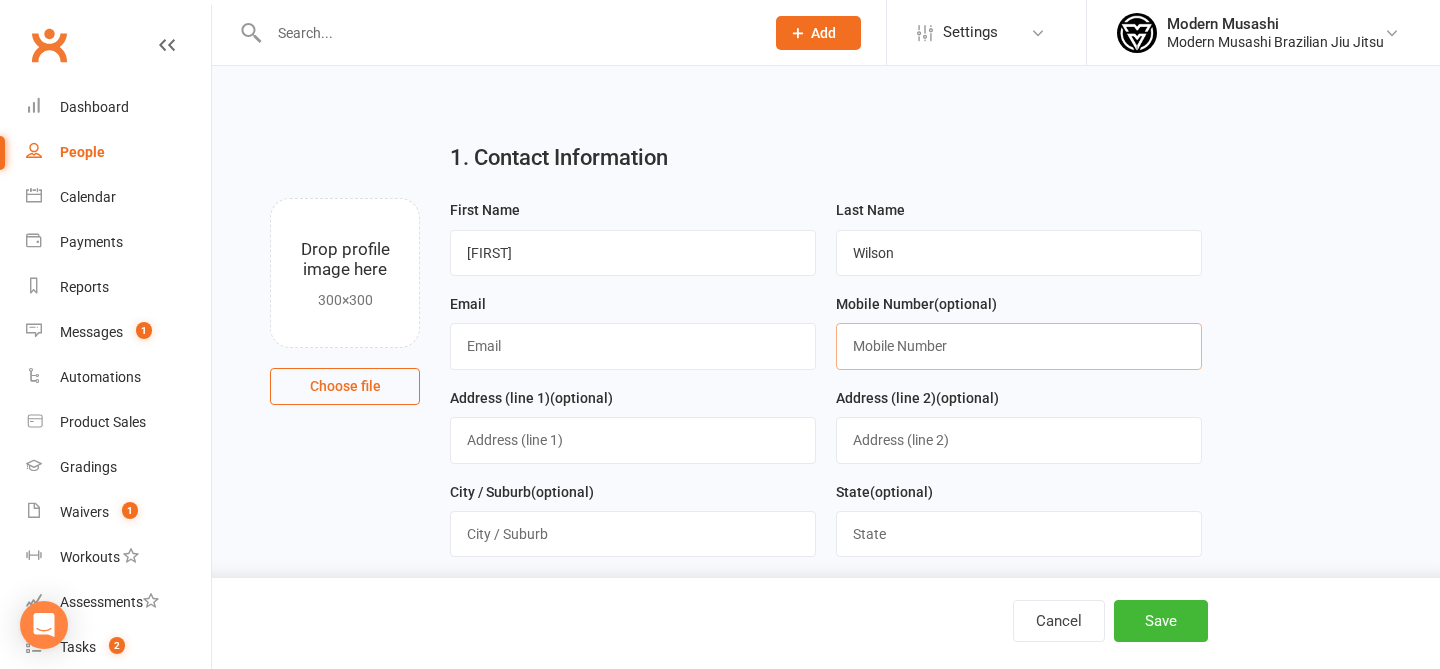 click at bounding box center [1019, 346] 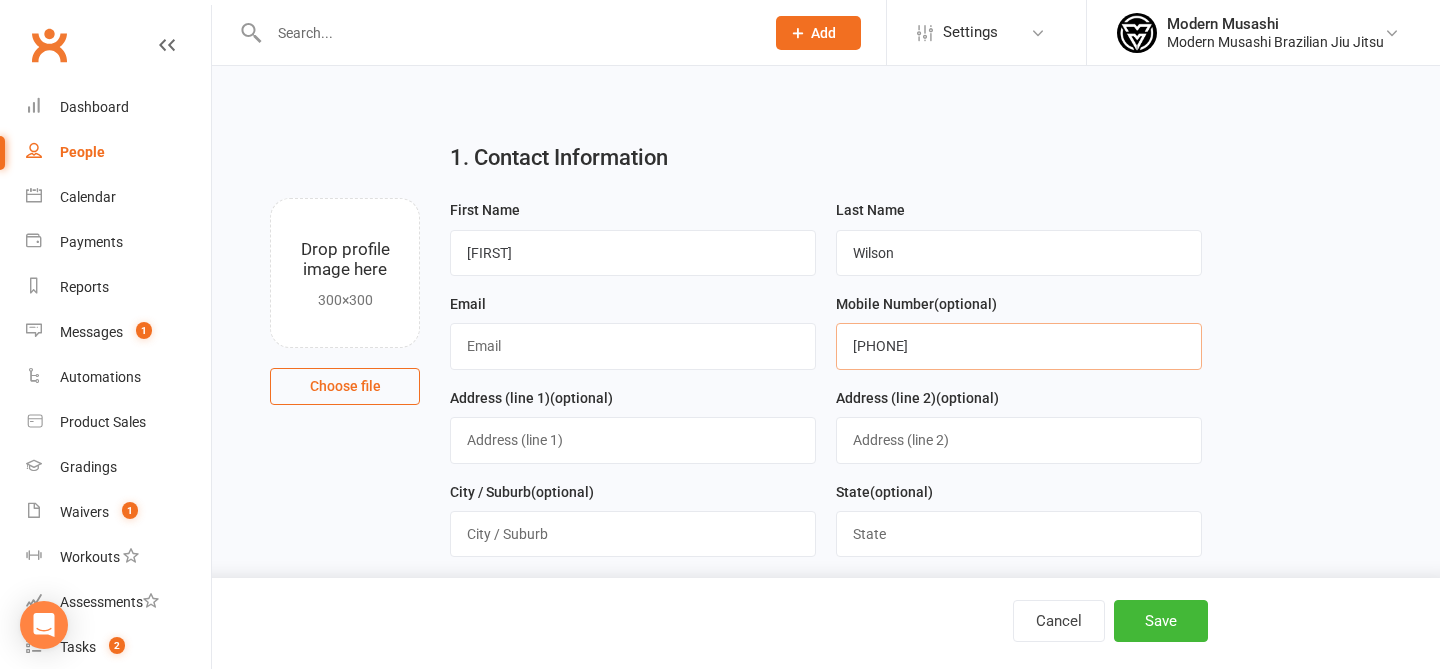 click on "400984680" at bounding box center [1019, 346] 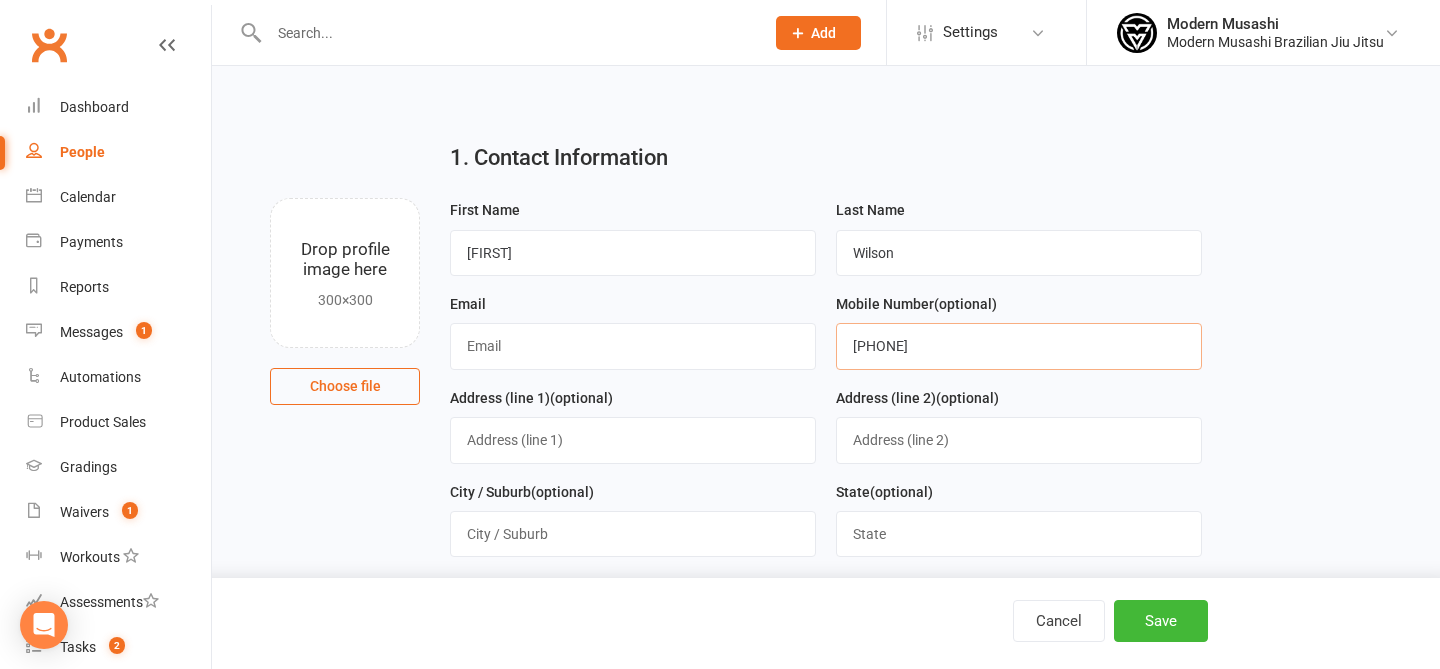 type on "0400984680" 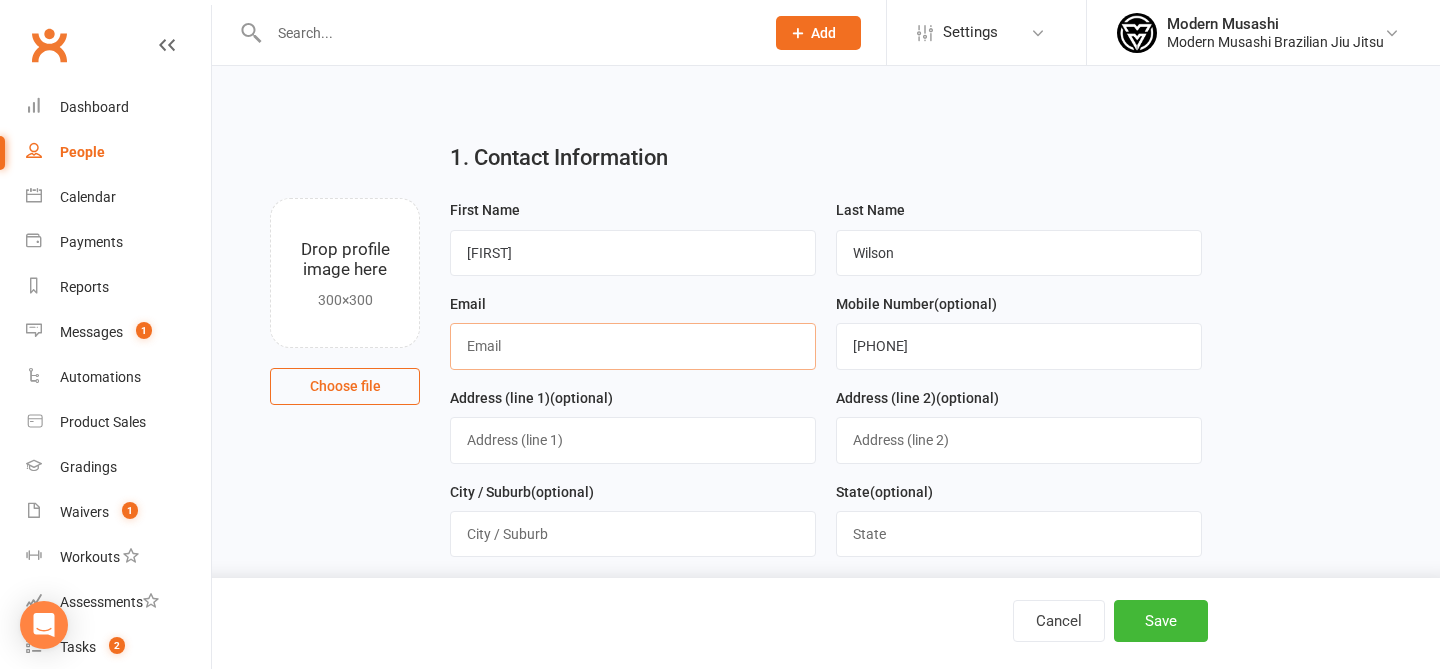 click at bounding box center (633, 346) 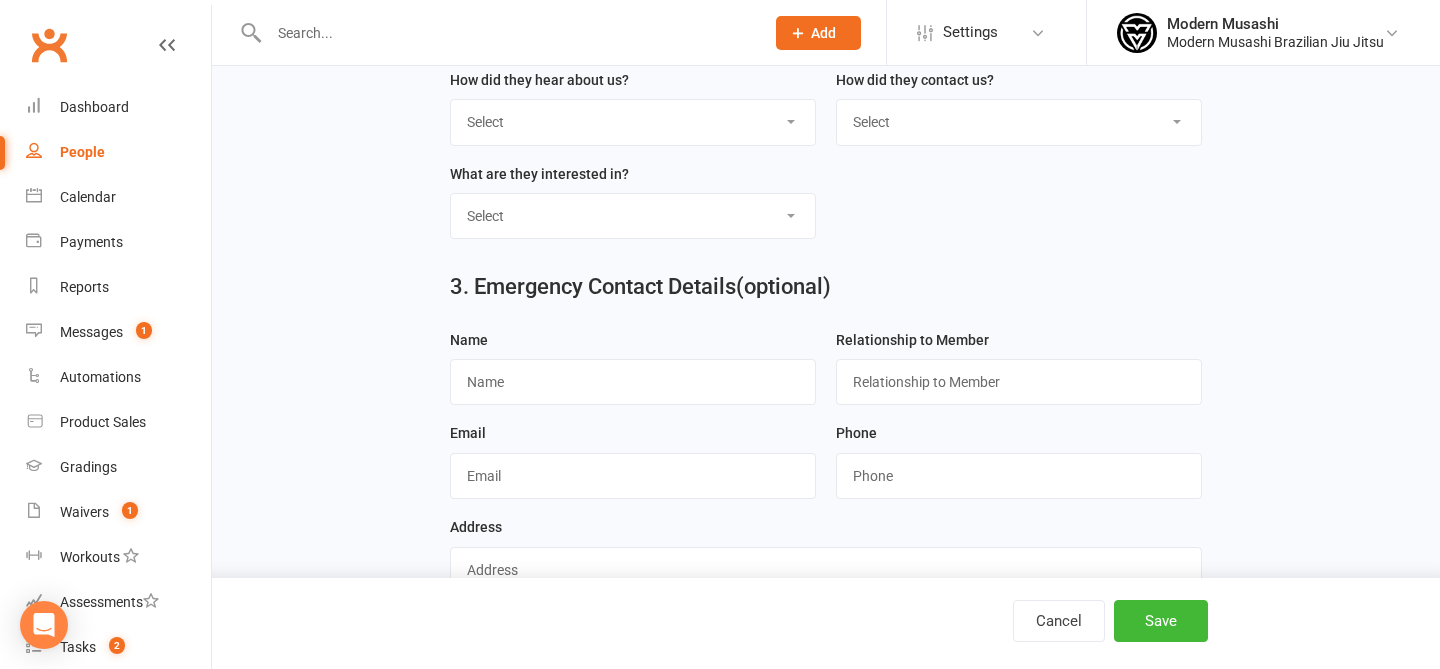 scroll, scrollTop: 916, scrollLeft: 0, axis: vertical 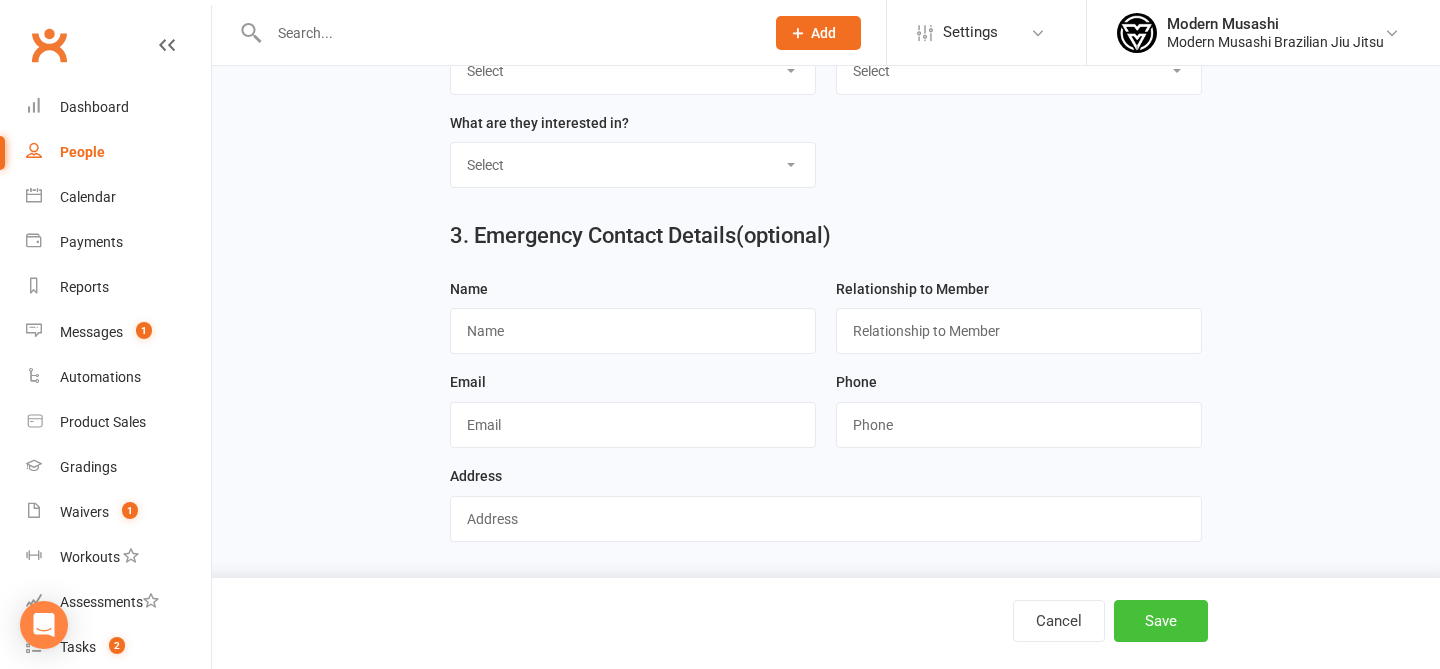 type on "daneo1979@gmail.com" 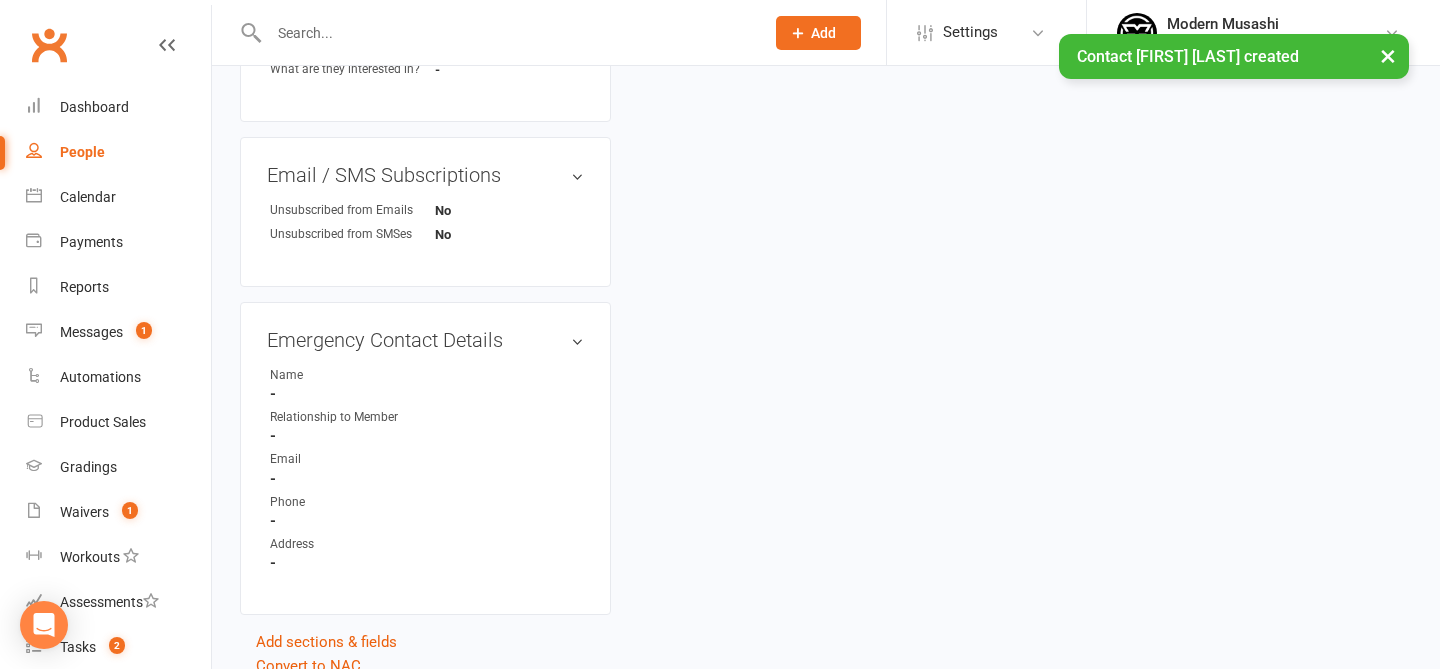 scroll, scrollTop: 0, scrollLeft: 0, axis: both 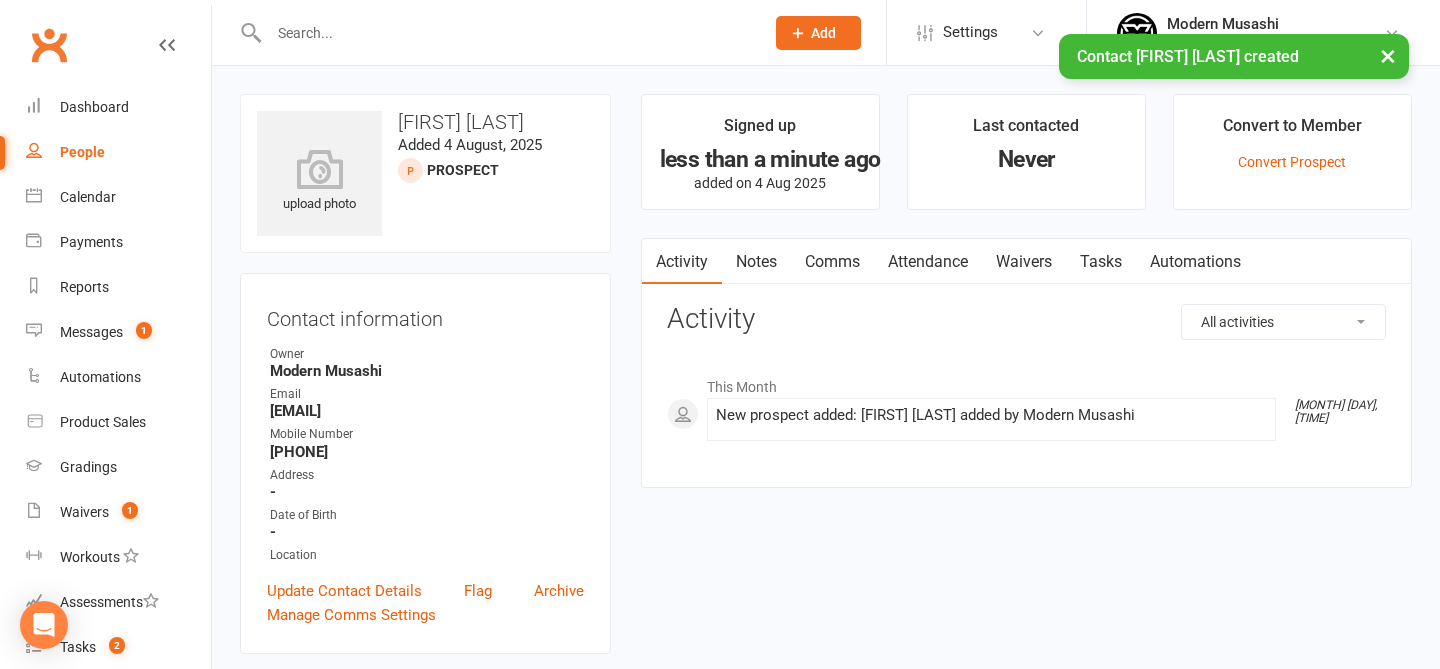 click on "Notes" at bounding box center (756, 262) 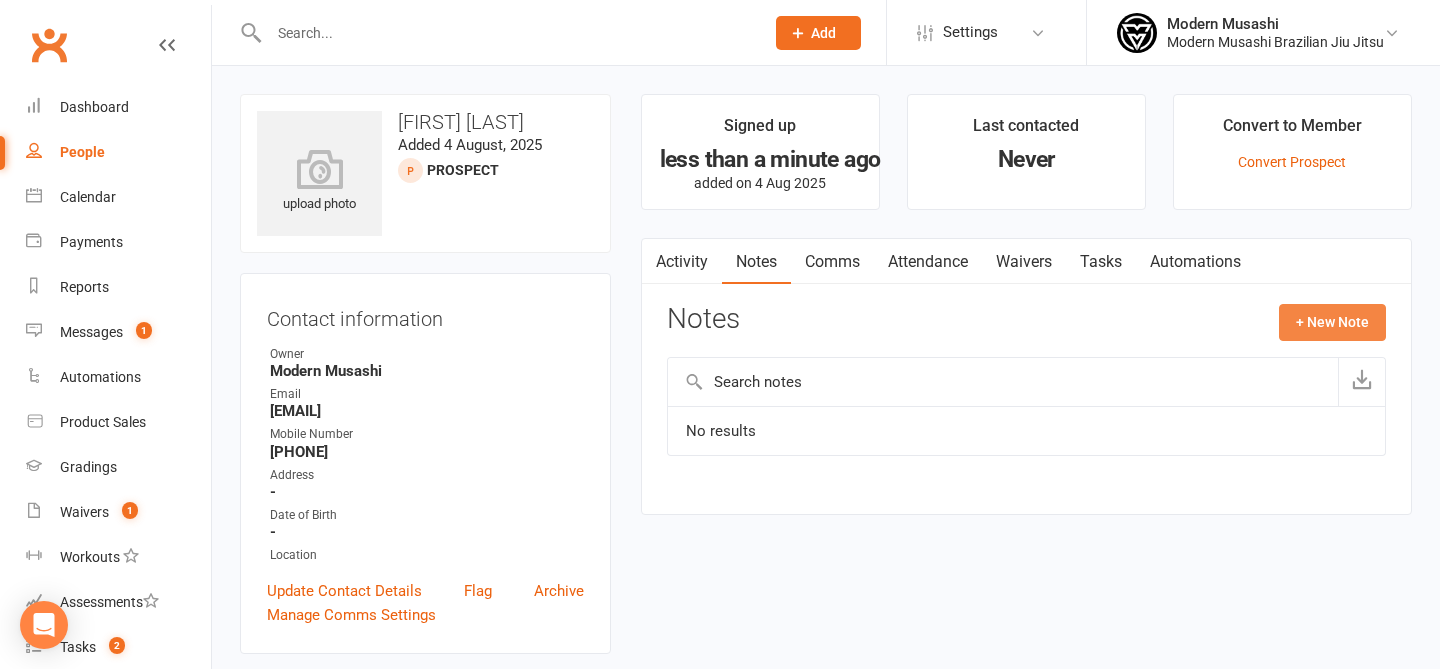 click on "+ New Note" at bounding box center [1332, 322] 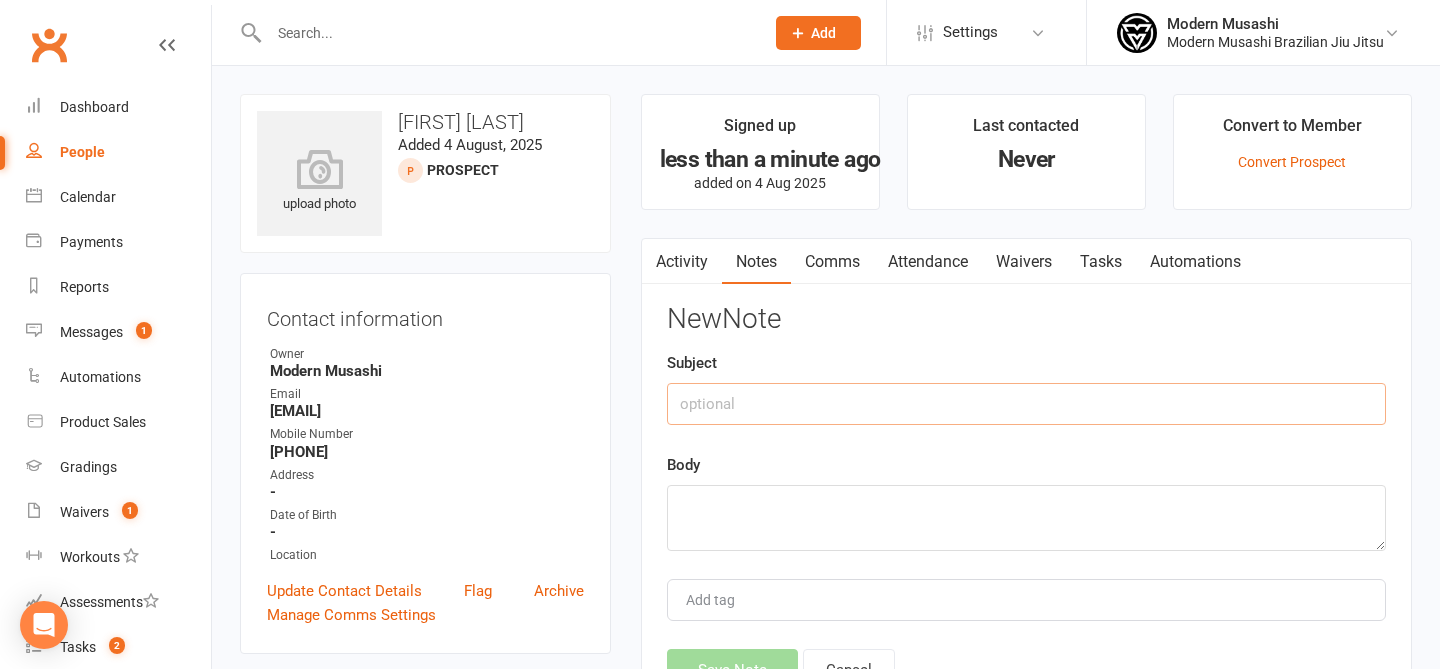 click at bounding box center [1026, 404] 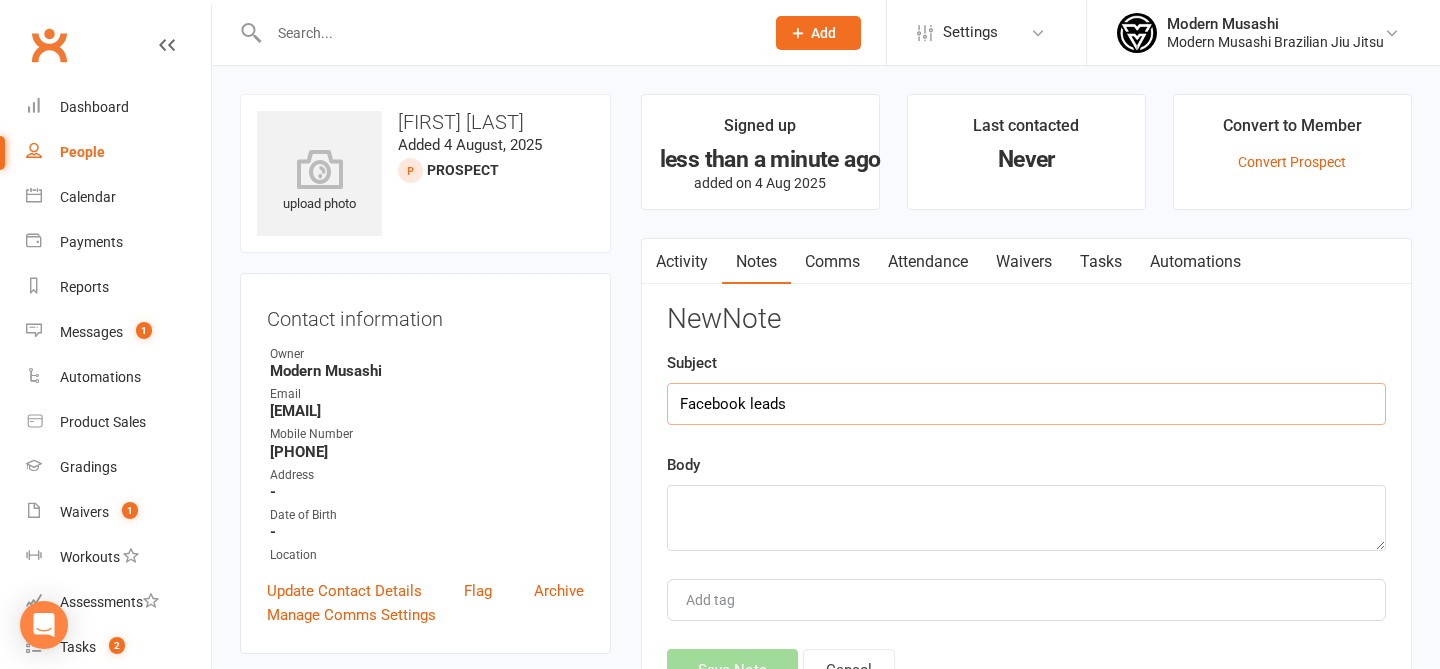 type on "Facebook leads" 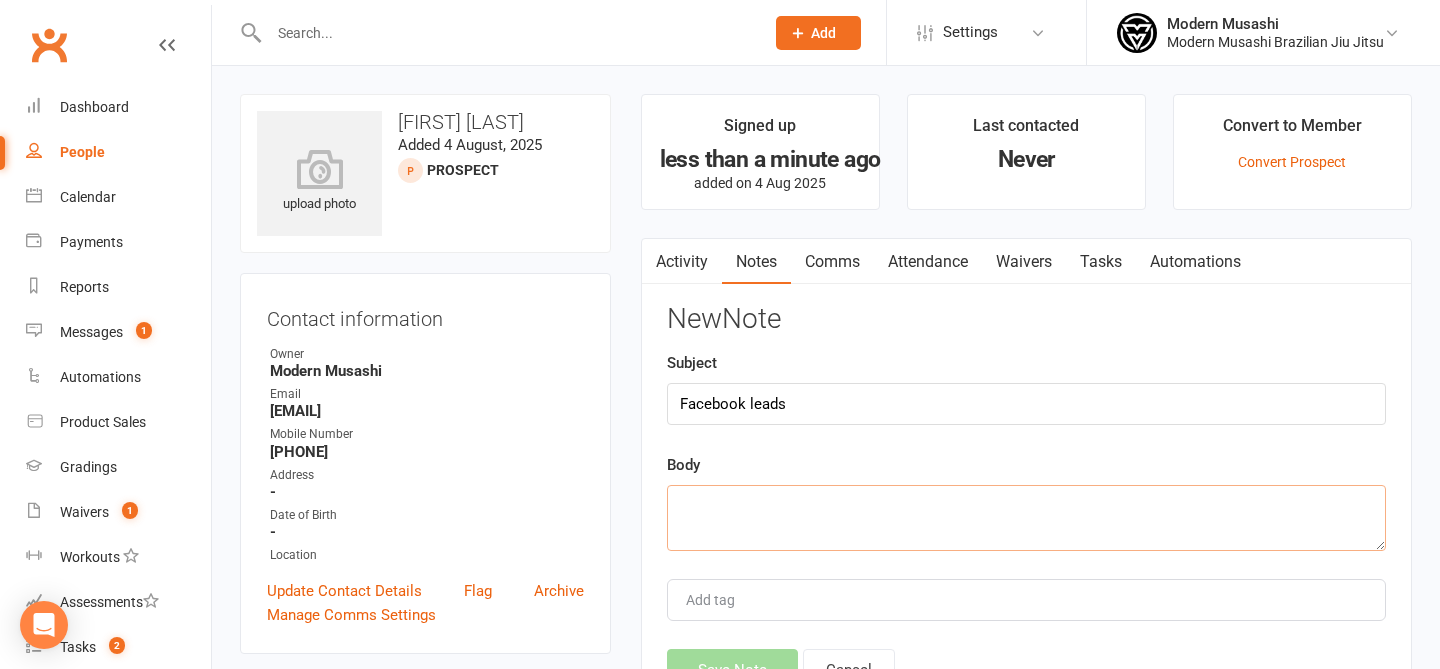 click at bounding box center [1026, 518] 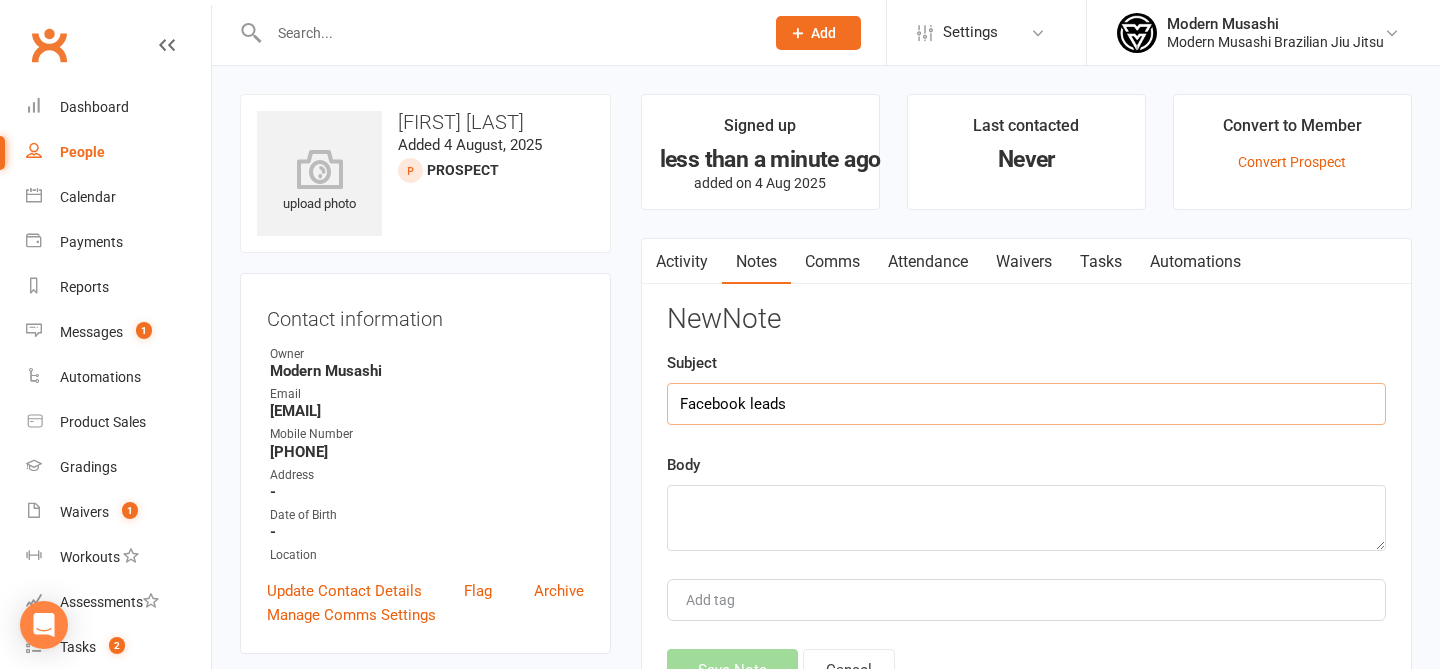 click on "Facebook leads" at bounding box center (1026, 404) 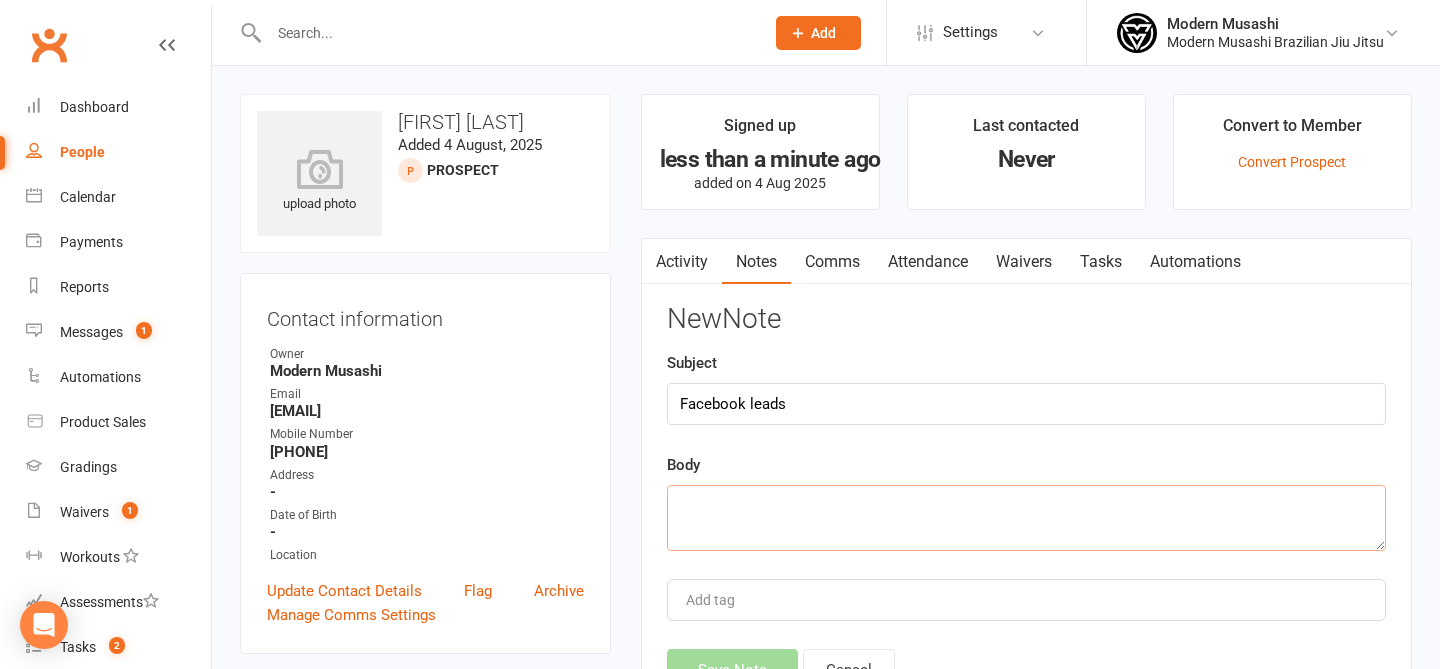 click at bounding box center (1026, 518) 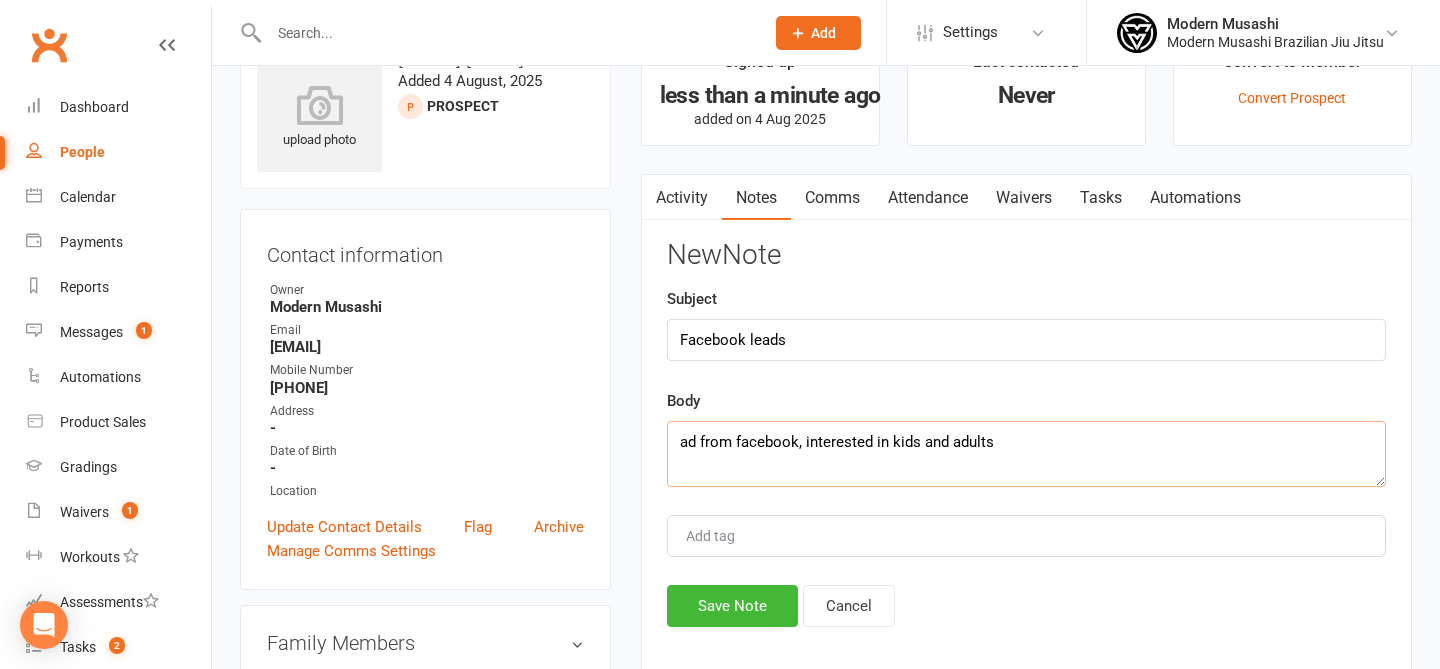 scroll, scrollTop: 65, scrollLeft: 0, axis: vertical 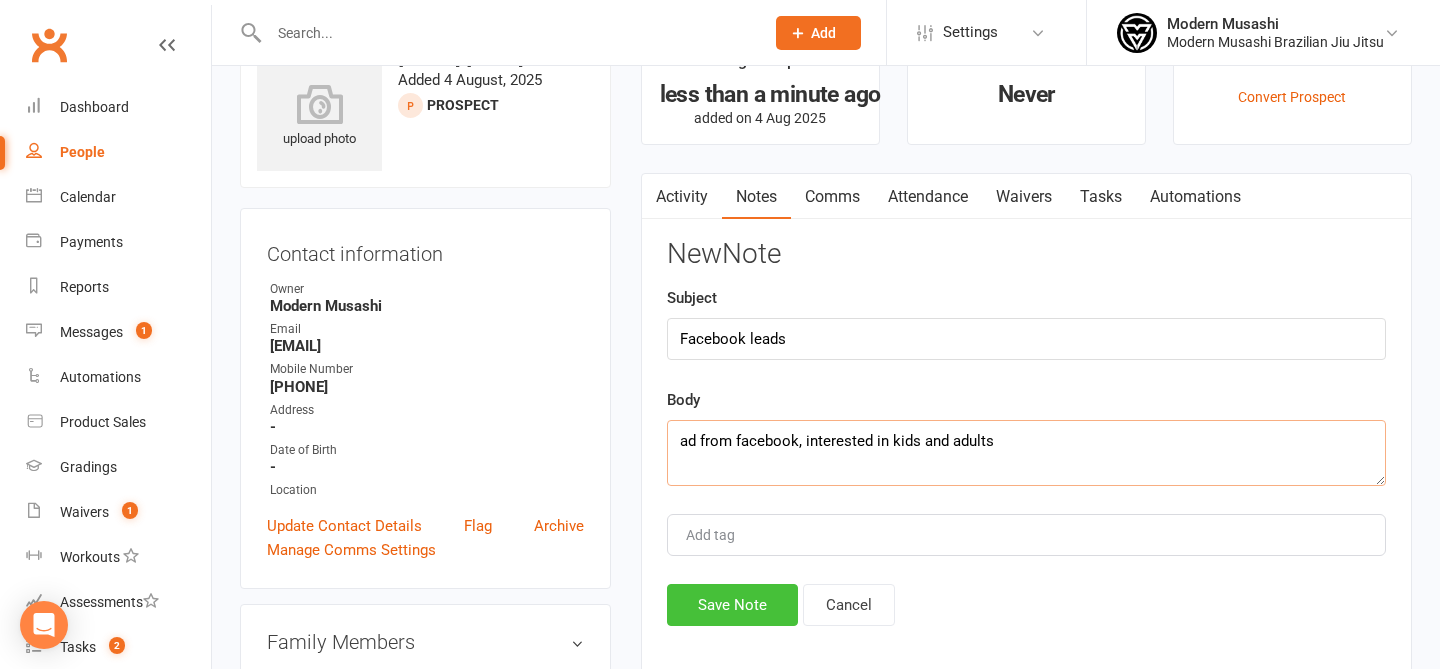 type on "ad from facebook, interested in kids and adults" 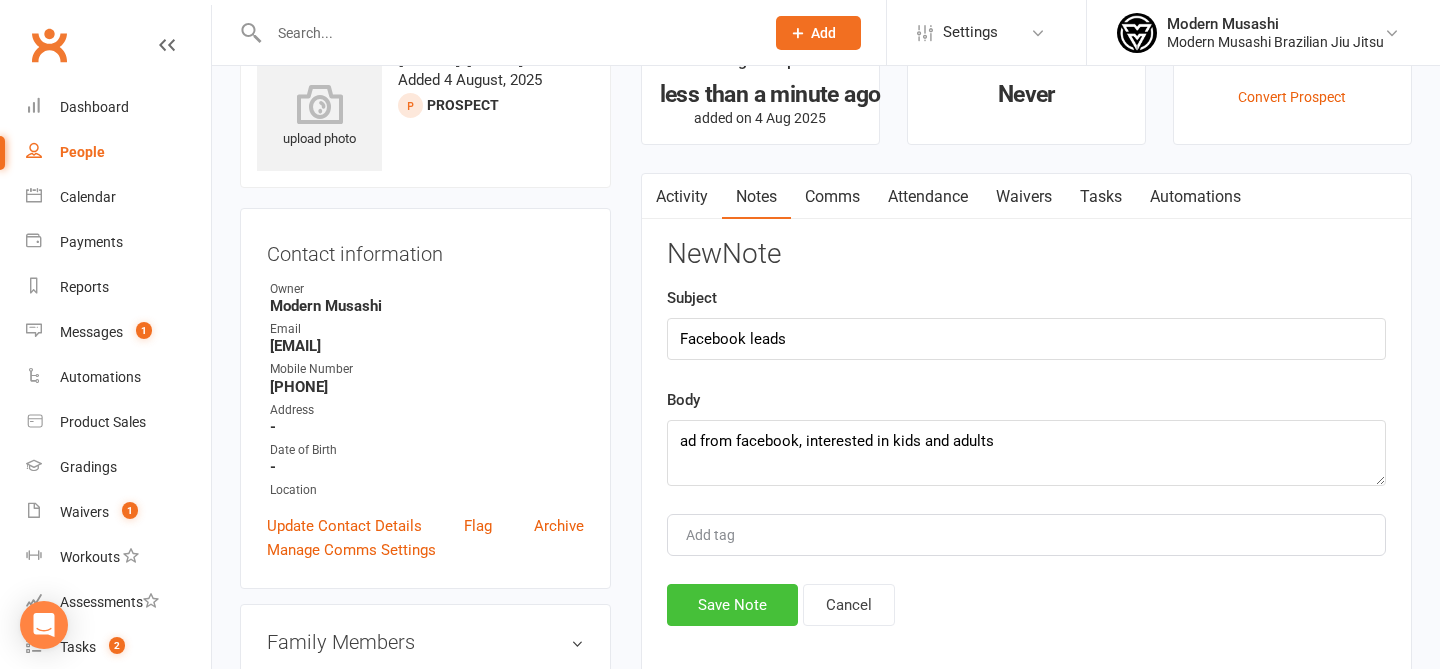 click on "Save Note" at bounding box center [732, 605] 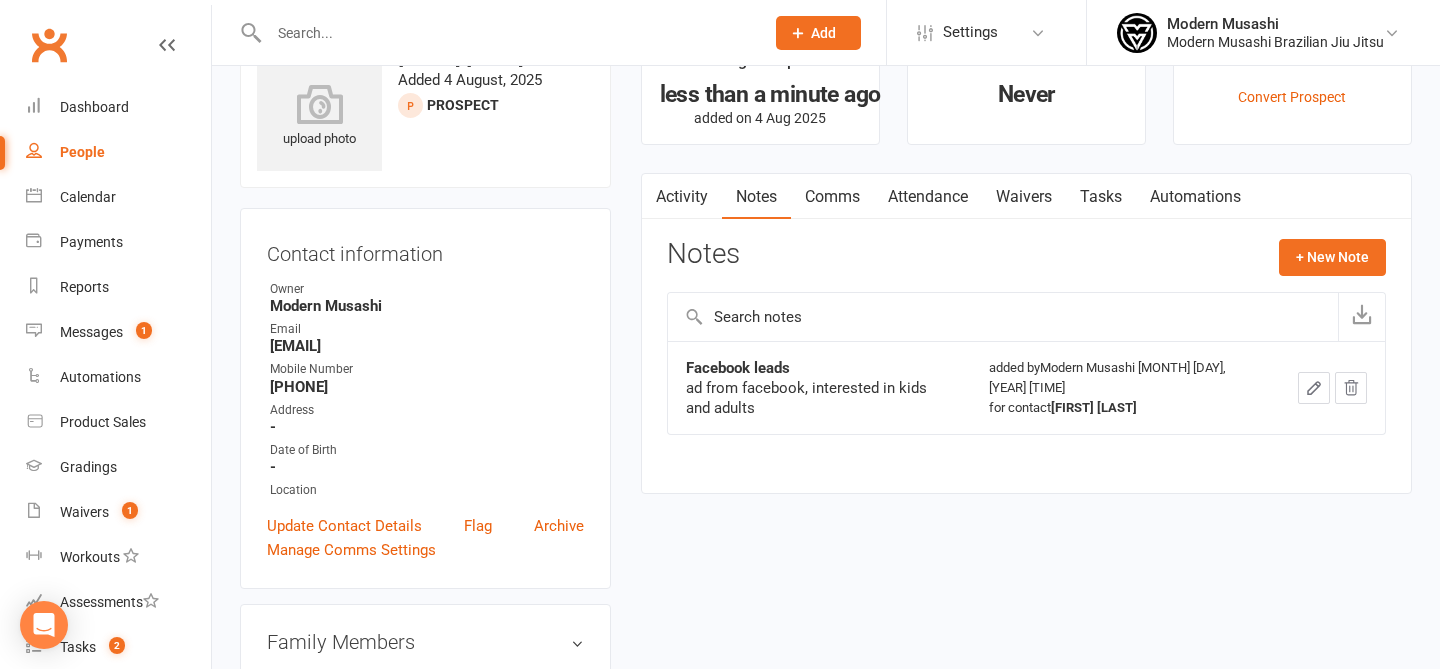 click 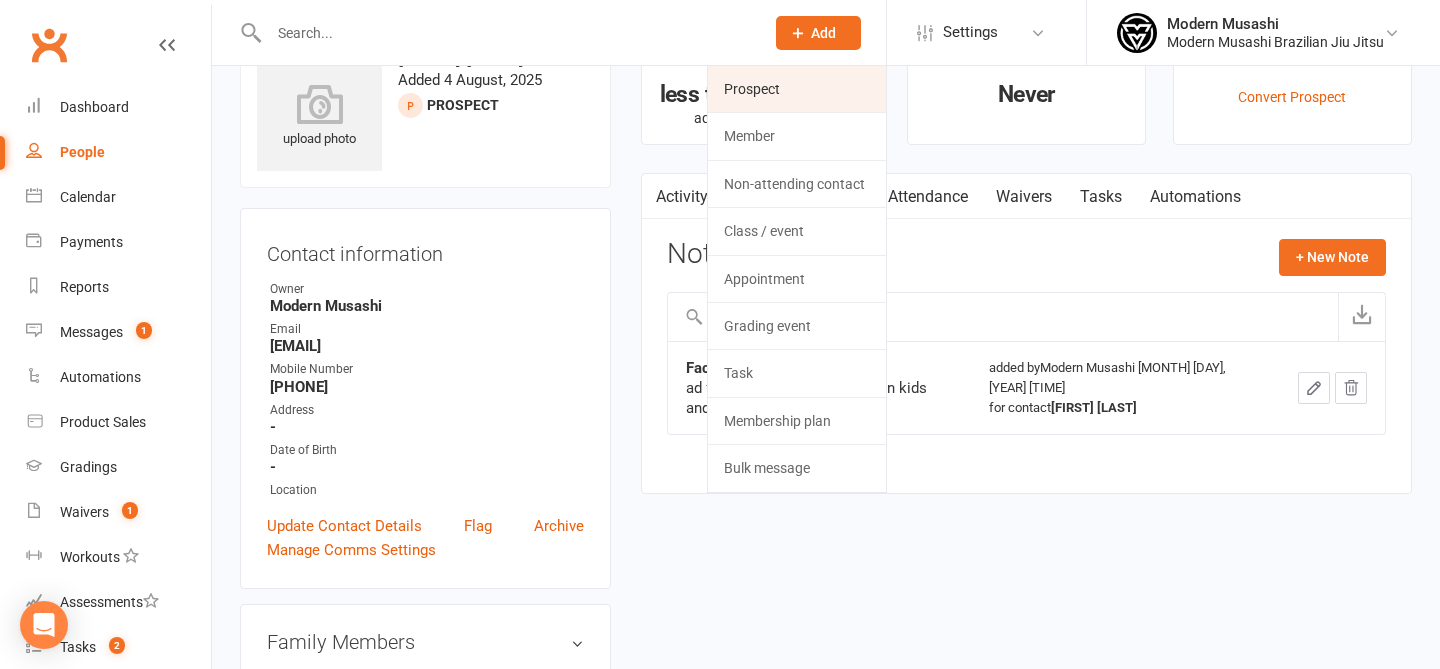click on "Prospect" 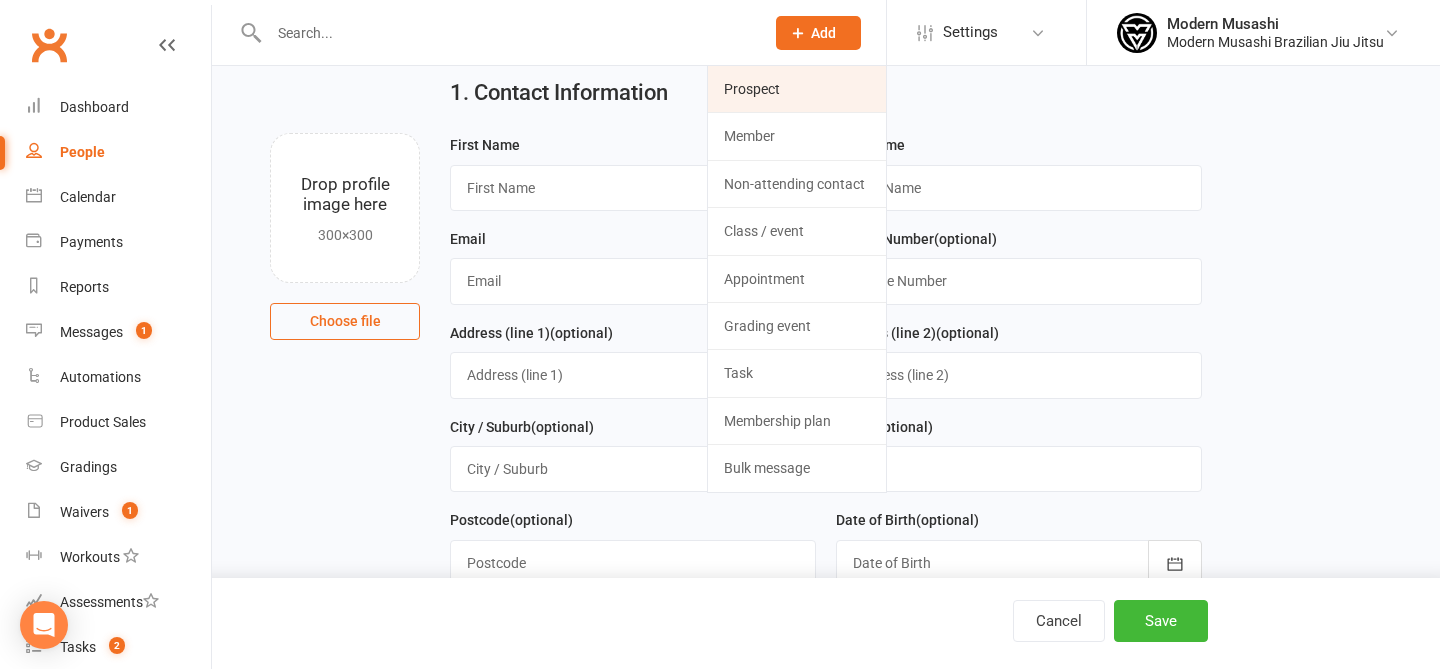 scroll, scrollTop: 0, scrollLeft: 0, axis: both 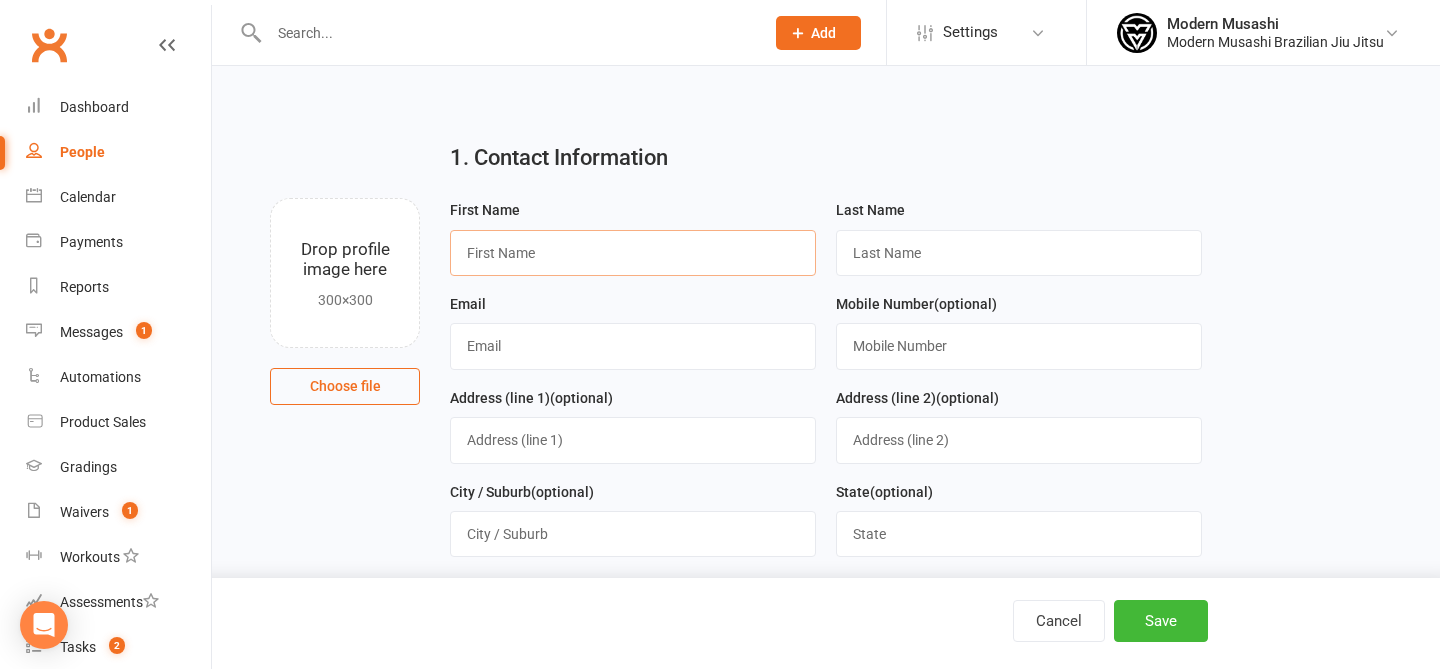 click at bounding box center (633, 253) 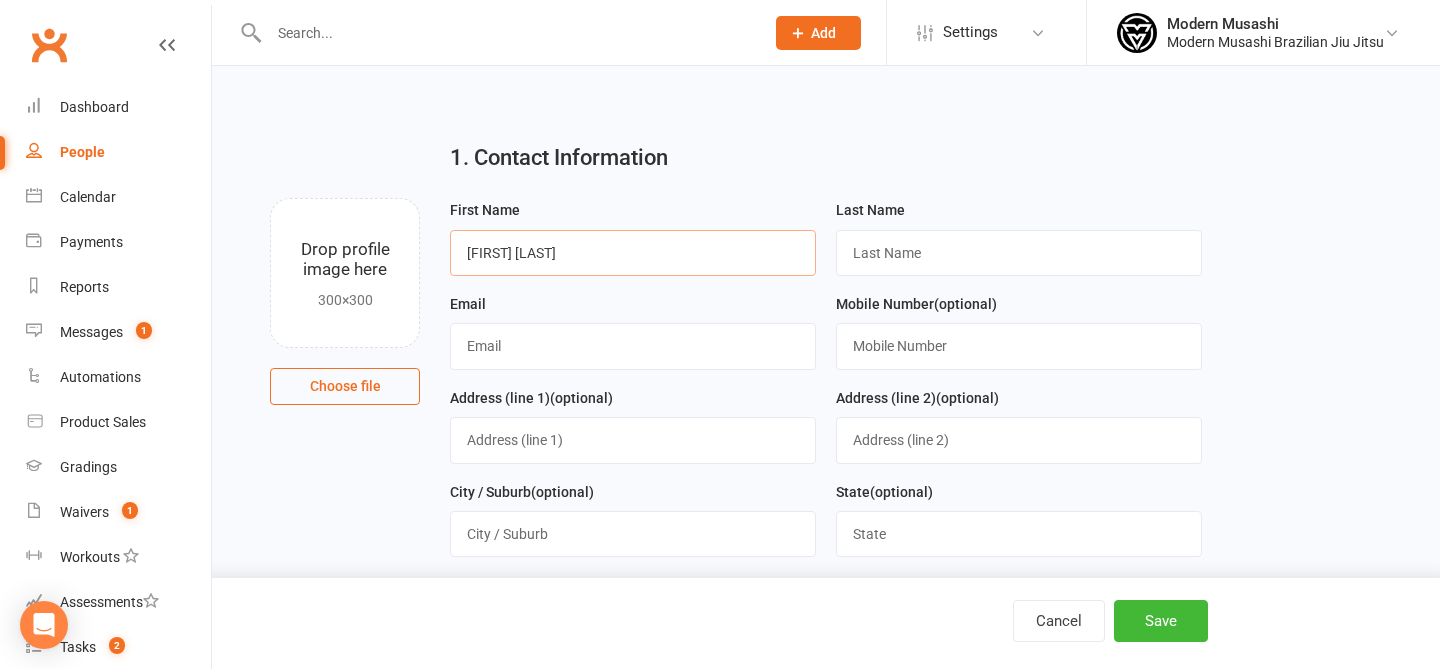 drag, startPoint x: 504, startPoint y: 252, endPoint x: 626, endPoint y: 252, distance: 122 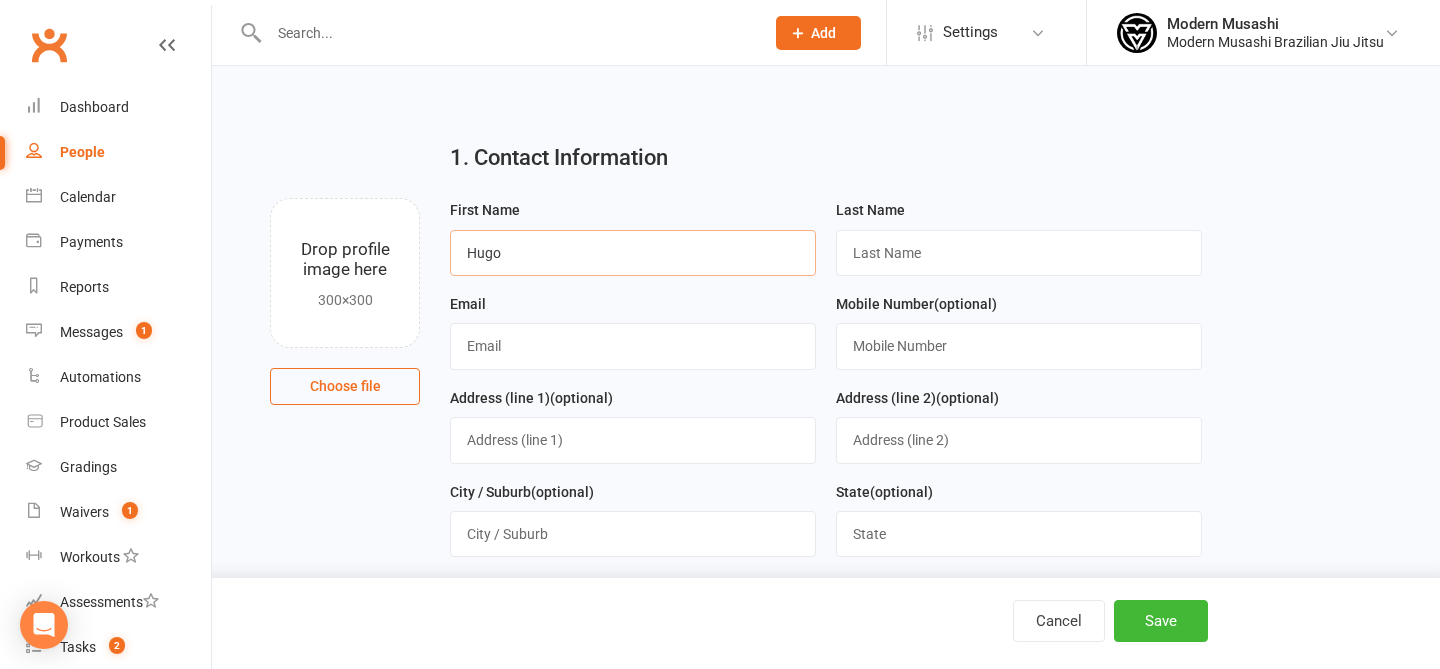 type on "Hugo" 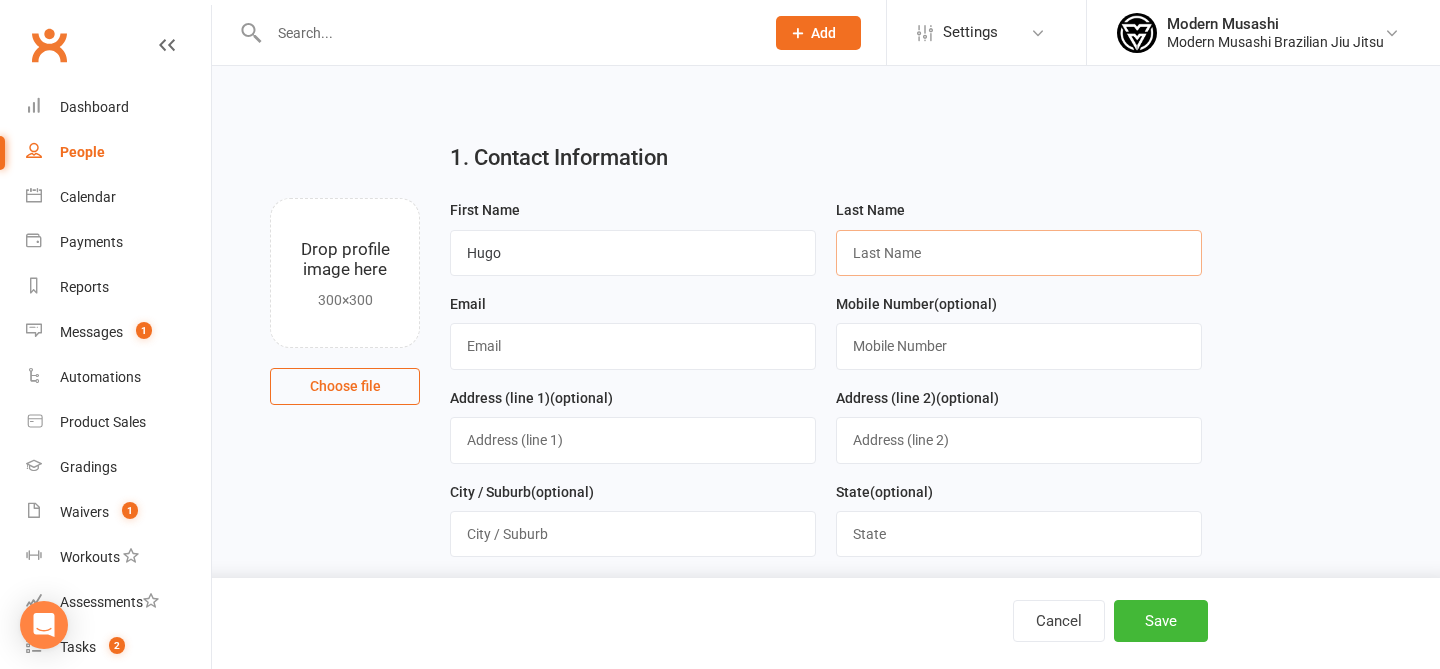 click at bounding box center (1019, 253) 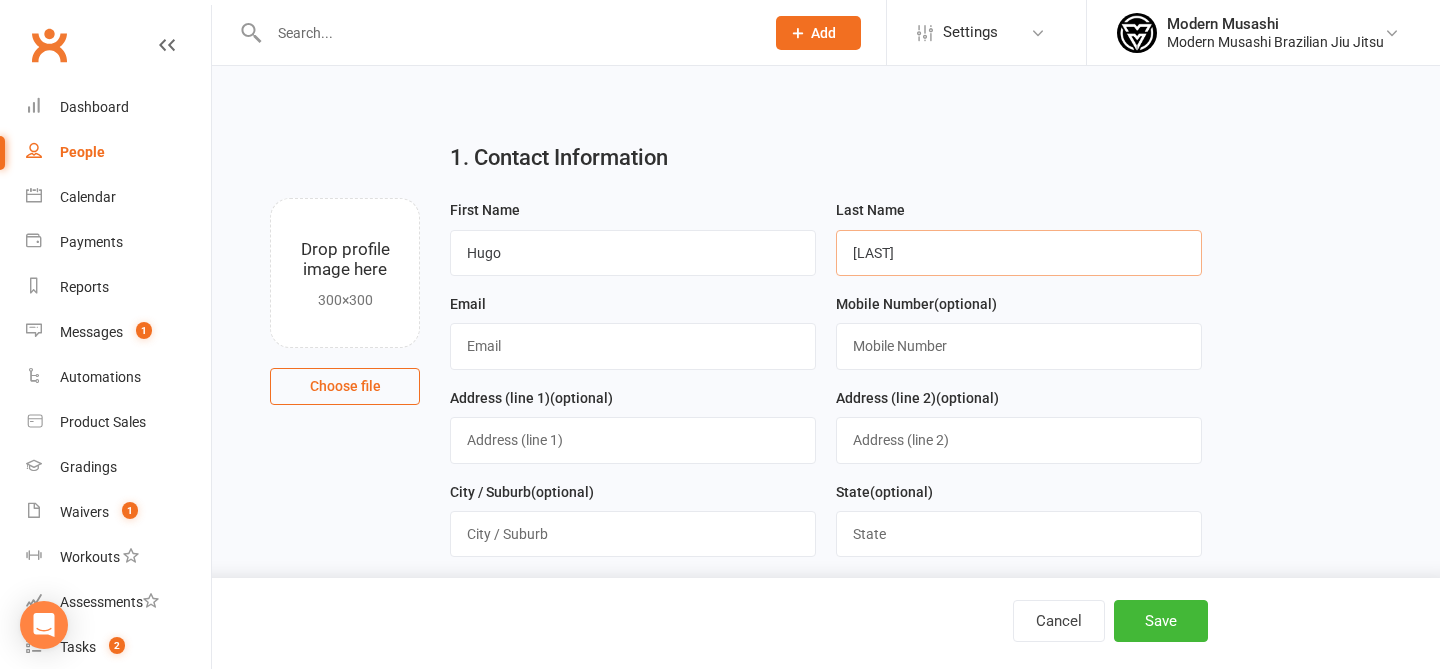 type on "Chaparro" 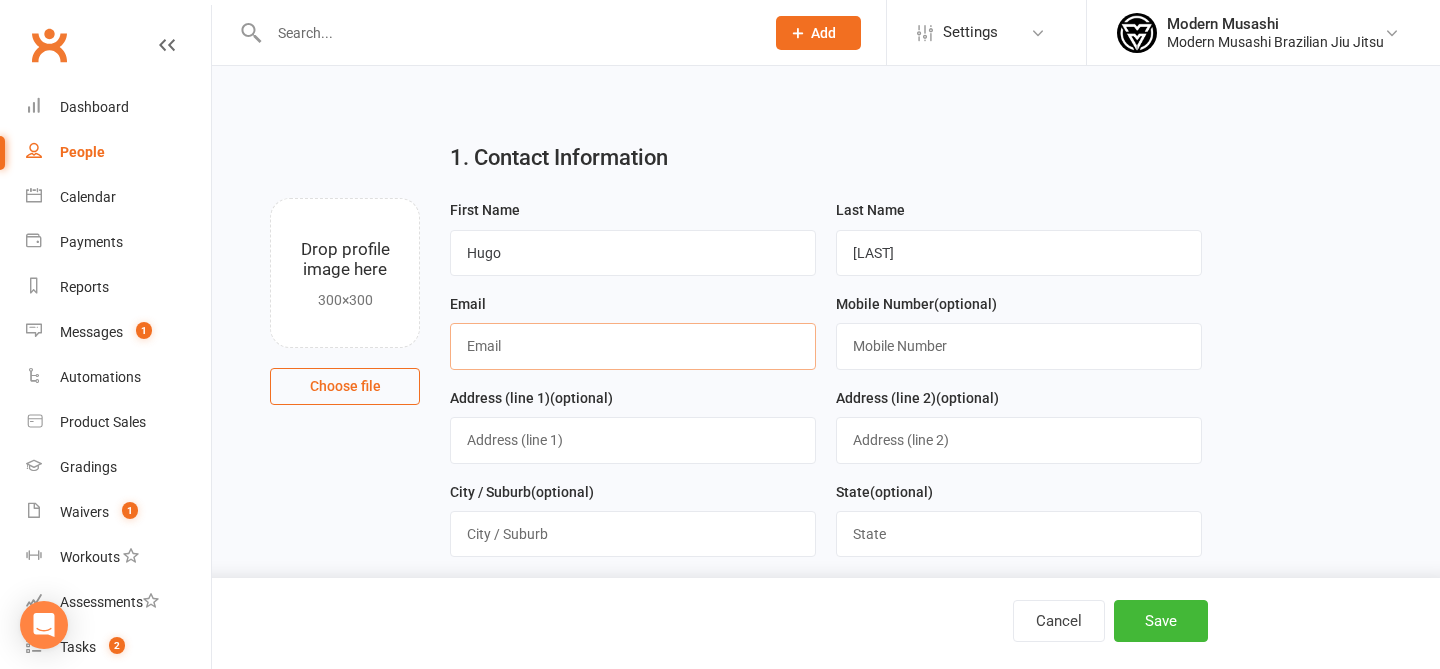 click at bounding box center [633, 346] 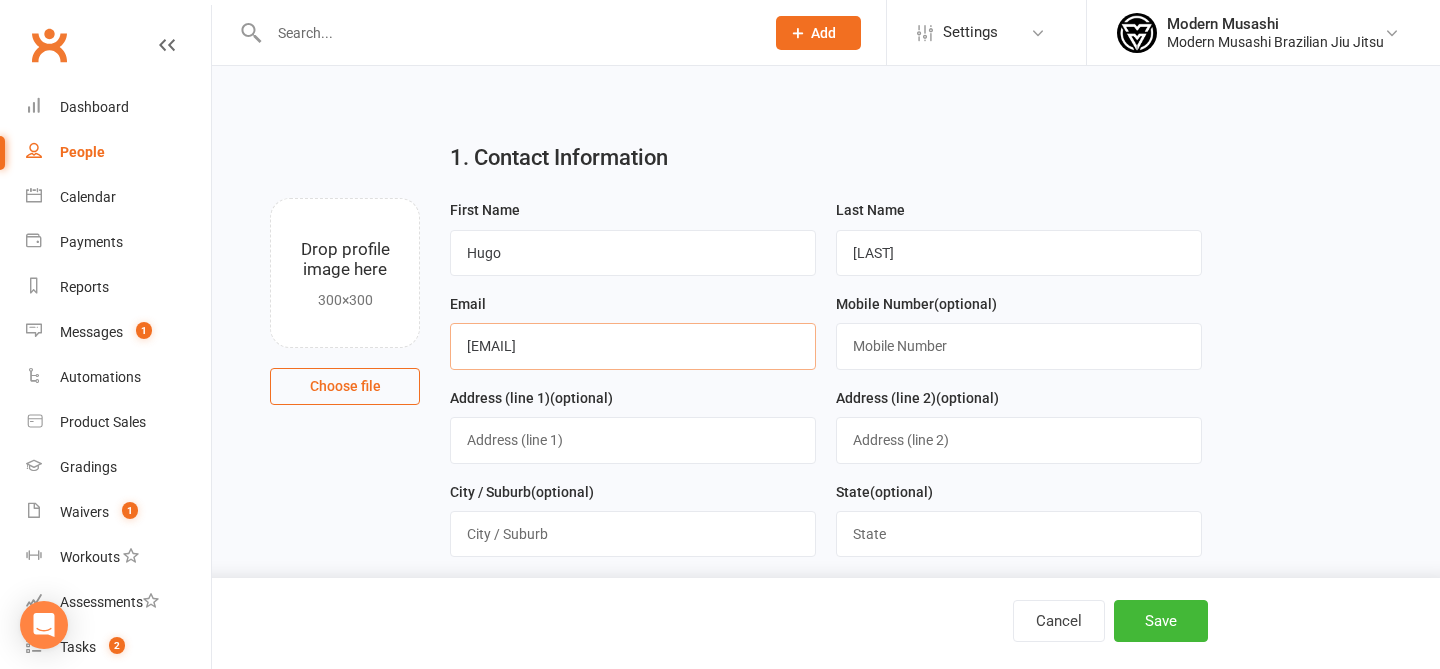 type on "worldsyours@gmail.com" 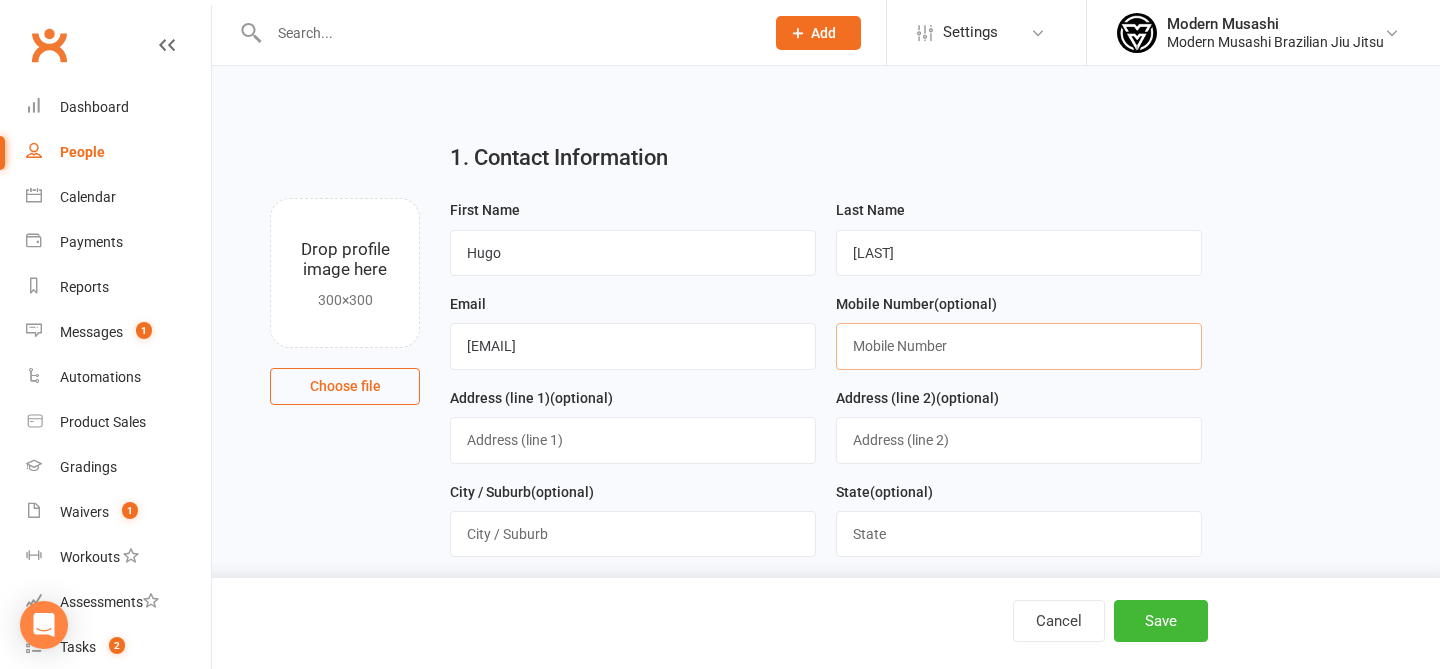 click at bounding box center (1019, 346) 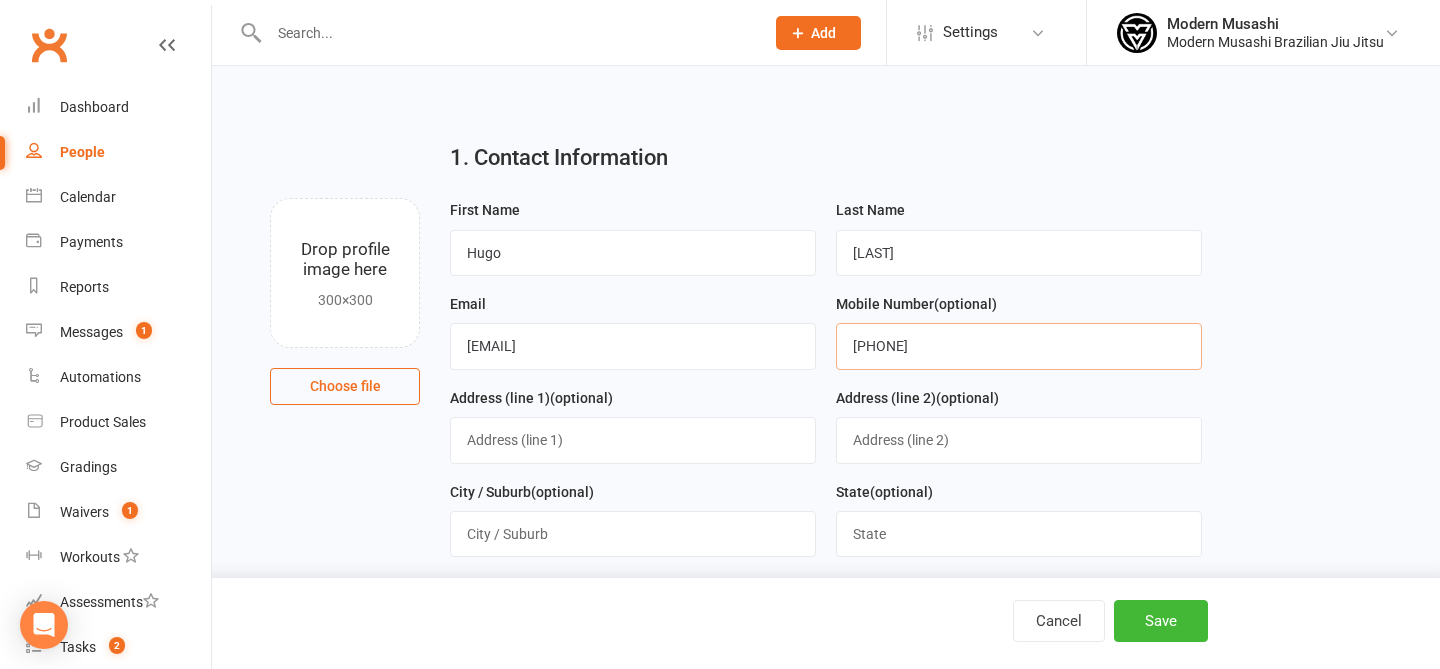 click on "416171212" at bounding box center (1019, 346) 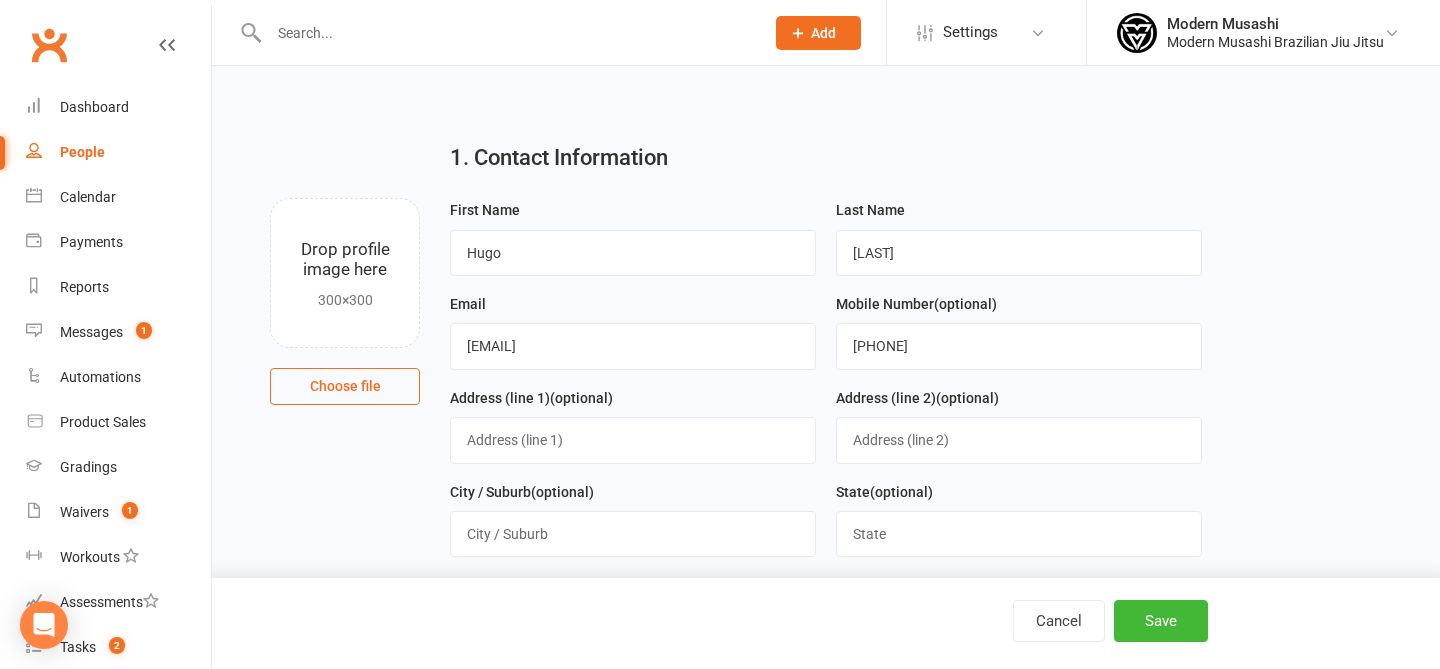 click on "1. Contact Information  Drop profile image here 300×300 Choose file
First Name  Hugo
Last Name  Chaparro
Email  worldsyours@gmail.com
Mobile Number  (optional) 0416171212
Address (line 1)  (optional)
Address (line 2)  (optional)
City / Suburb  (optional)
State  (optional)
Postcode  (optional)
Date of Birth  (optional)
2021 - 2040
2021
2022
2023
2024
2025
2026
2027
2028
2029
2030
2031
2032
2033
2034
2035
2036
2037
2038
2039
2040
Owner  (optional) Select Owner Modern Musashi Alan James
(optional)" at bounding box center (826, 656) 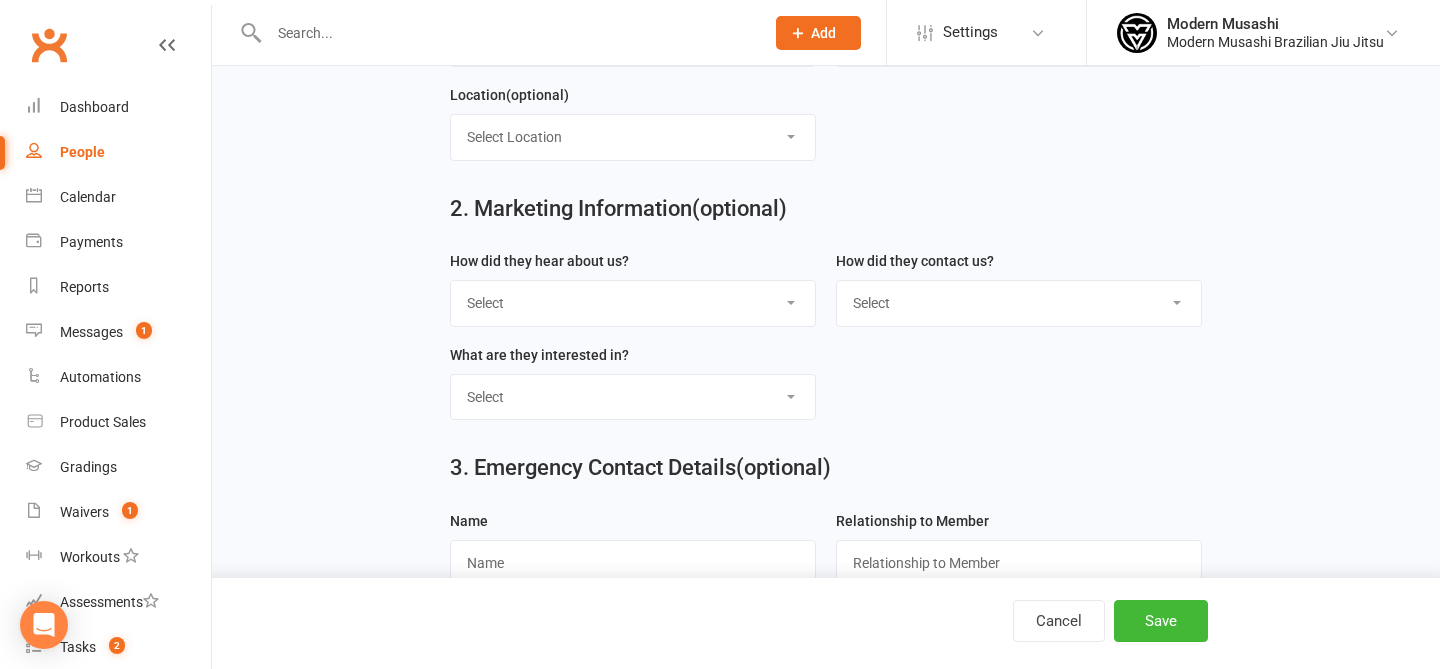 scroll, scrollTop: 673, scrollLeft: 0, axis: vertical 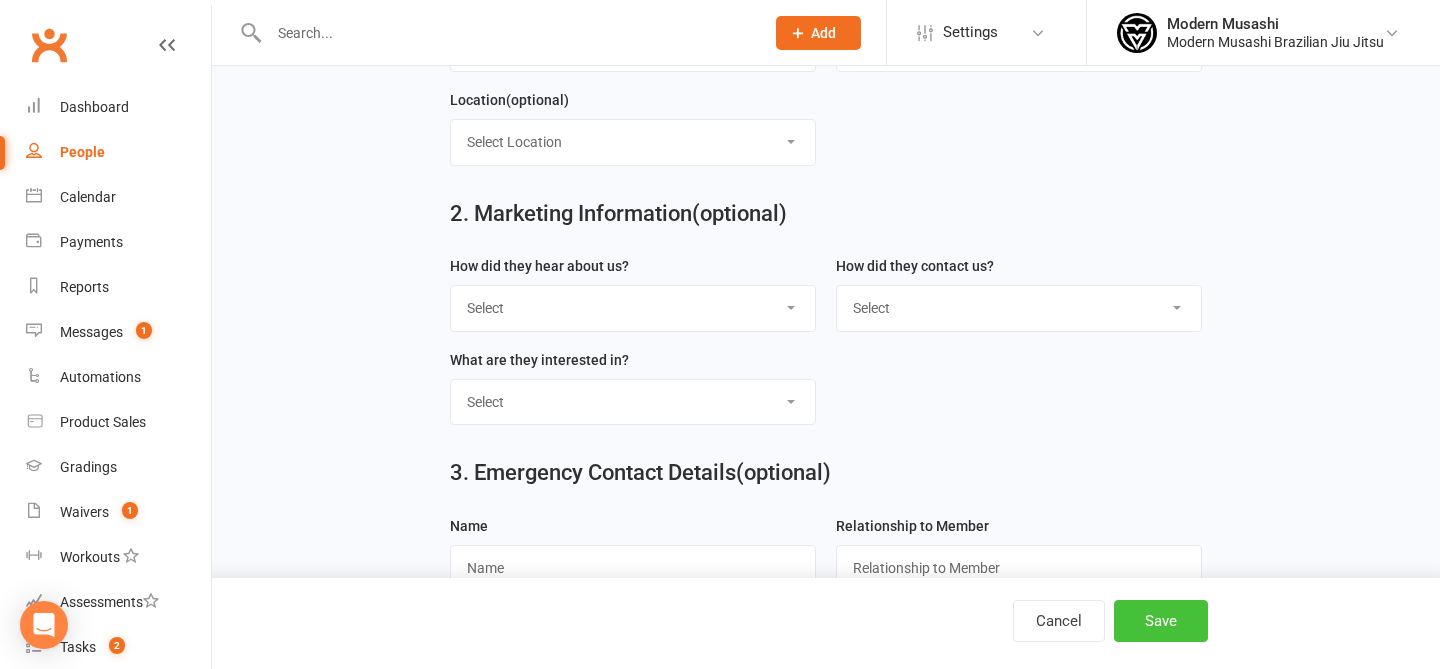 click on "Save" at bounding box center (1161, 621) 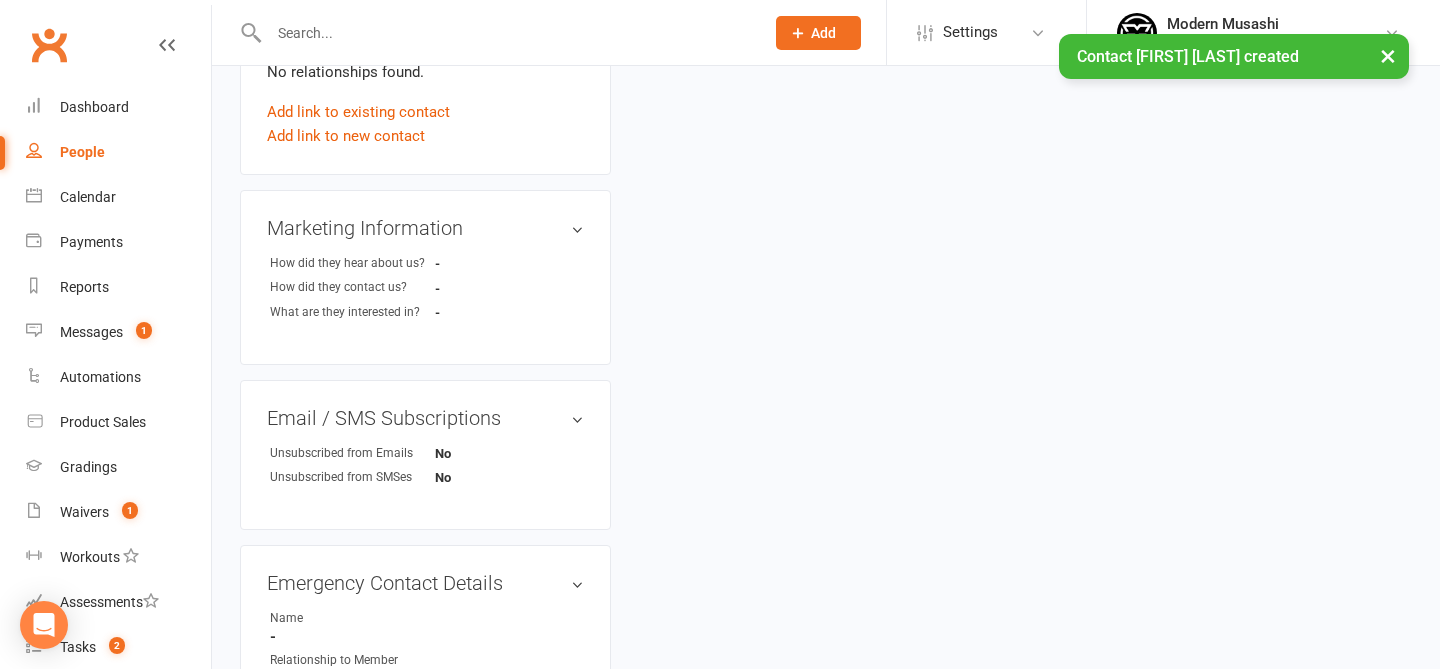 scroll, scrollTop: 0, scrollLeft: 0, axis: both 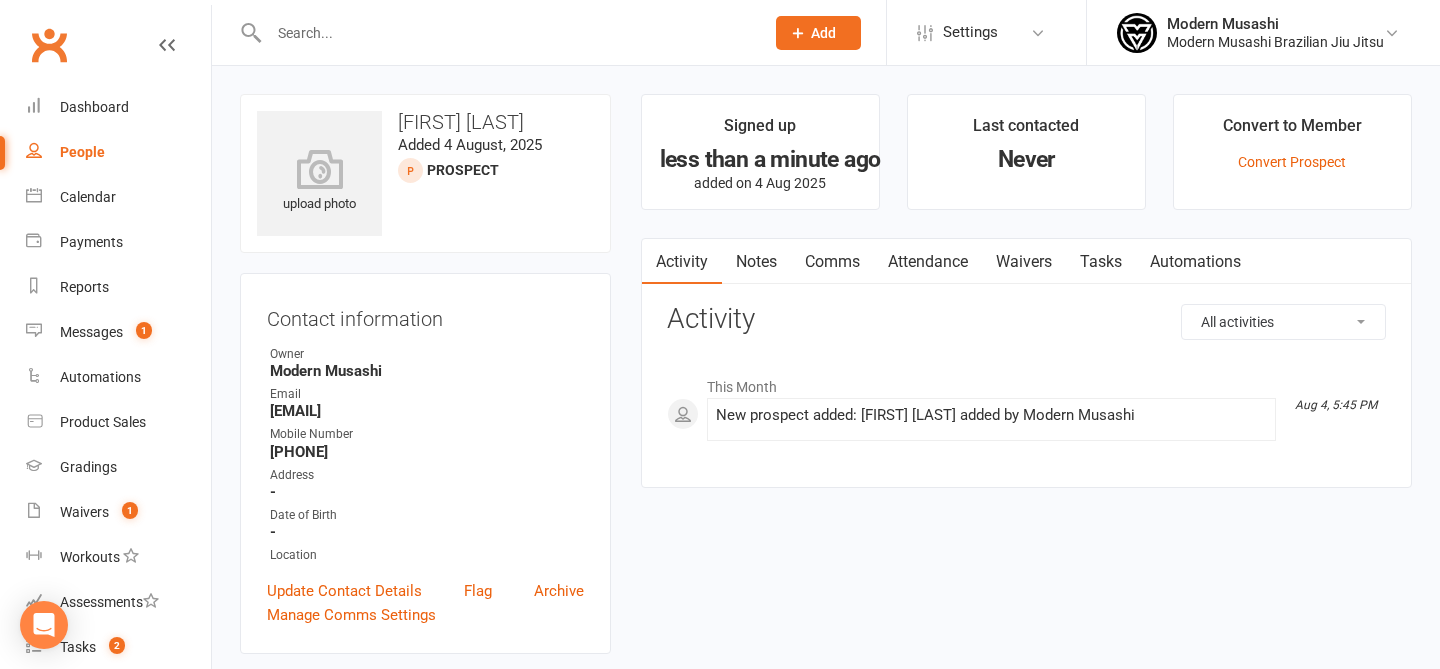 click on "Comms" at bounding box center [832, 262] 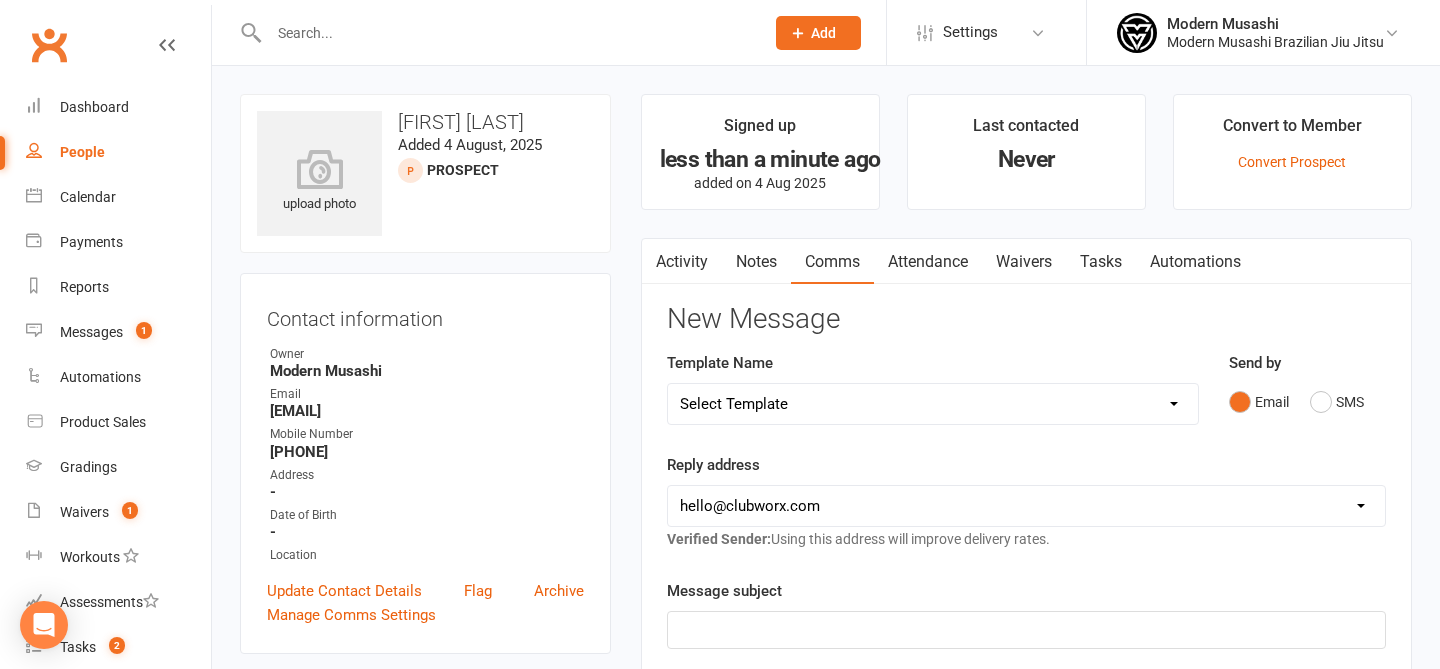 click on "Activity Notes Comms Attendance Waivers Tasks Automations
New Message Template Name Select Template [SMS] Book your free trial [SMS] [Default template - review before using] Appointment reminder [SMS] [Default template - review before using] Missed class [SMS] [Default template - review before using] Initial response to enquiry [SMS] [Default template - review before using] Flash sale [Email] [Default template - review before using] Newsletter Email Template - Monthly Edition [SMS] [Default template - review before using] Sign up offer [SMS] [Default template - review before using] Inactive member [SMS] [Default template - review before using] Membership upgrade [SMS] [Default template - review before using] Suspension confirmation [SMS] [Default template - review before using] Follow up from free trial class [Email] [Default template - review before using] Message 1 - New Paid Trial: Welcome Email (Sent Immediately After Signup) [SMS] [Default template - review before using] Failed payment Send by Email" at bounding box center [1026, 864] 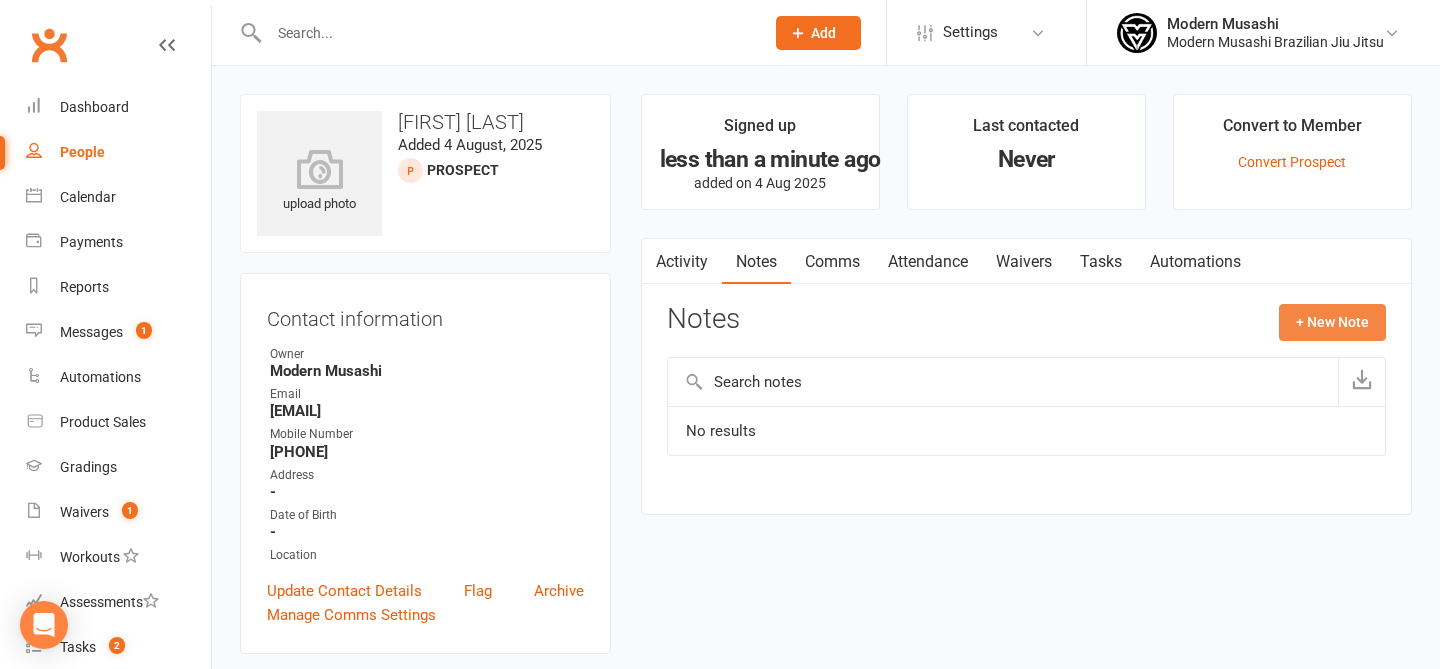 click on "+ New Note" at bounding box center [1332, 322] 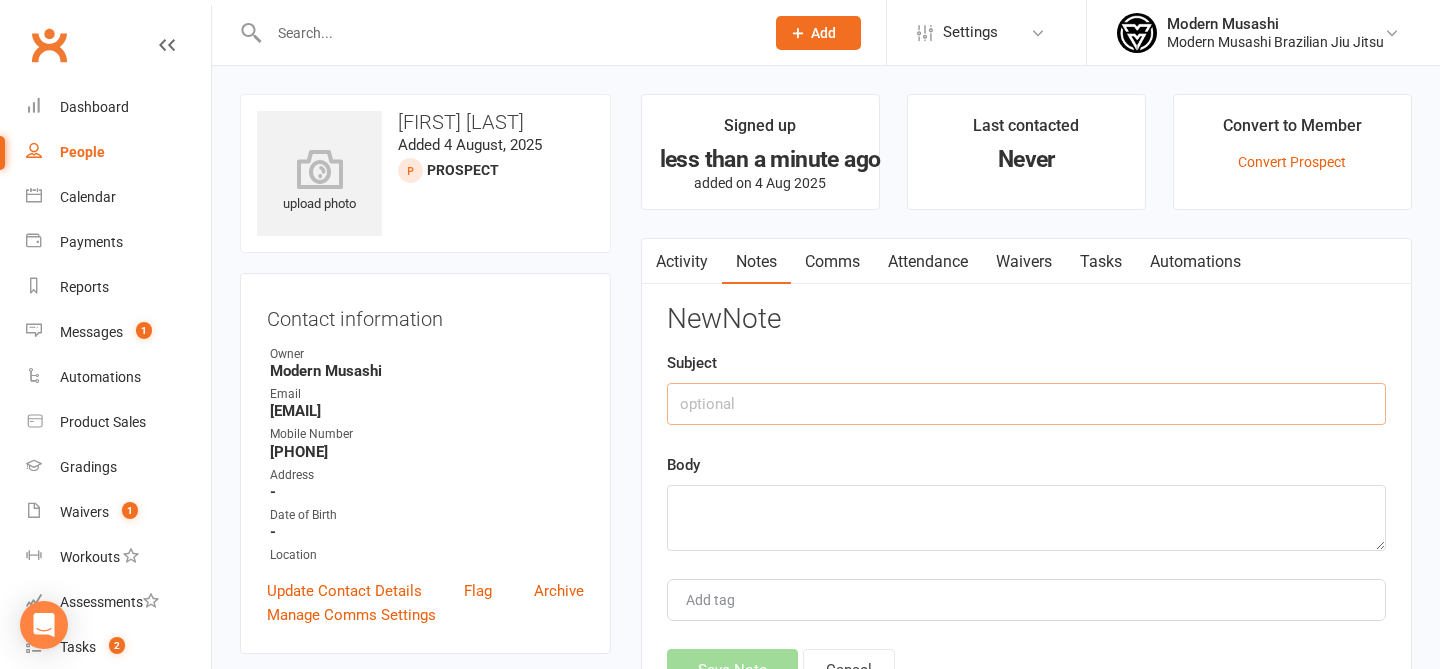 click at bounding box center [1026, 404] 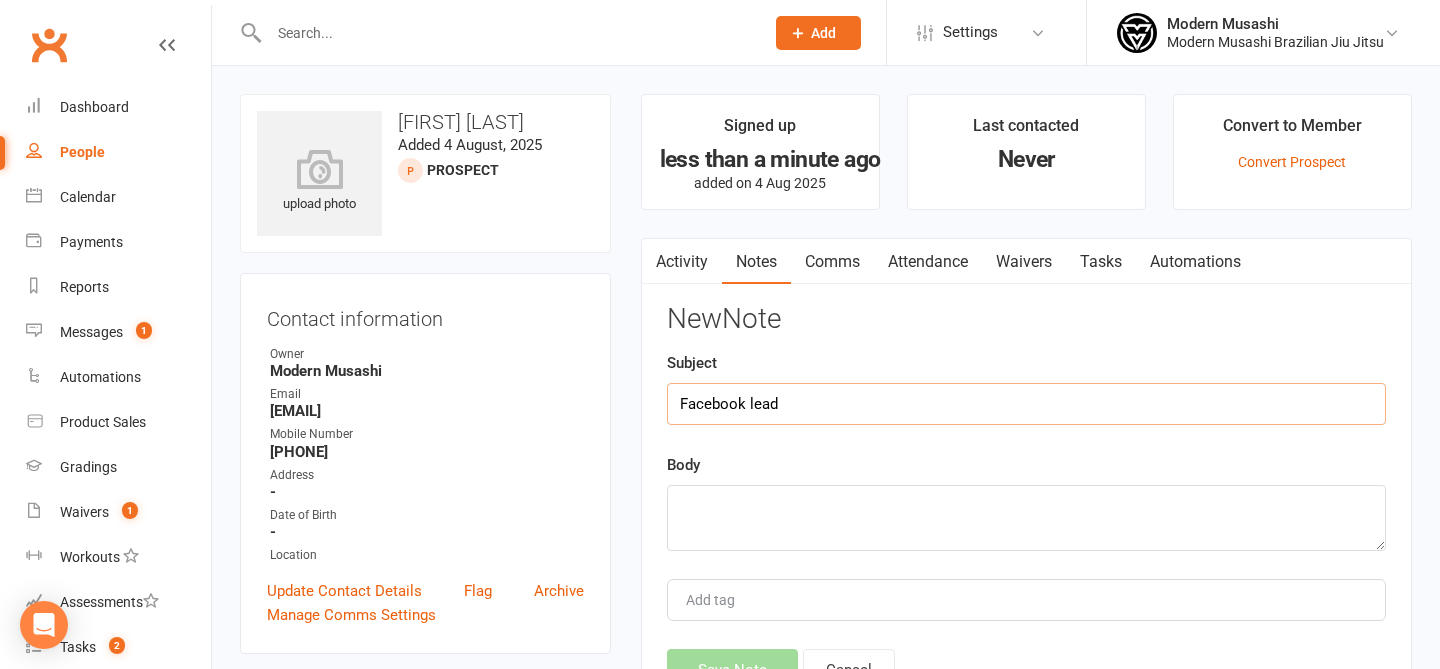 type on "Facebook lead" 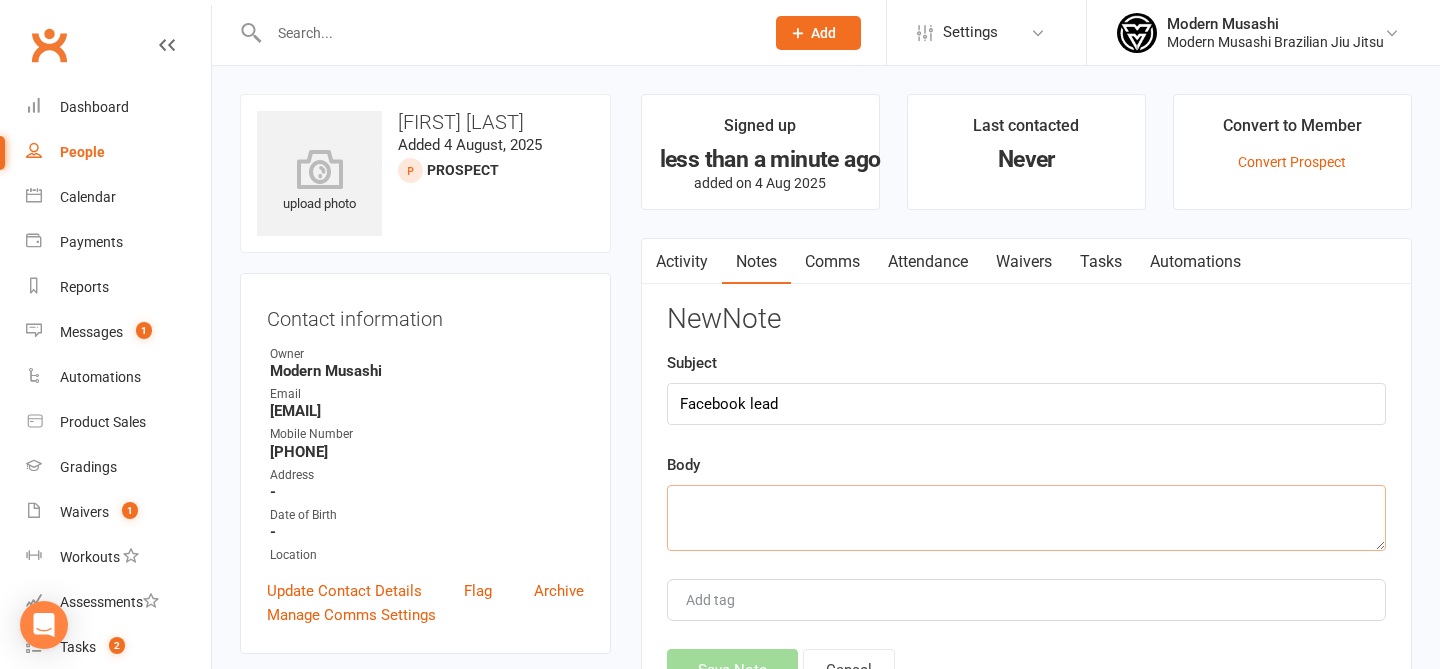 click at bounding box center [1026, 518] 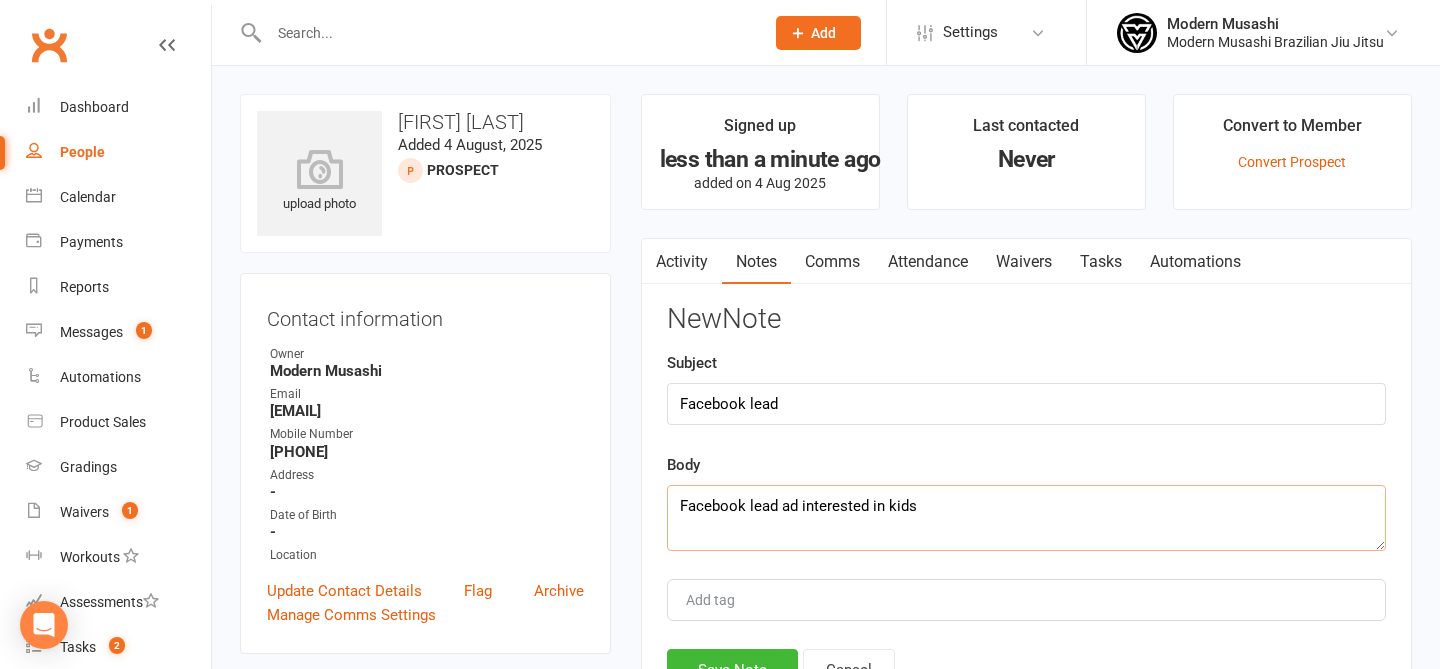 type on "Facebook lead ad interested in kids" 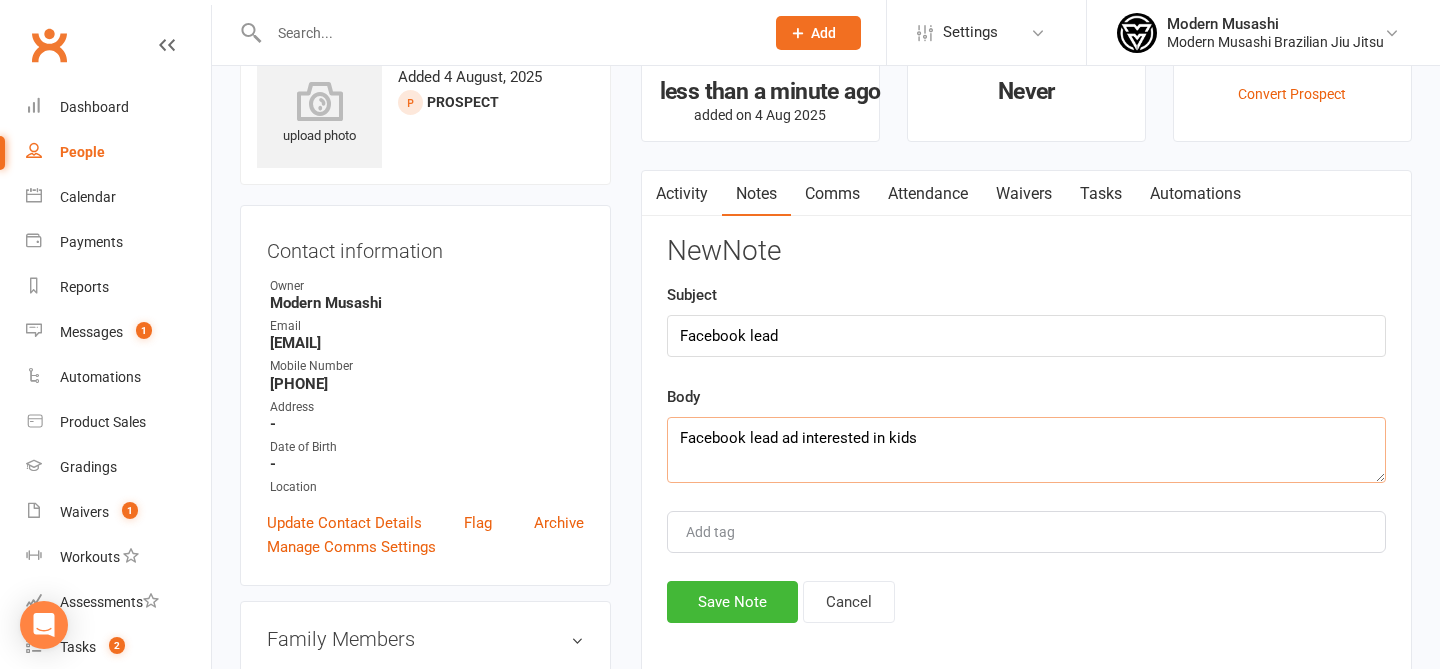 scroll, scrollTop: 71, scrollLeft: 0, axis: vertical 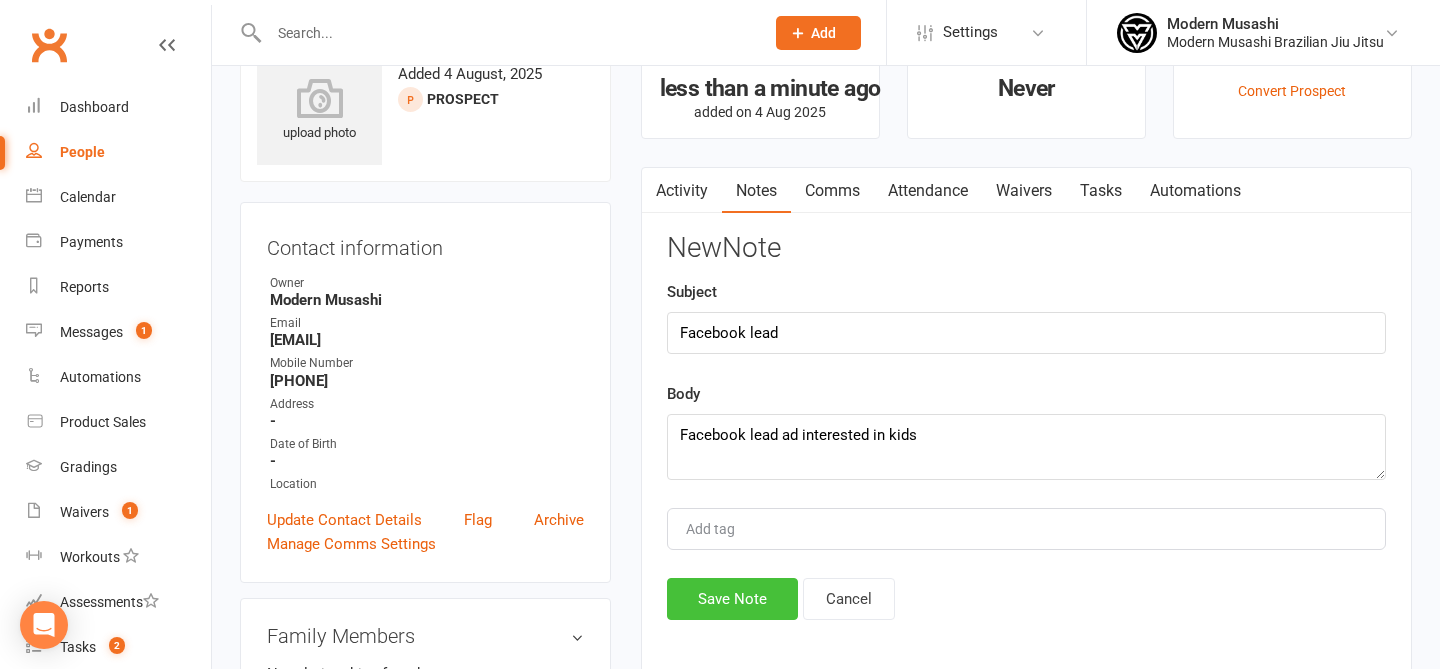 click on "Save Note" at bounding box center [732, 599] 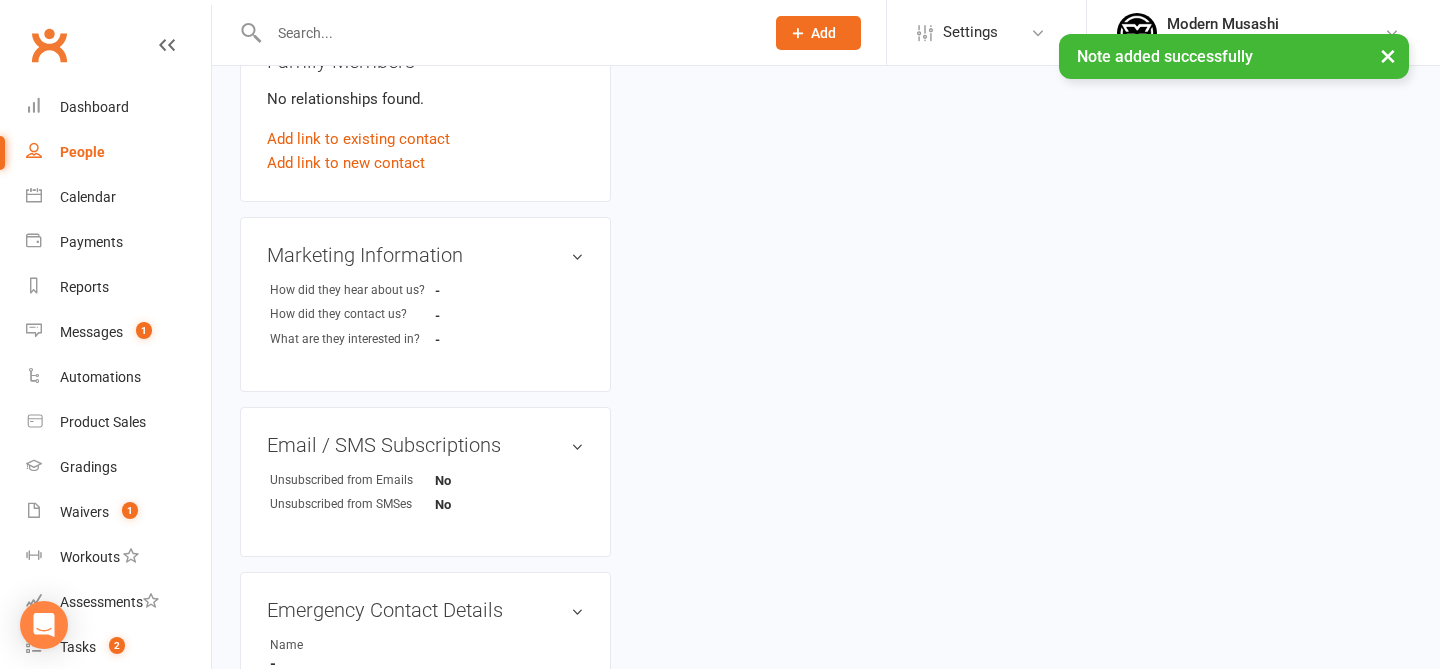 scroll, scrollTop: 0, scrollLeft: 0, axis: both 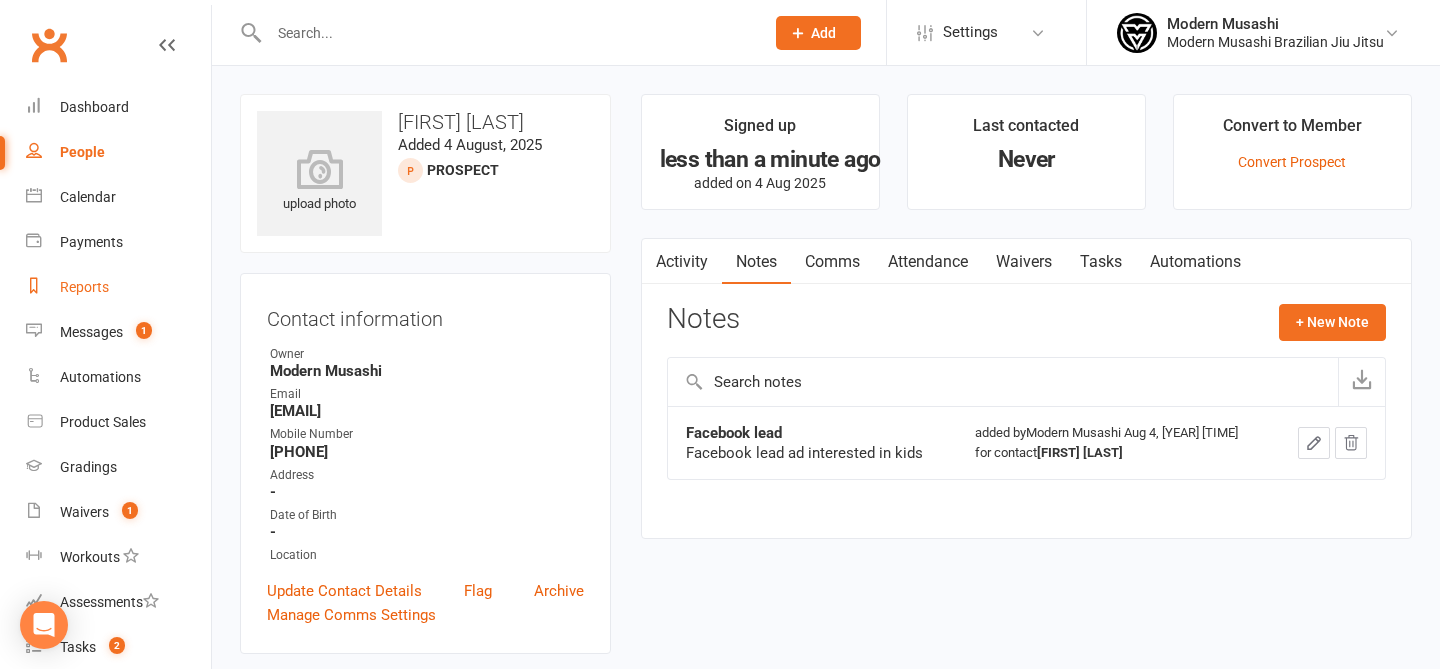 click on "Reports" at bounding box center [118, 287] 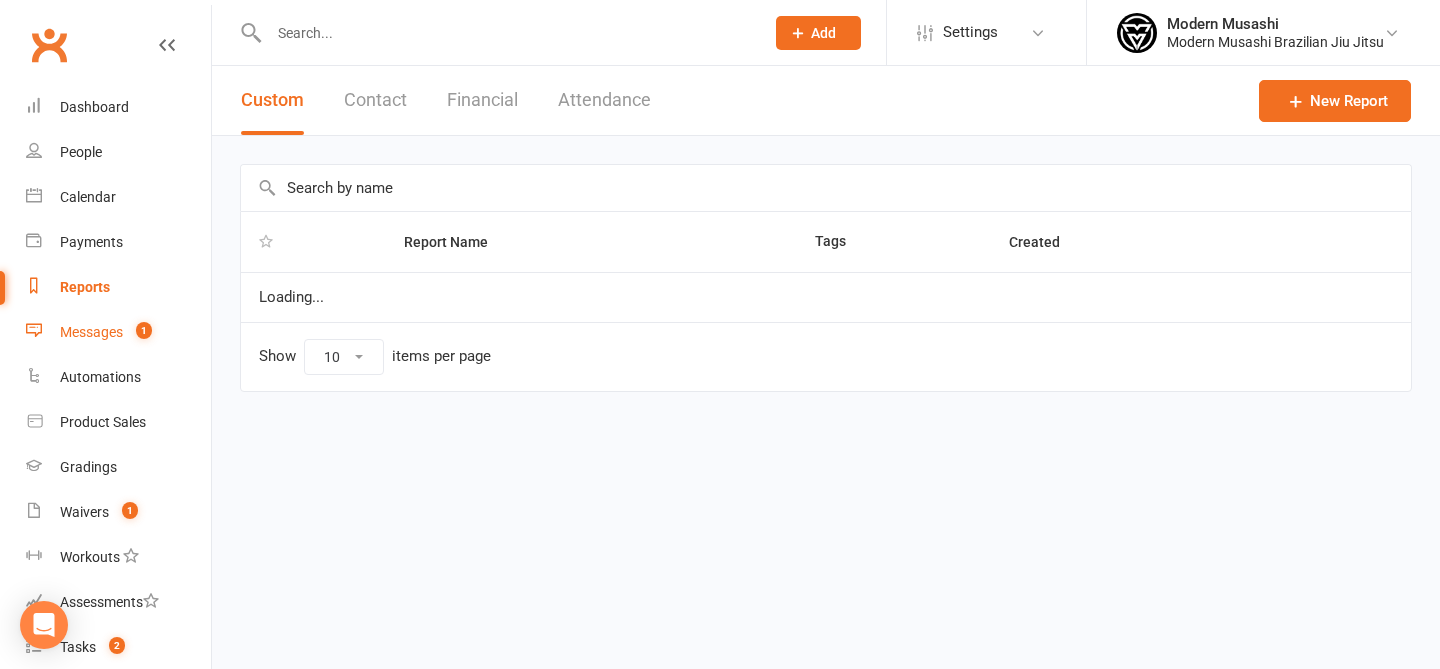 click on "Messages   1" at bounding box center (118, 332) 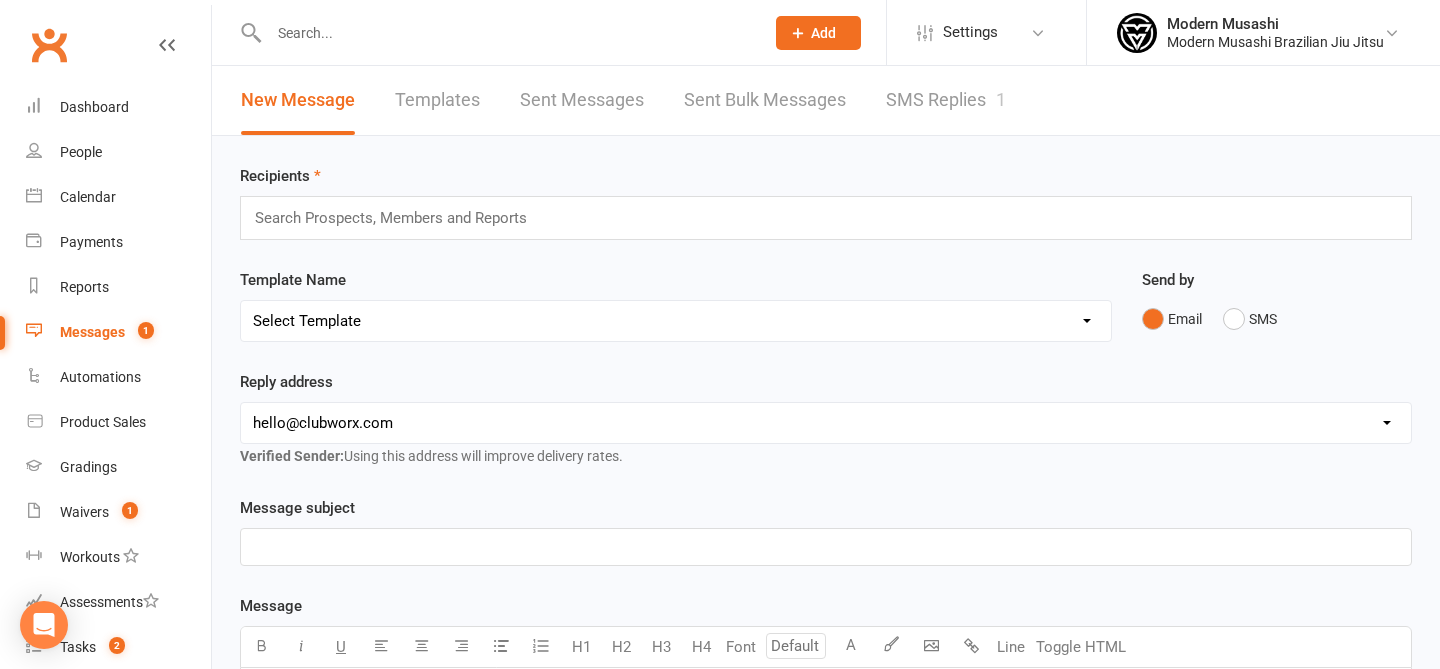 click on "SMS Replies  1" at bounding box center (946, 100) 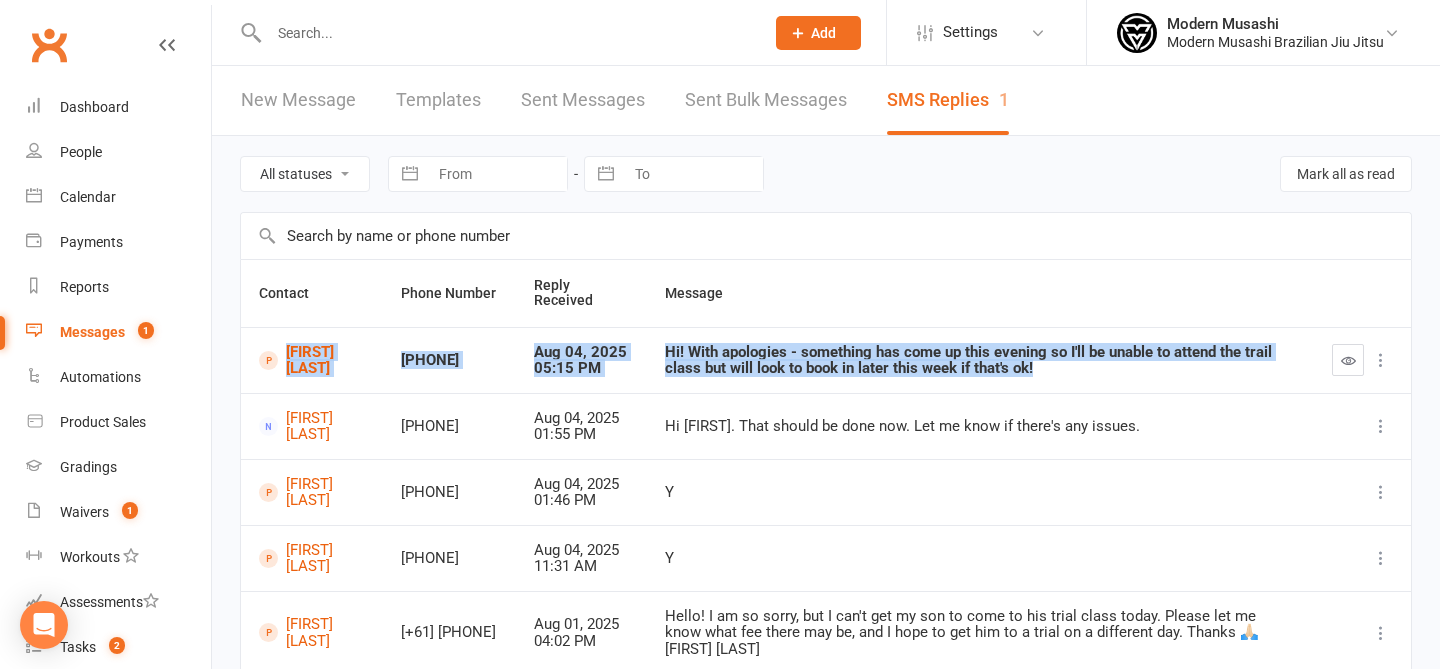 drag, startPoint x: 1140, startPoint y: 382, endPoint x: 1140, endPoint y: 321, distance: 61 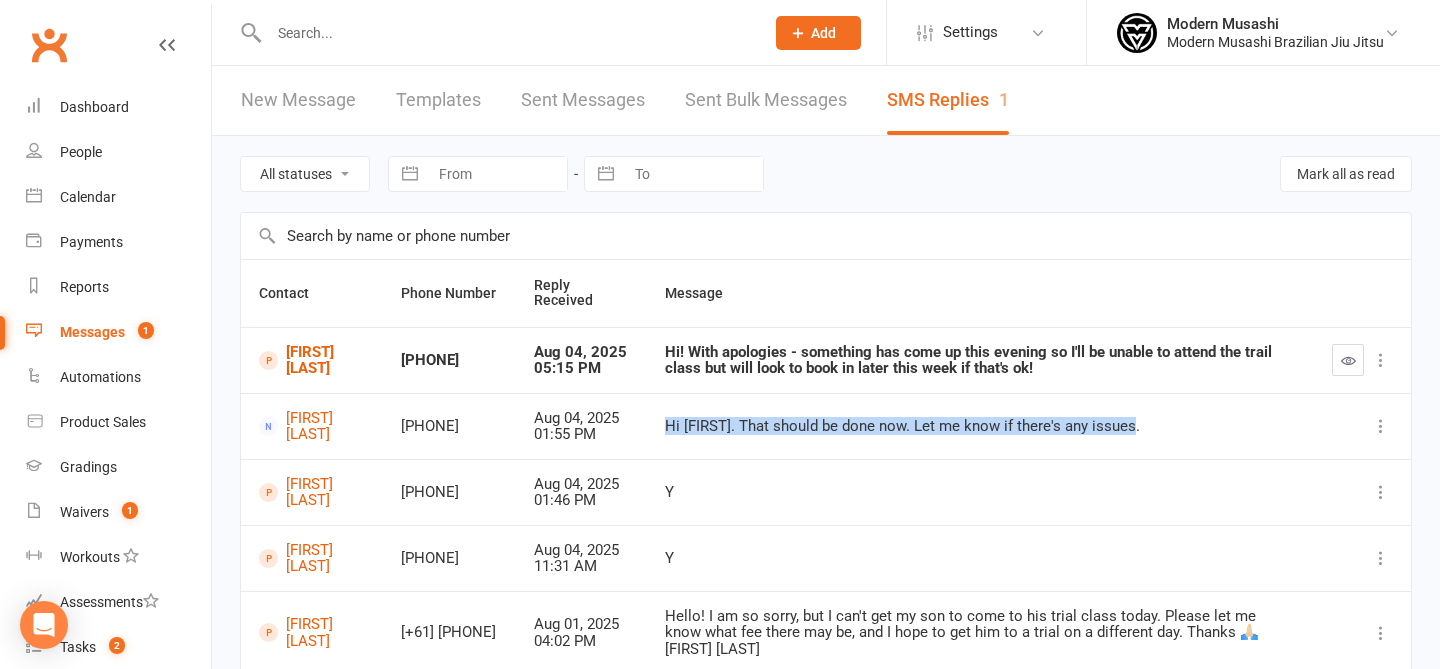 drag, startPoint x: 790, startPoint y: 452, endPoint x: 817, endPoint y: 398, distance: 60.373837 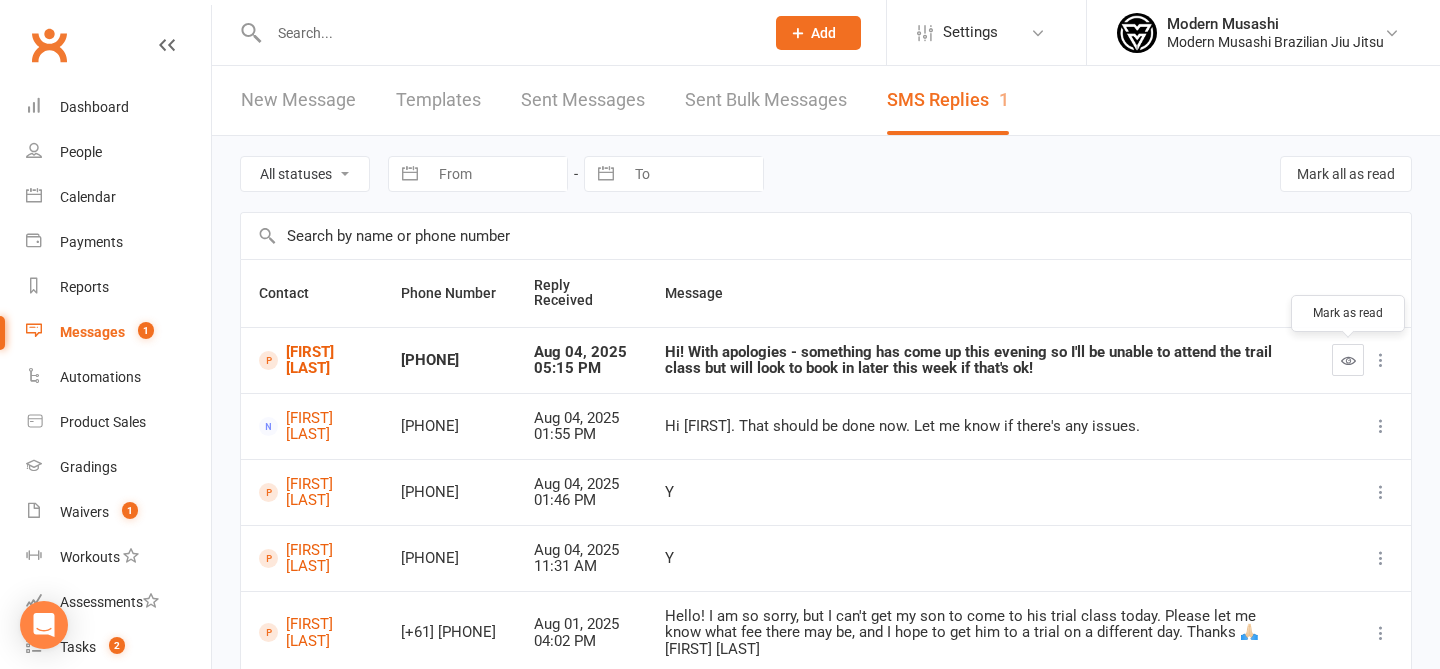 click at bounding box center [1348, 360] 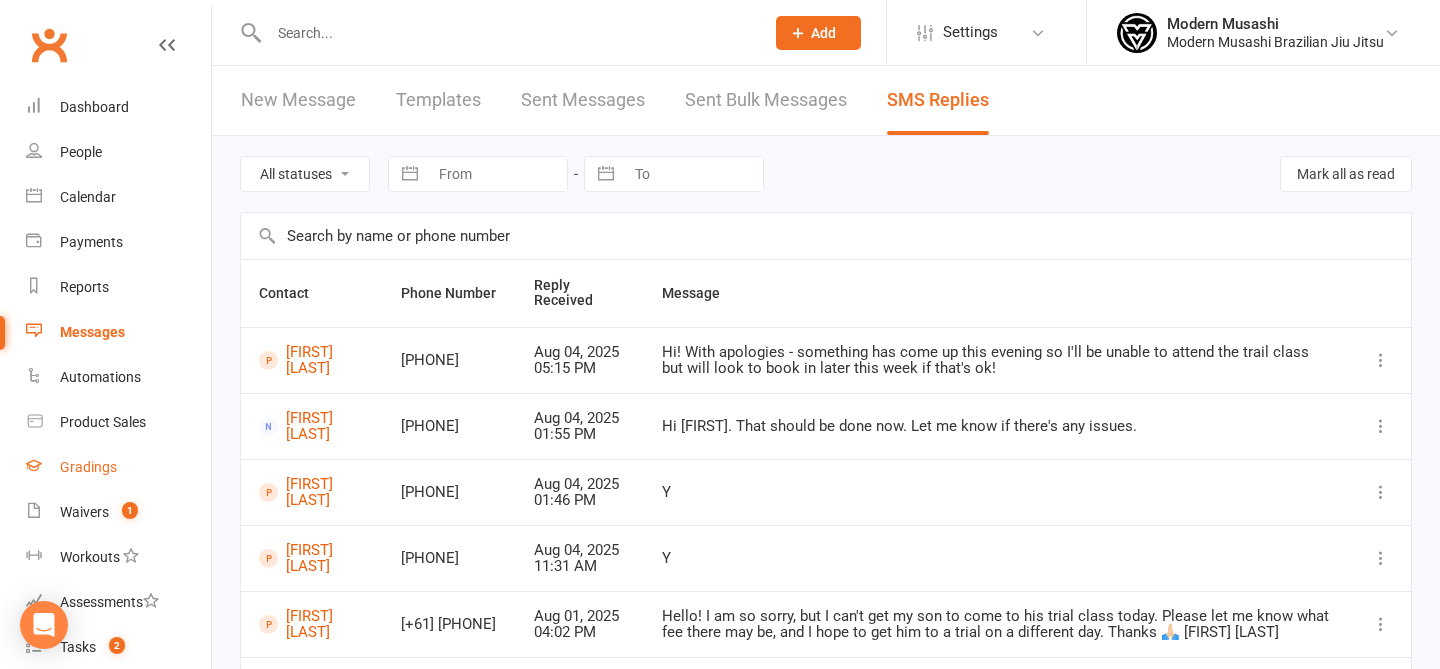click on "Gradings" at bounding box center [118, 467] 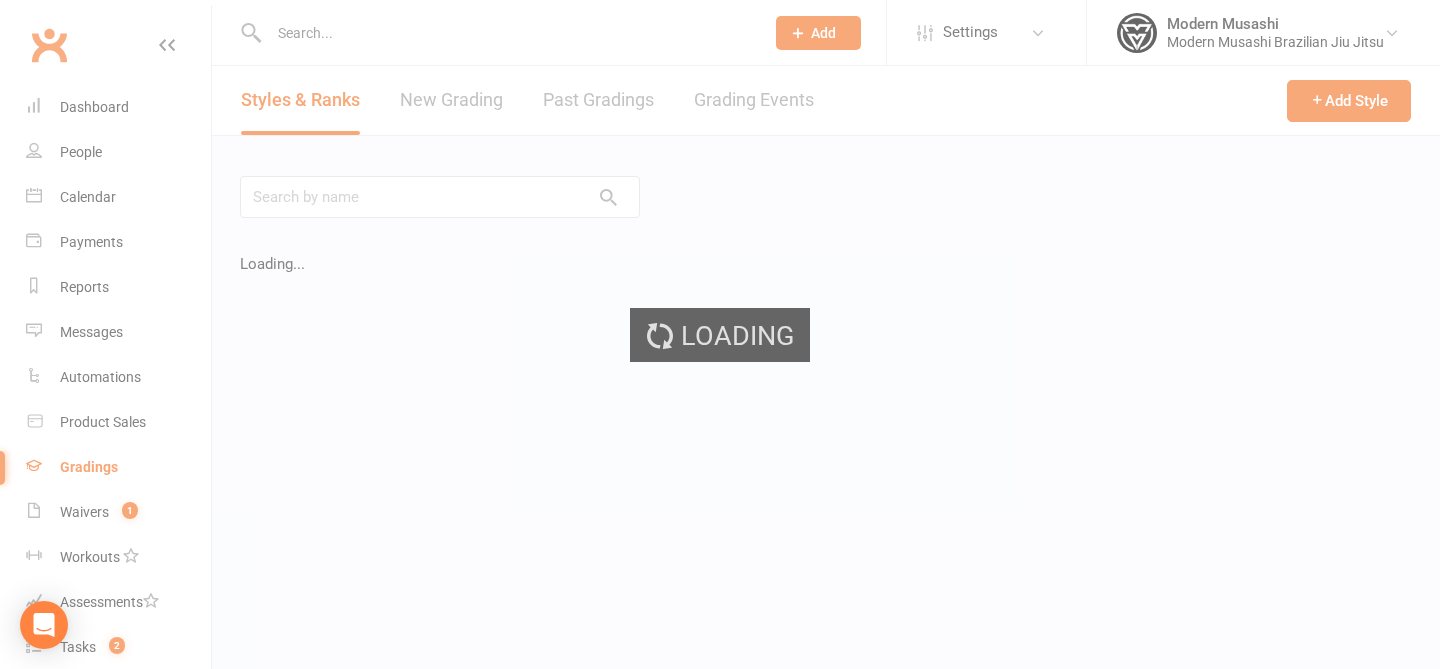 click on "Loading" at bounding box center (720, 334) 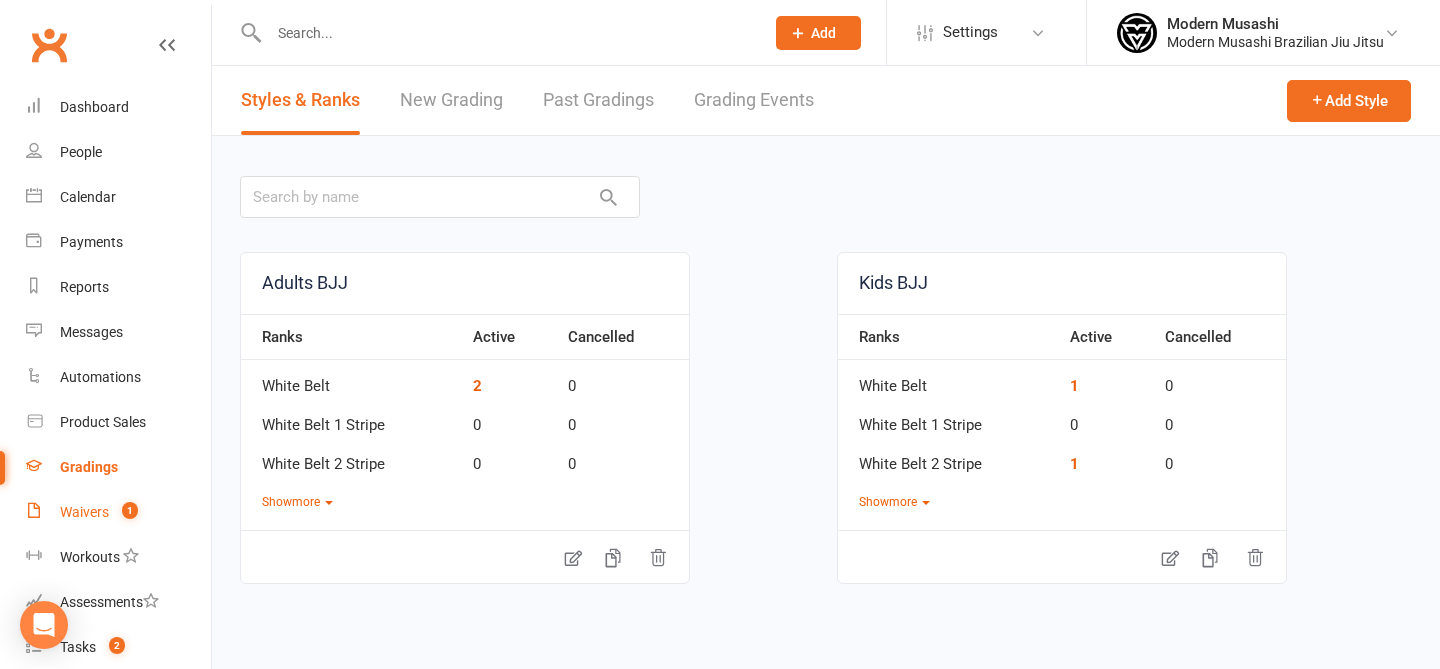 click on "Waivers   1" at bounding box center (118, 512) 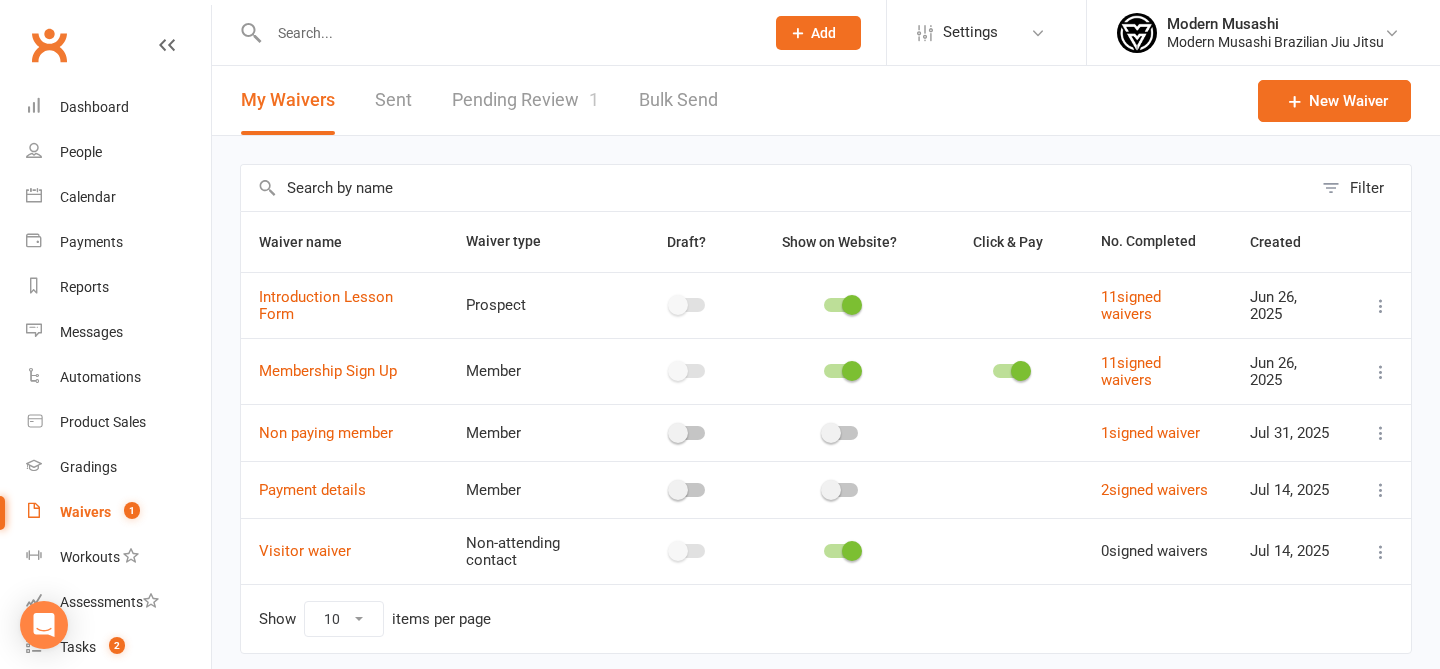 click on "Pending Review 1" at bounding box center [525, 100] 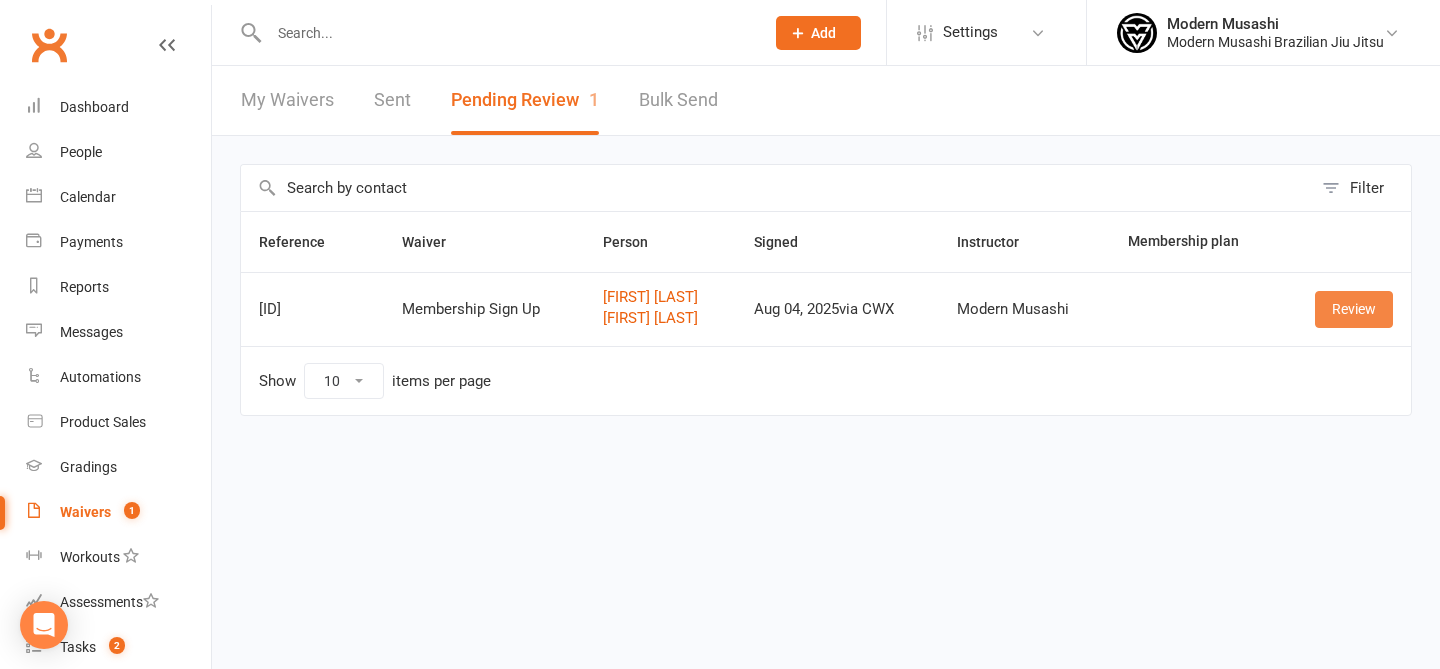 click on "Review" at bounding box center [1354, 309] 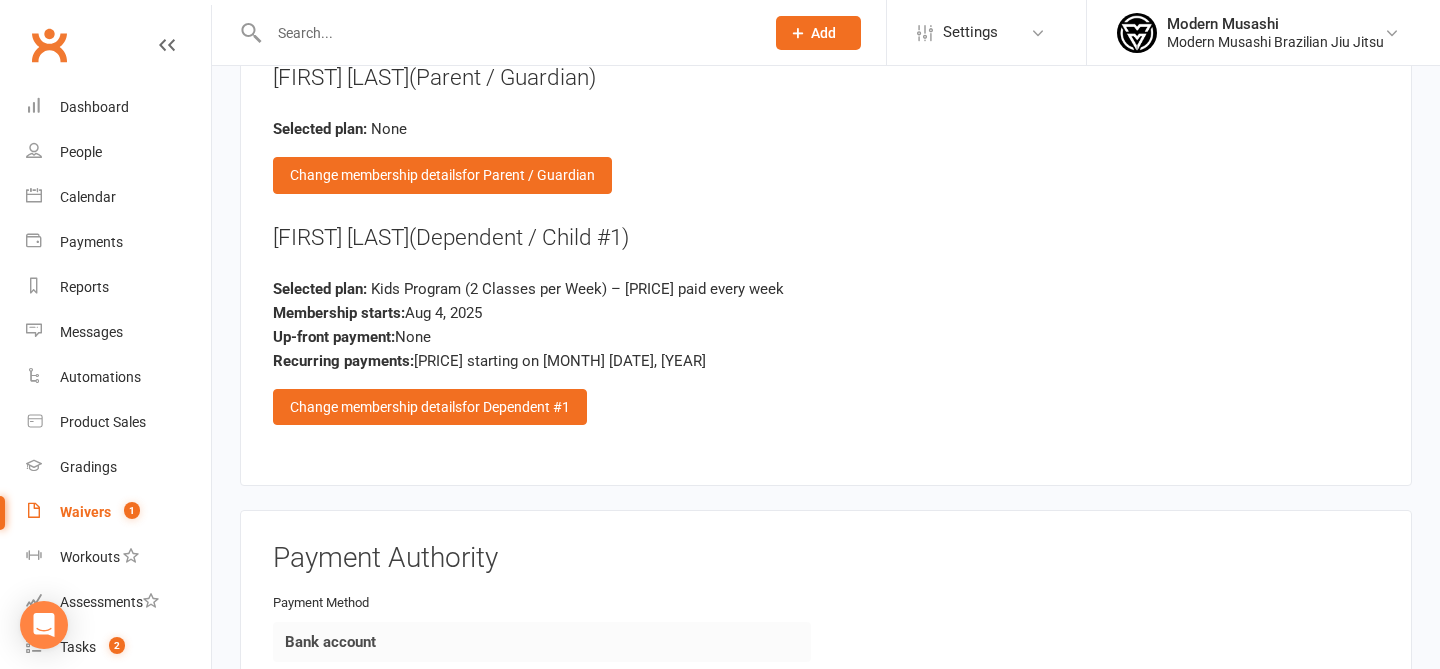 scroll, scrollTop: 2185, scrollLeft: 0, axis: vertical 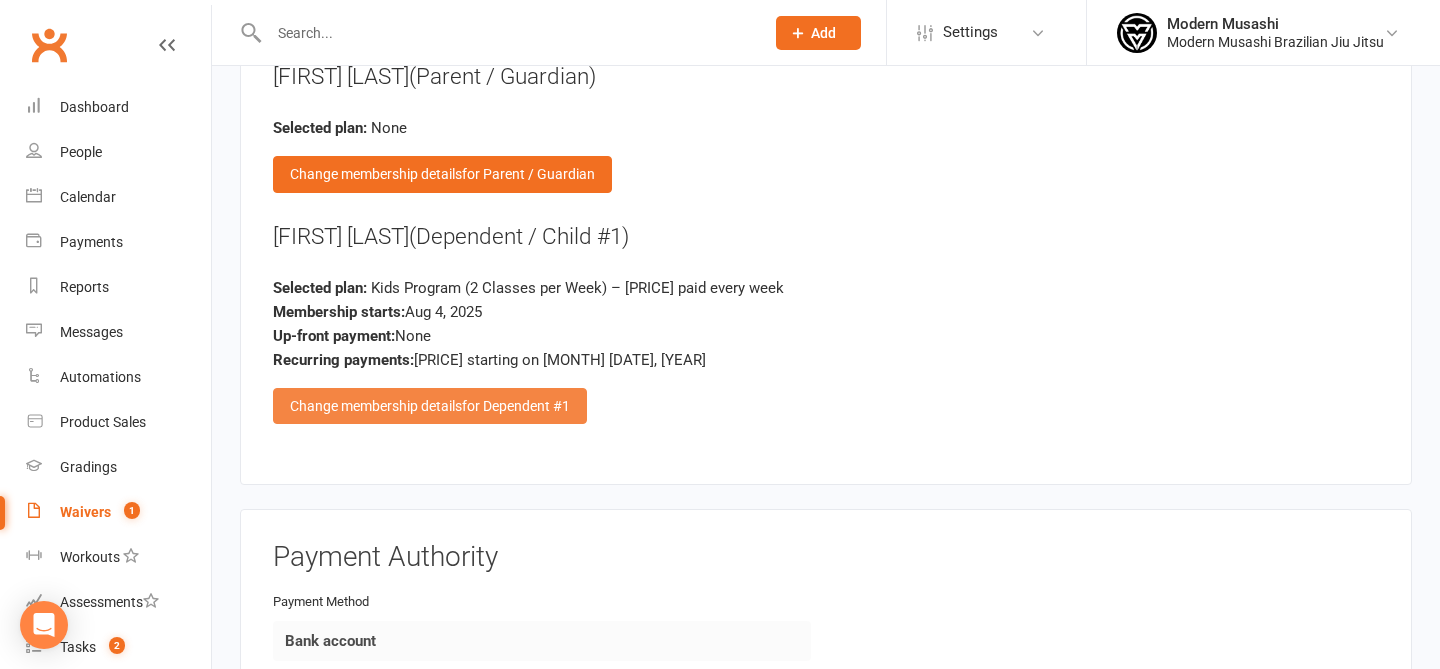 click on "for Dependent #1" at bounding box center (516, 406) 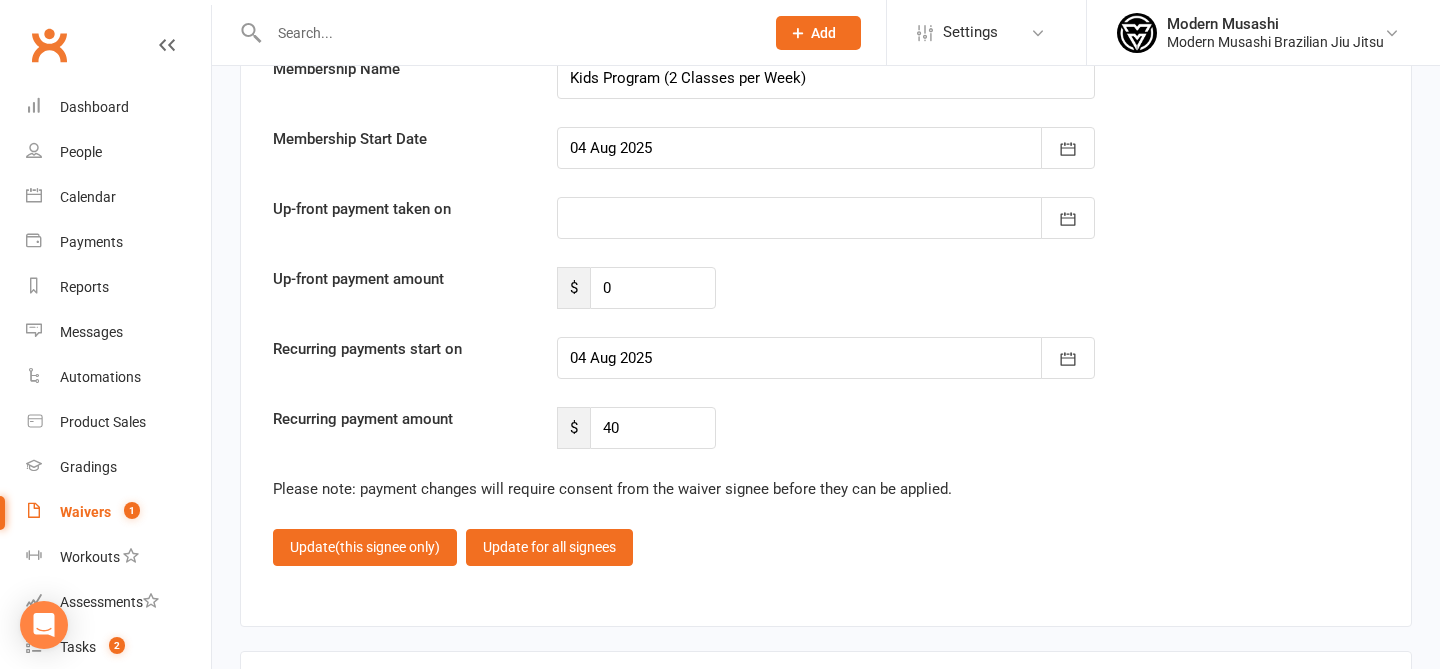 scroll, scrollTop: 2677, scrollLeft: 0, axis: vertical 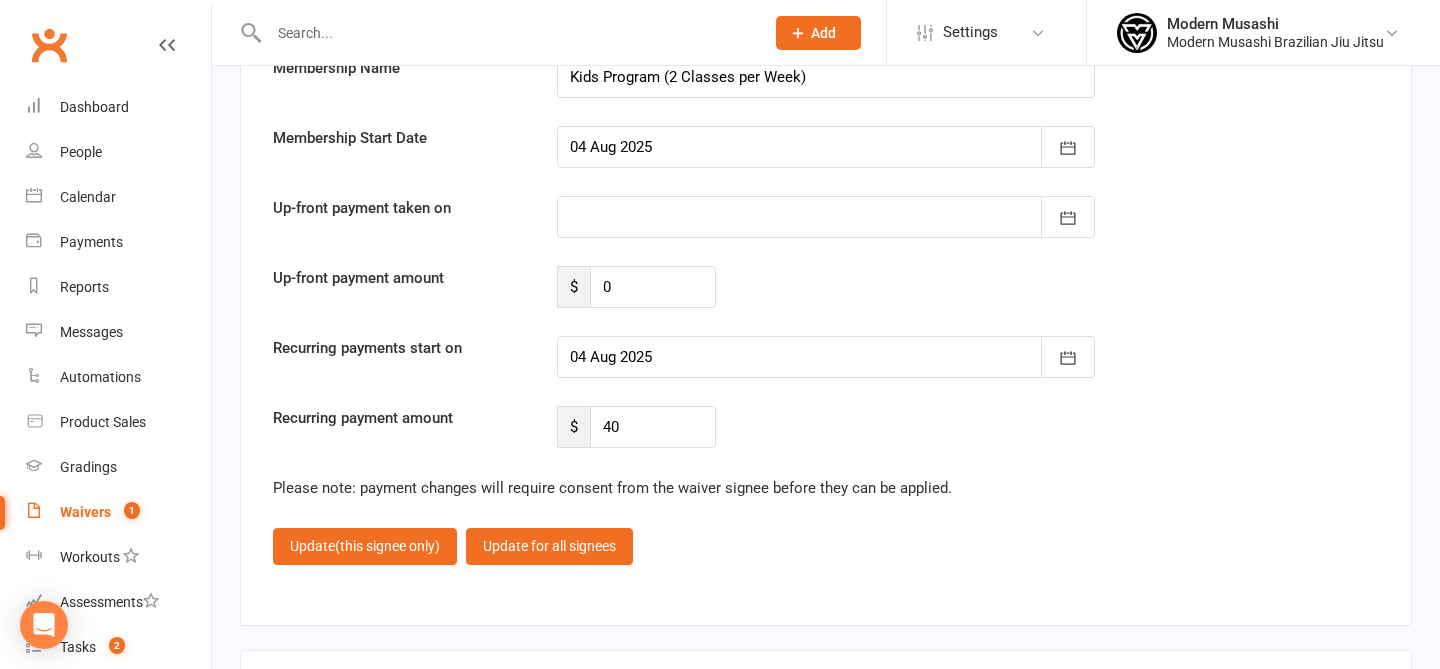click at bounding box center [826, 357] 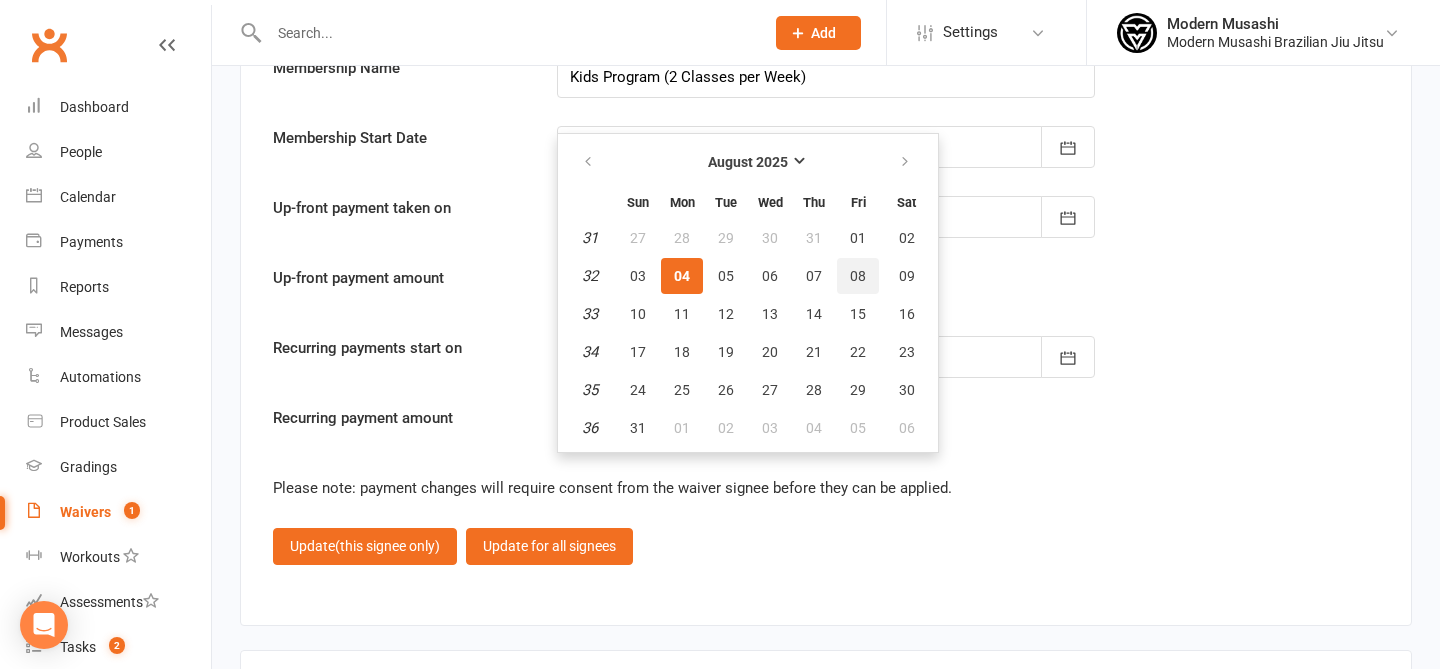 click on "08" at bounding box center [858, 276] 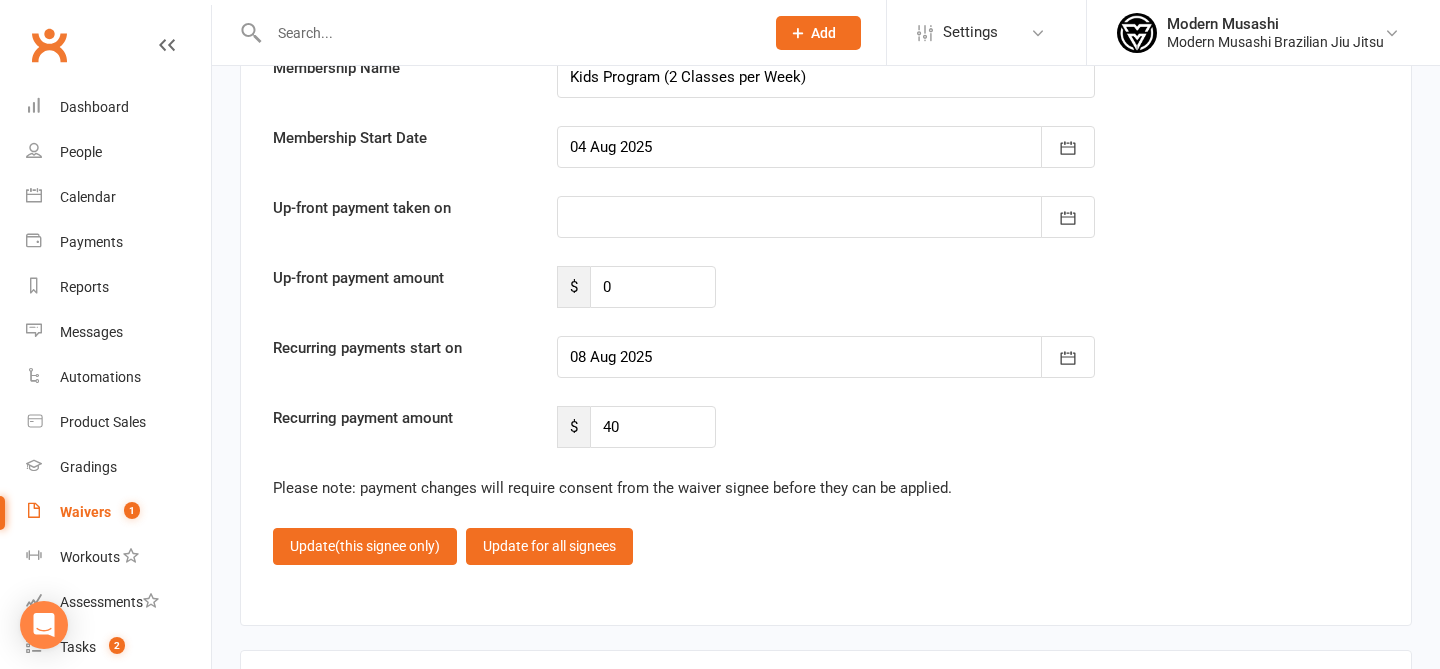 click on "Recurring payment amount $ 40" at bounding box center (826, 427) 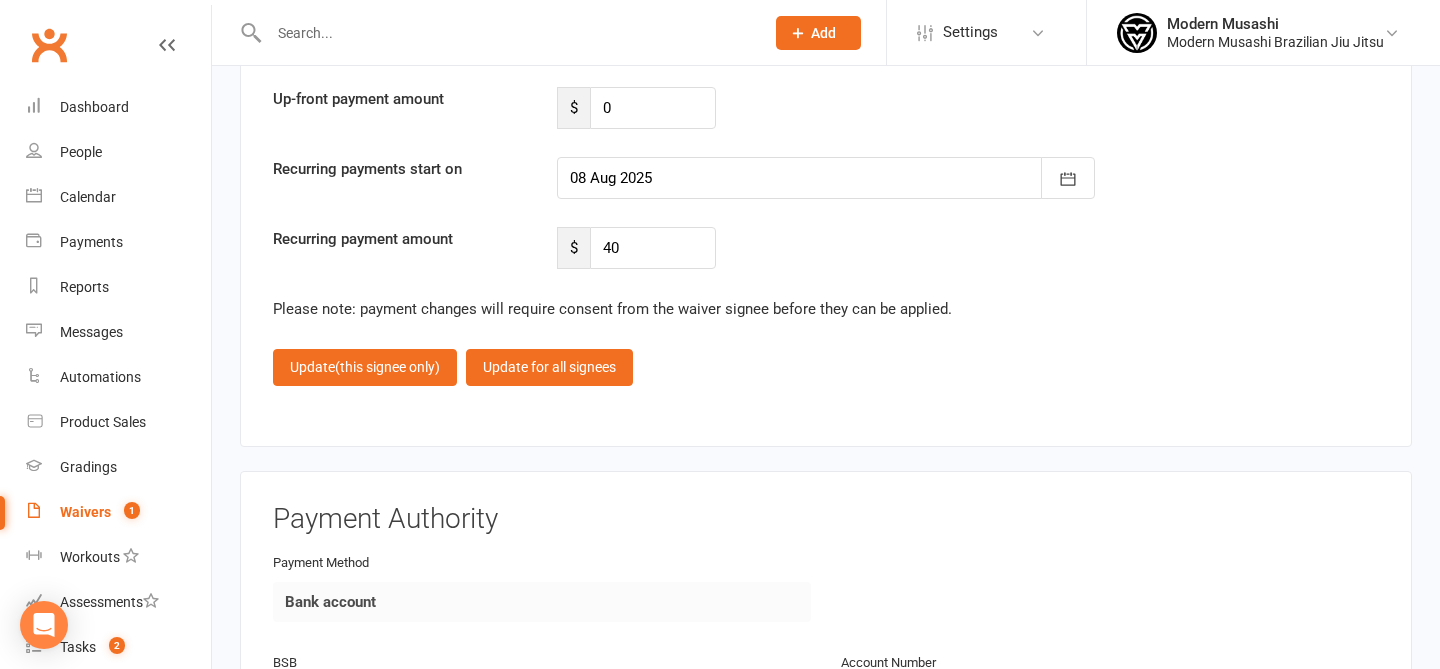 scroll, scrollTop: 2867, scrollLeft: 0, axis: vertical 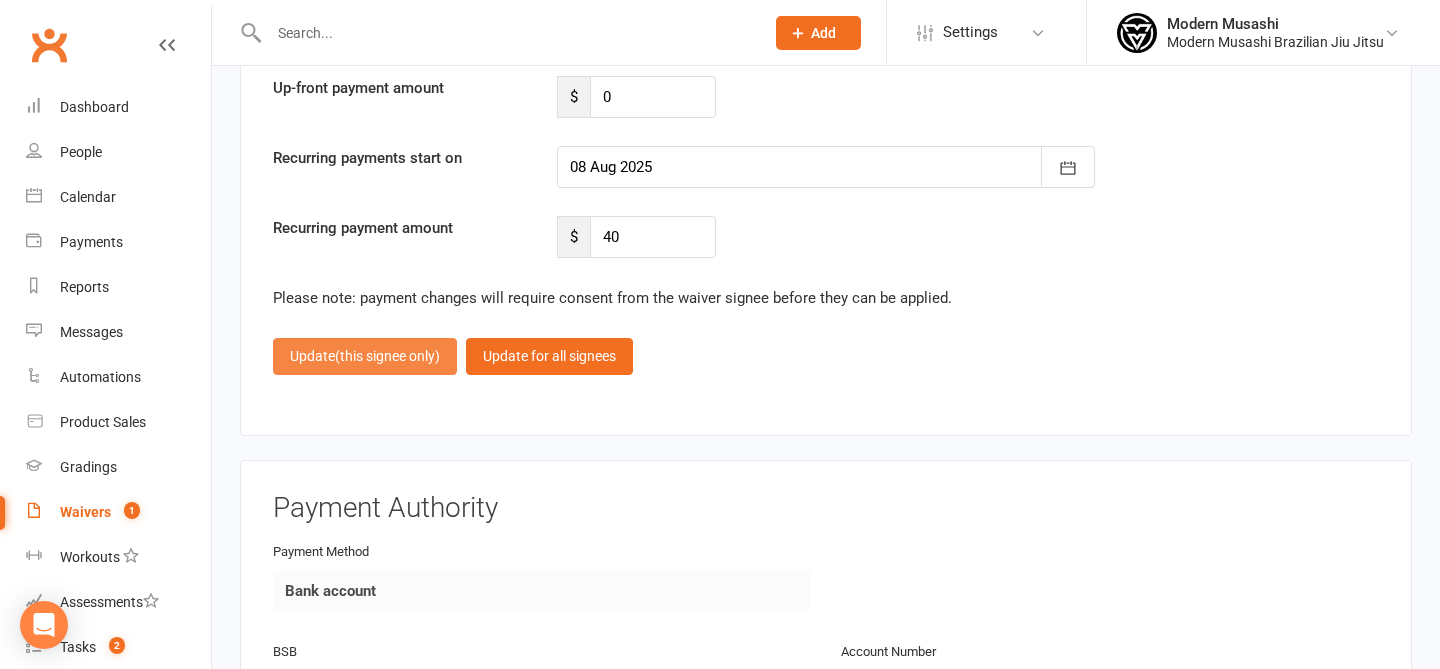 click on "(this signee only)" at bounding box center (387, 356) 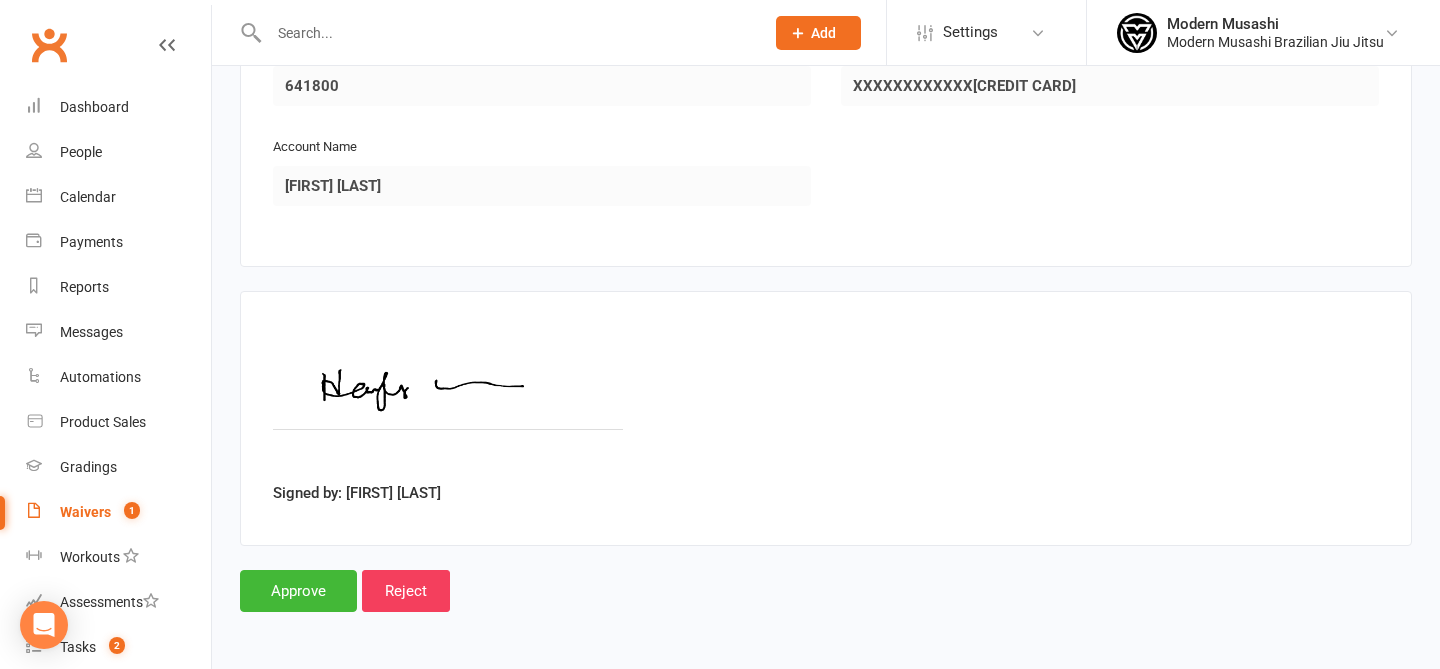 scroll, scrollTop: 2831, scrollLeft: 0, axis: vertical 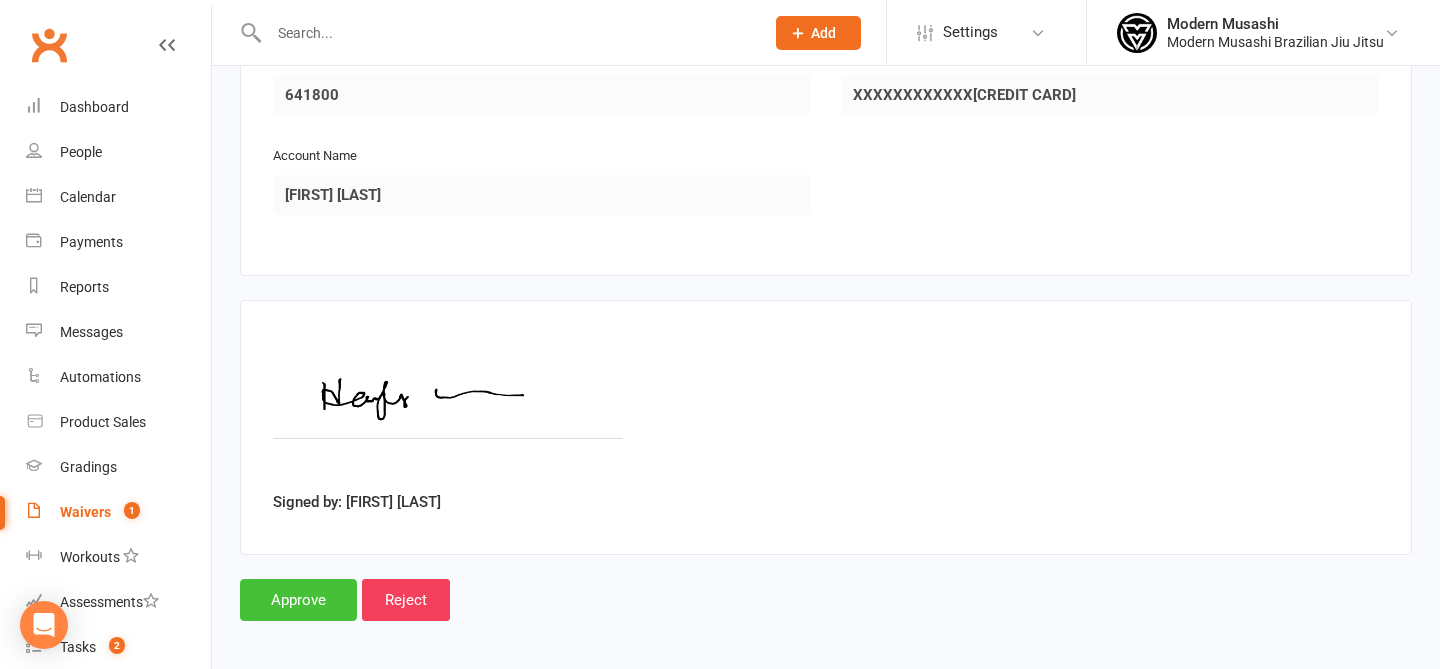 click on "Approve" at bounding box center (298, 600) 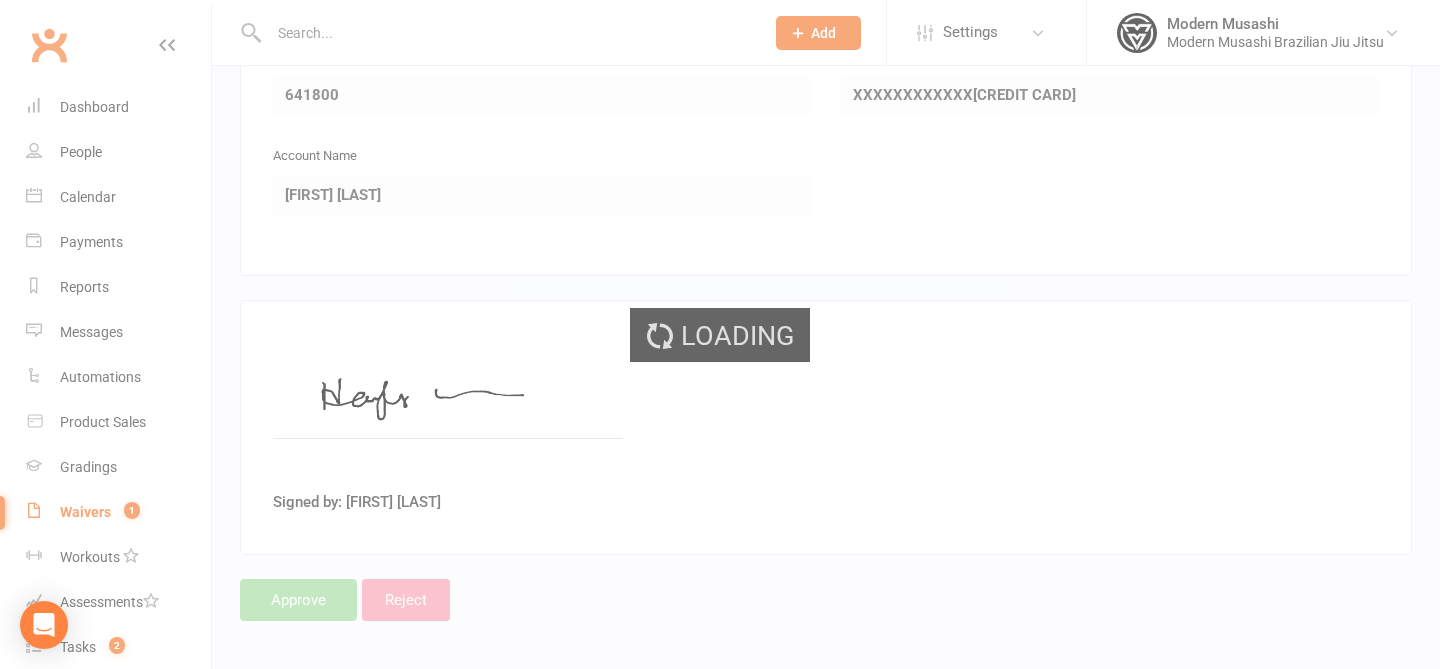 scroll, scrollTop: 0, scrollLeft: 0, axis: both 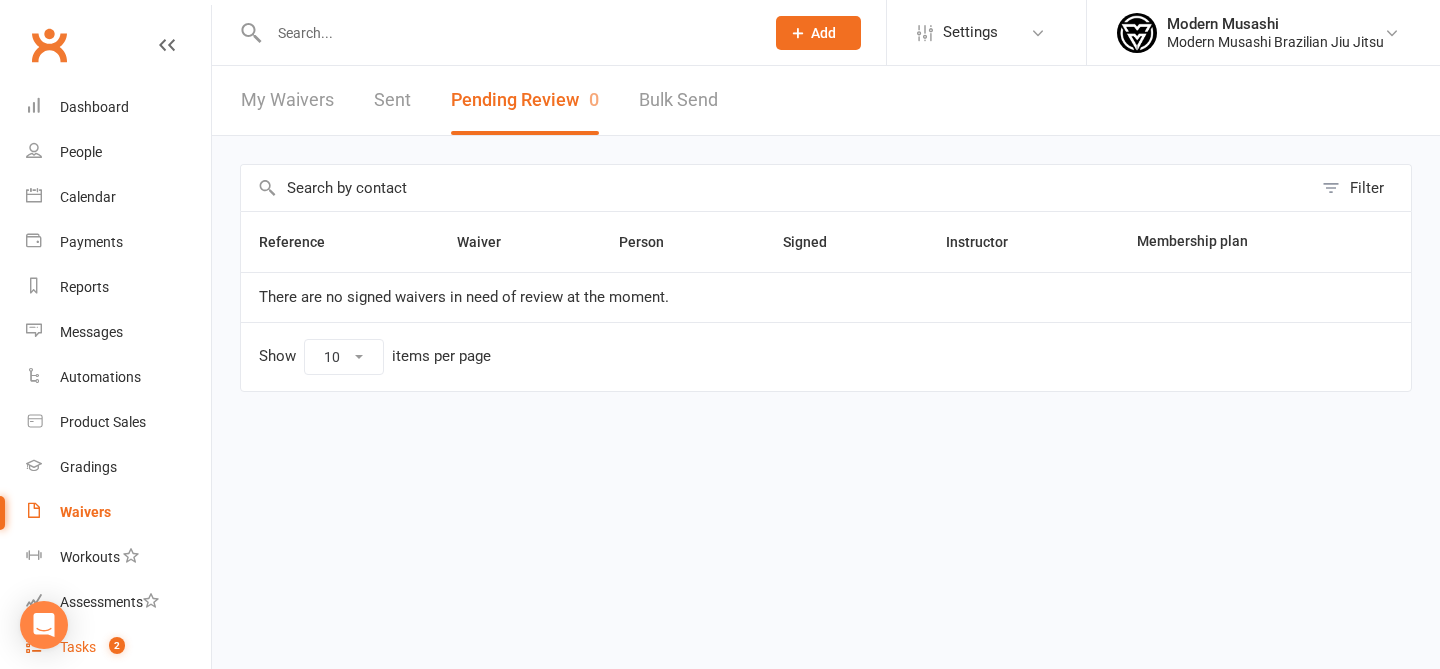 click on "Tasks   2" at bounding box center [118, 647] 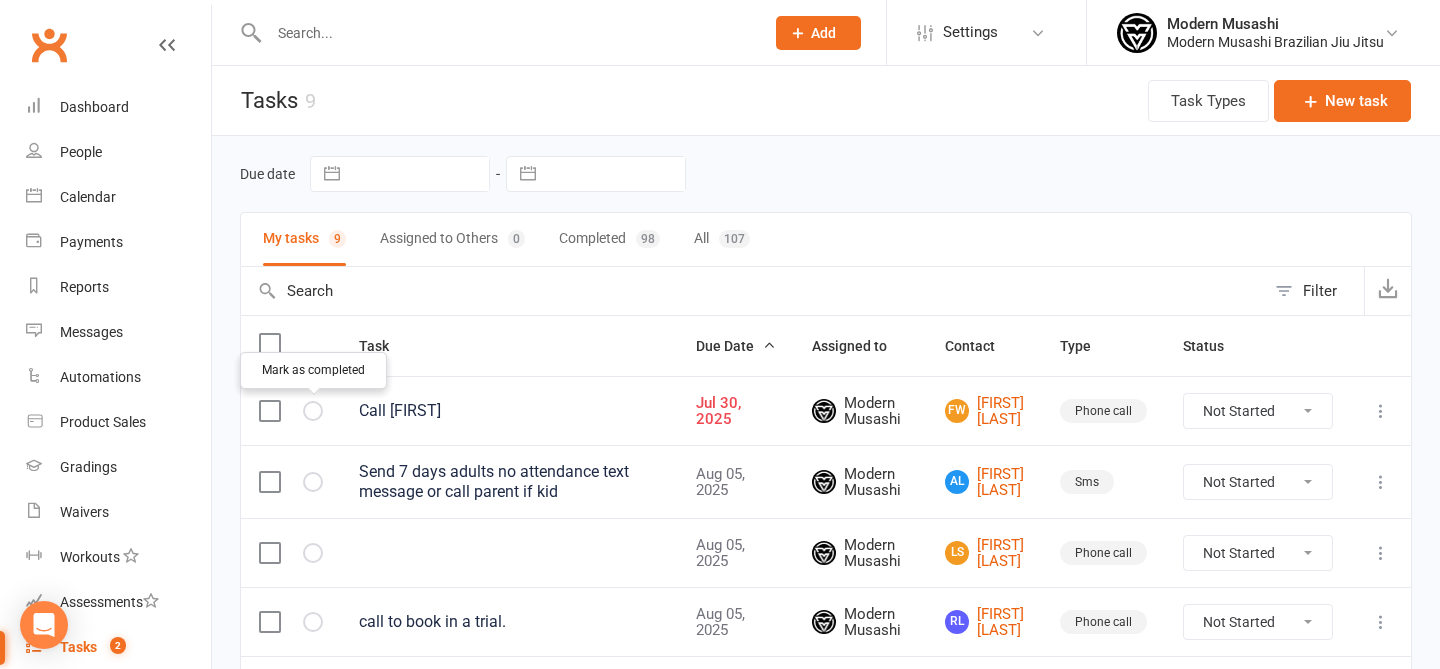 click at bounding box center [0, 0] 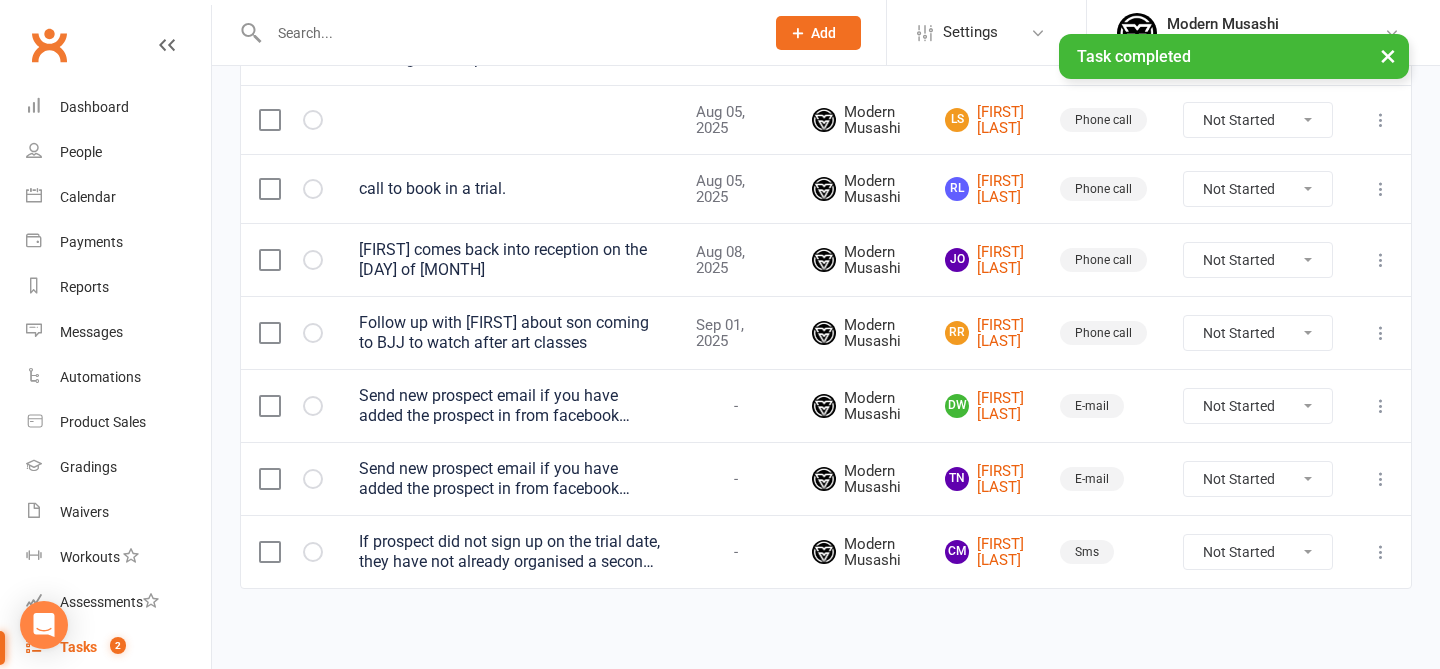 scroll, scrollTop: 378, scrollLeft: 0, axis: vertical 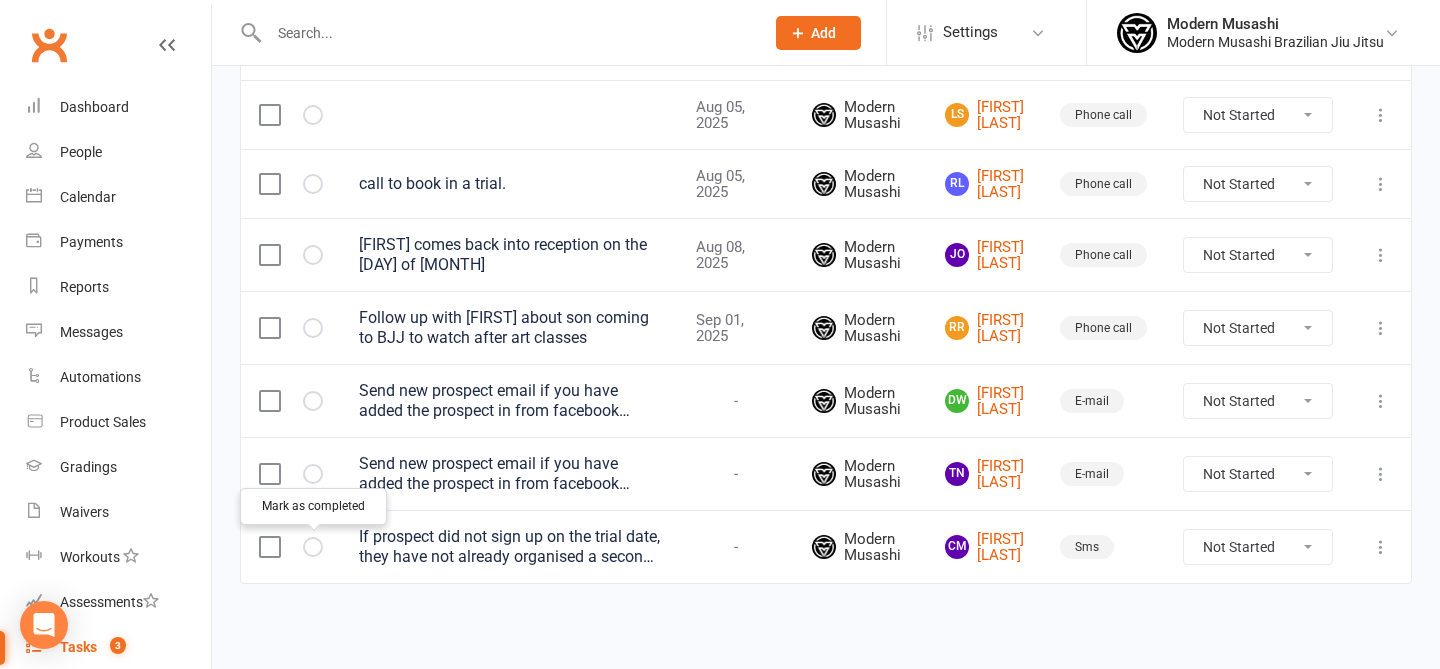 click at bounding box center [0, 0] 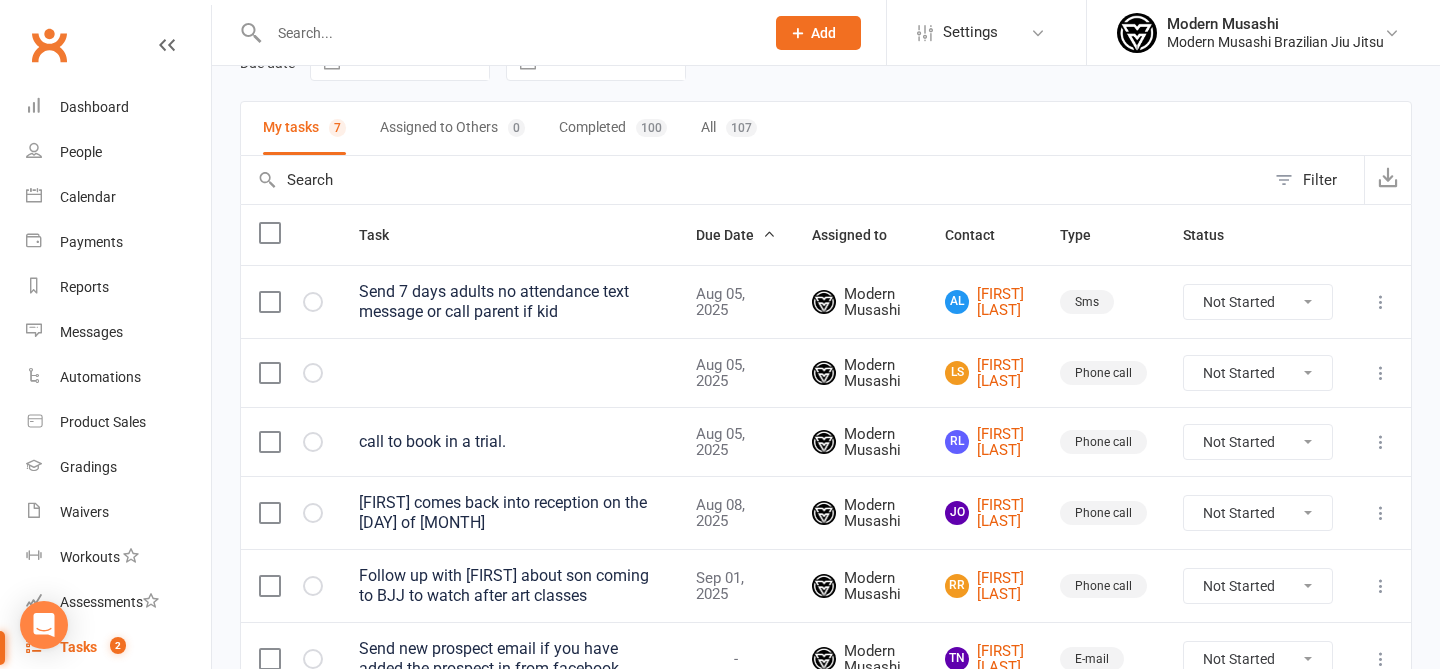 scroll, scrollTop: 104, scrollLeft: 0, axis: vertical 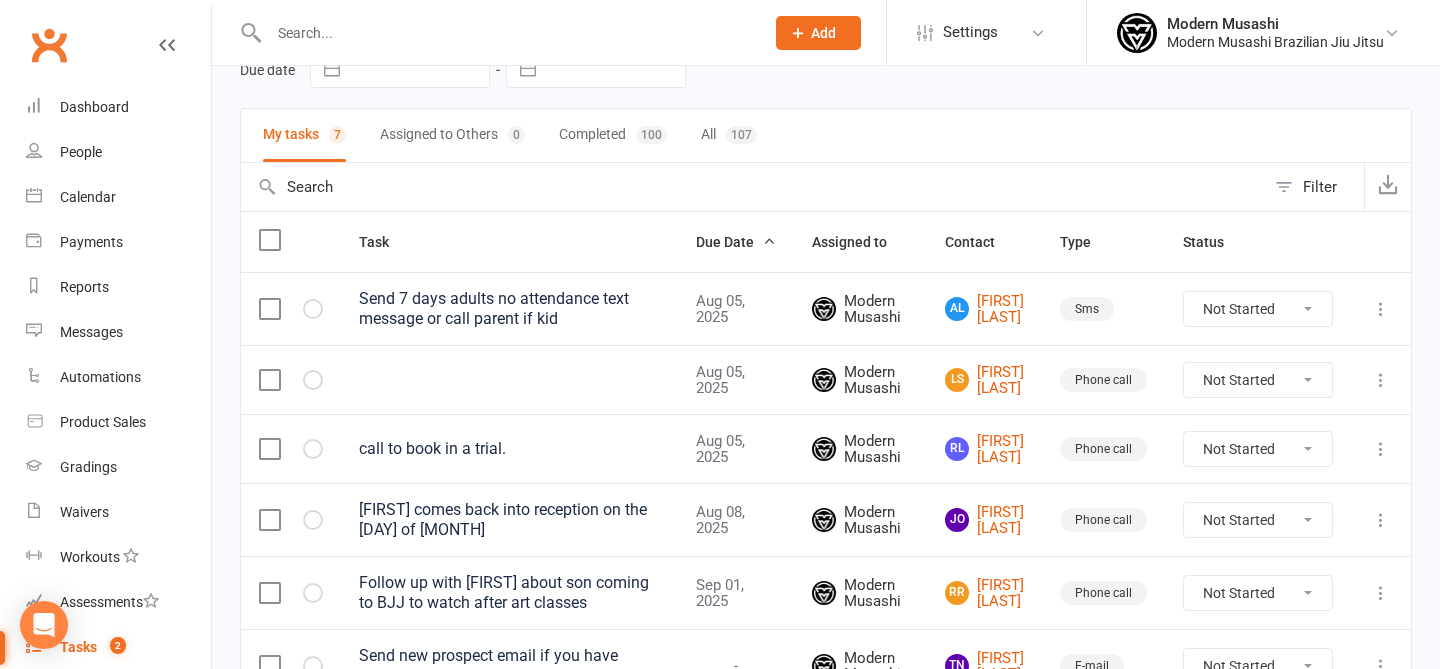 click at bounding box center [291, 308] 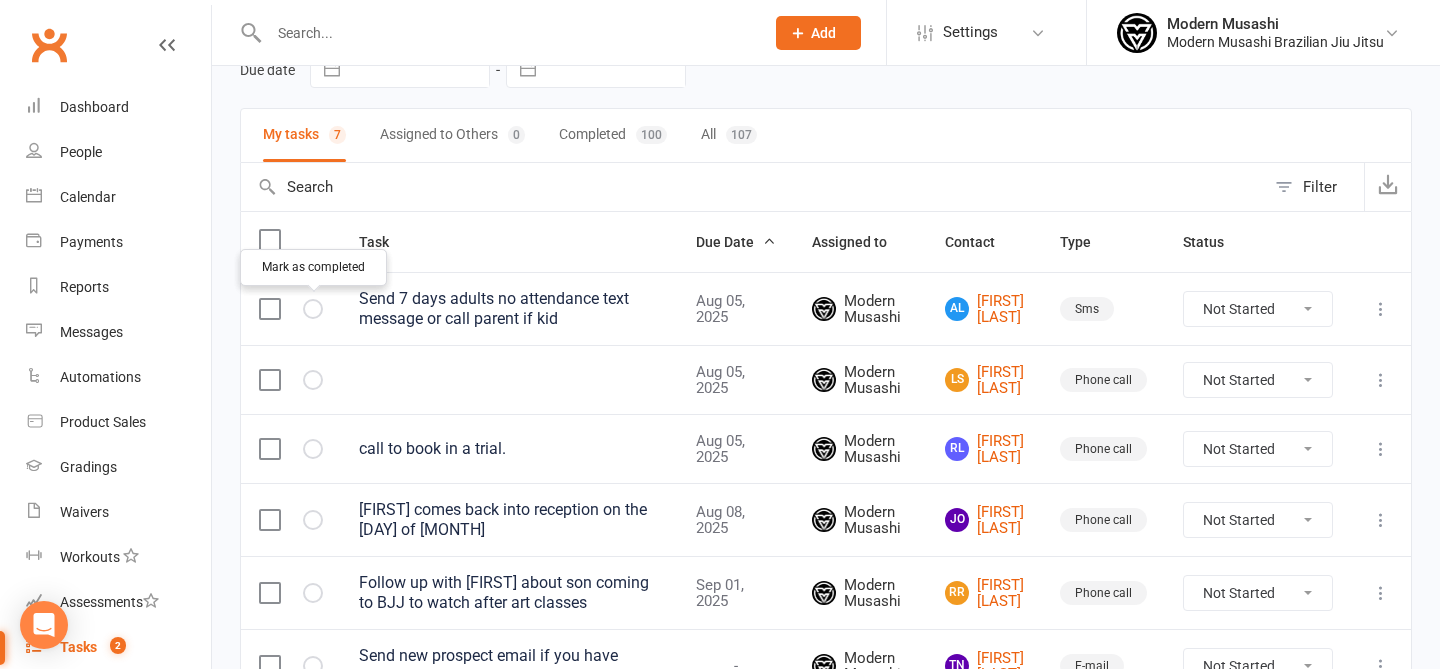 click at bounding box center [313, 309] 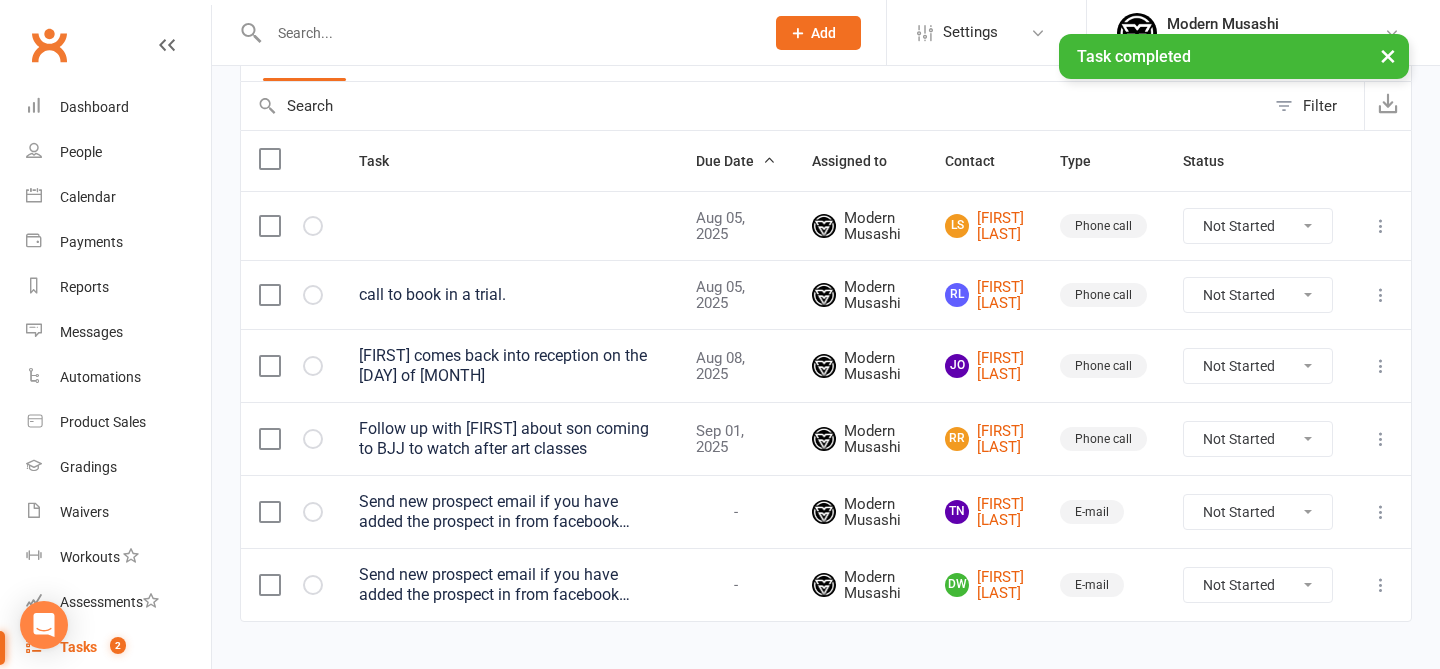 scroll, scrollTop: 232, scrollLeft: 0, axis: vertical 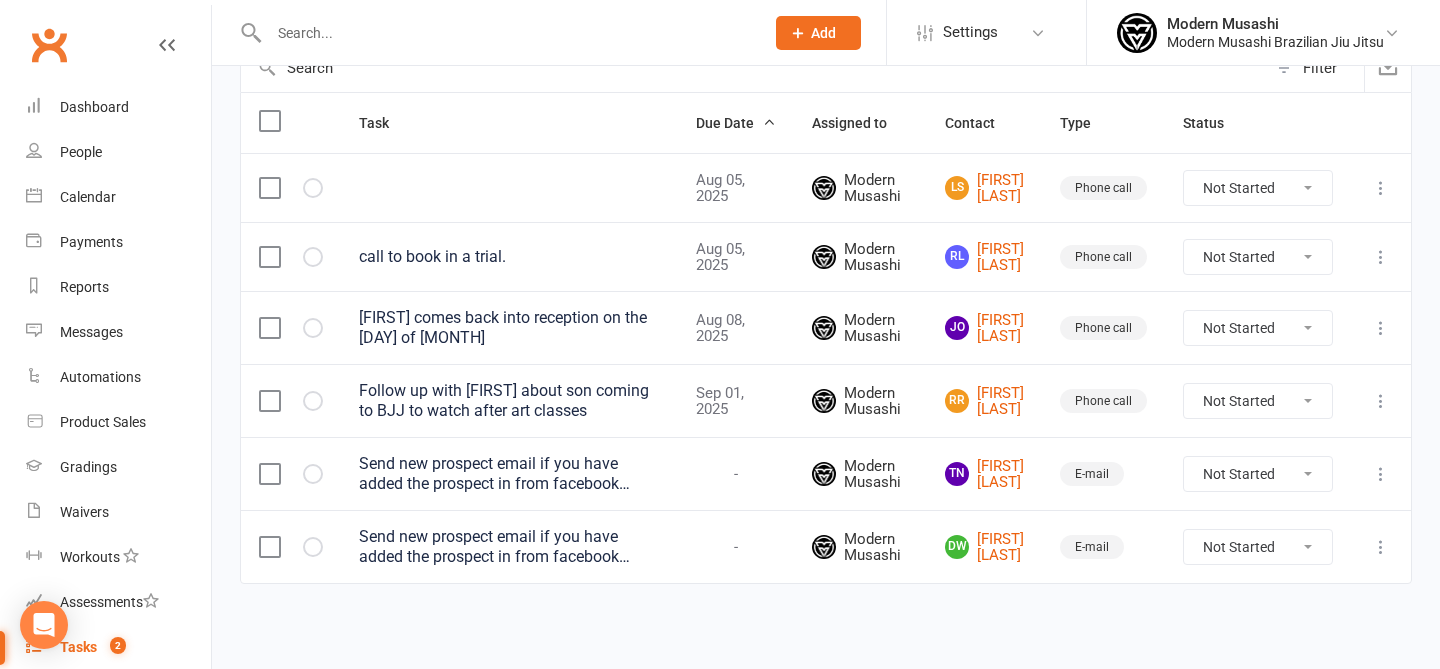 click on "Not Started In Progress Waiting Complete" at bounding box center [1258, 474] 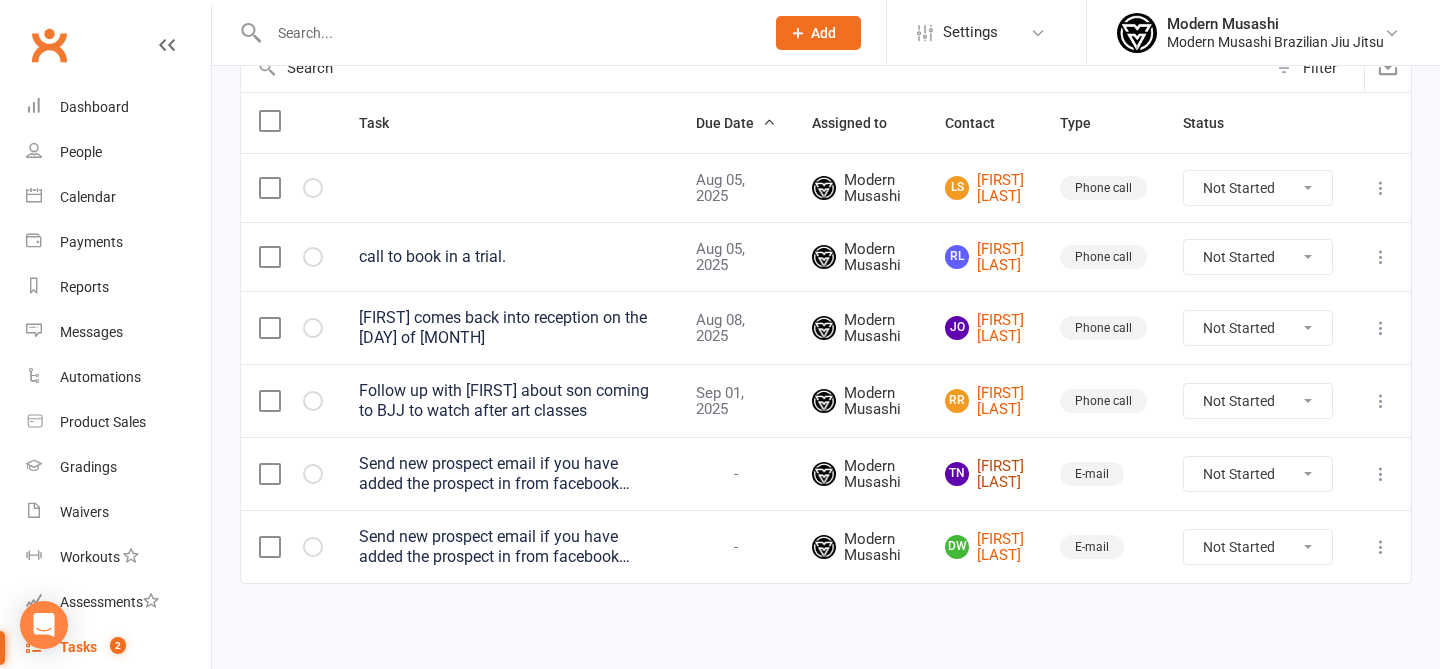click on "TN Tony Nicholson" at bounding box center [984, 474] 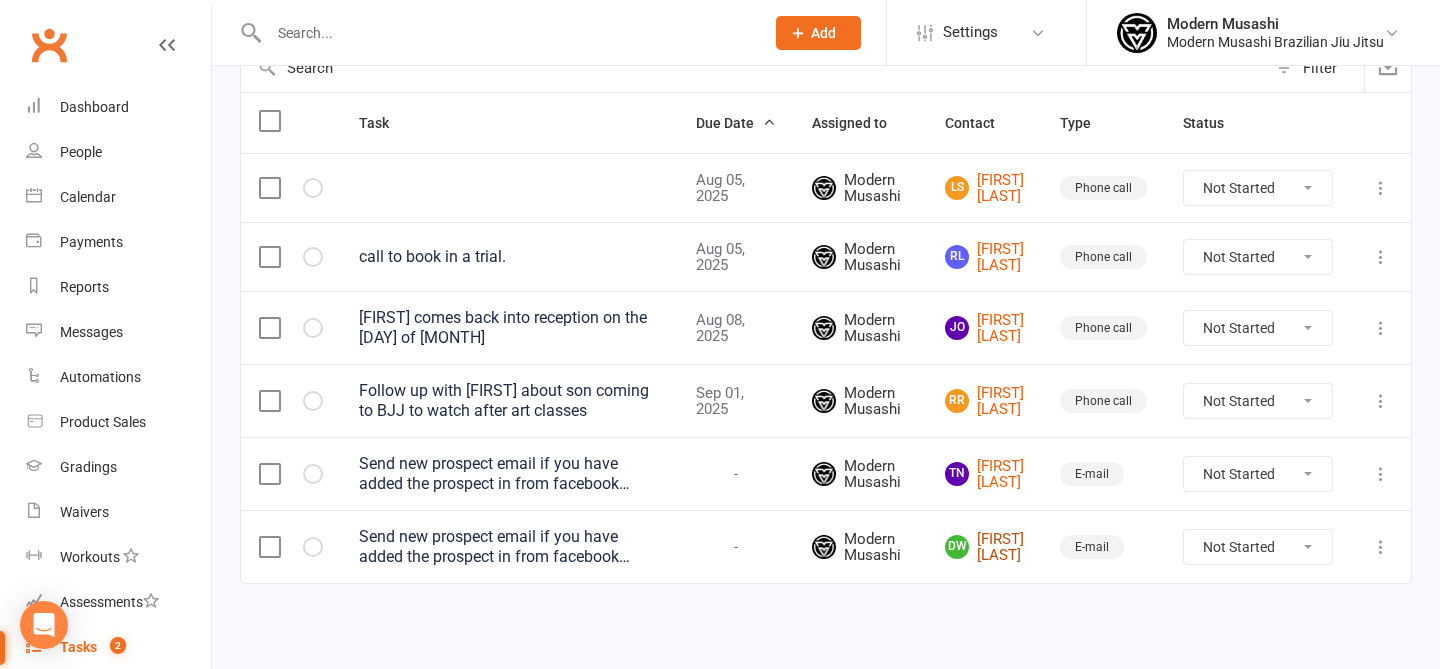 click on "DW Dane Wilson" at bounding box center [984, 547] 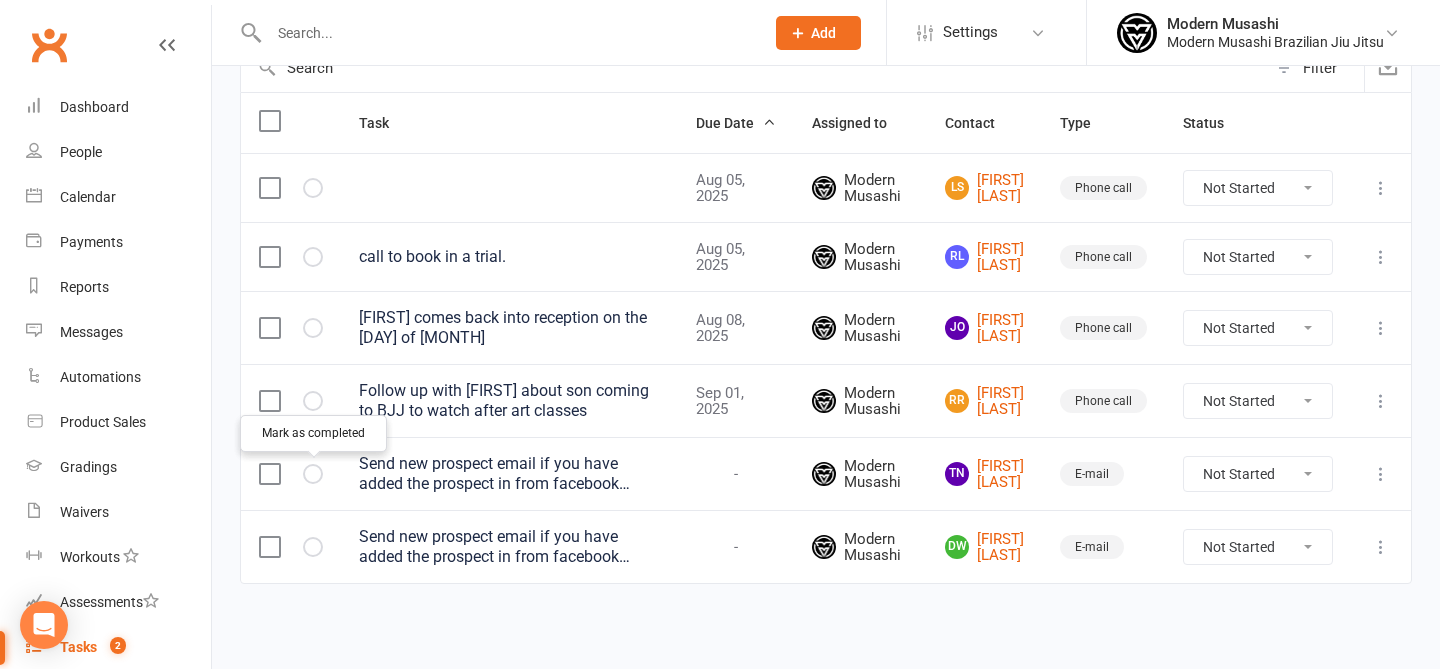 click at bounding box center [0, 0] 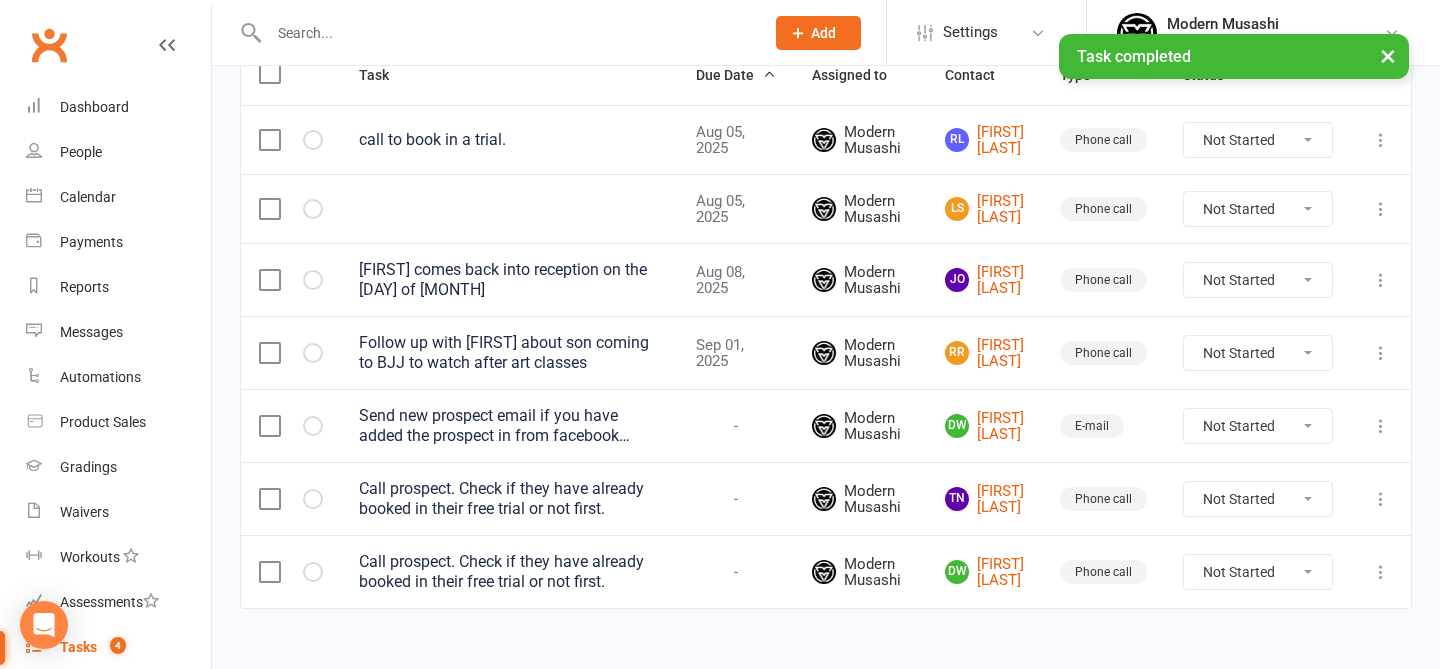 scroll, scrollTop: 305, scrollLeft: 0, axis: vertical 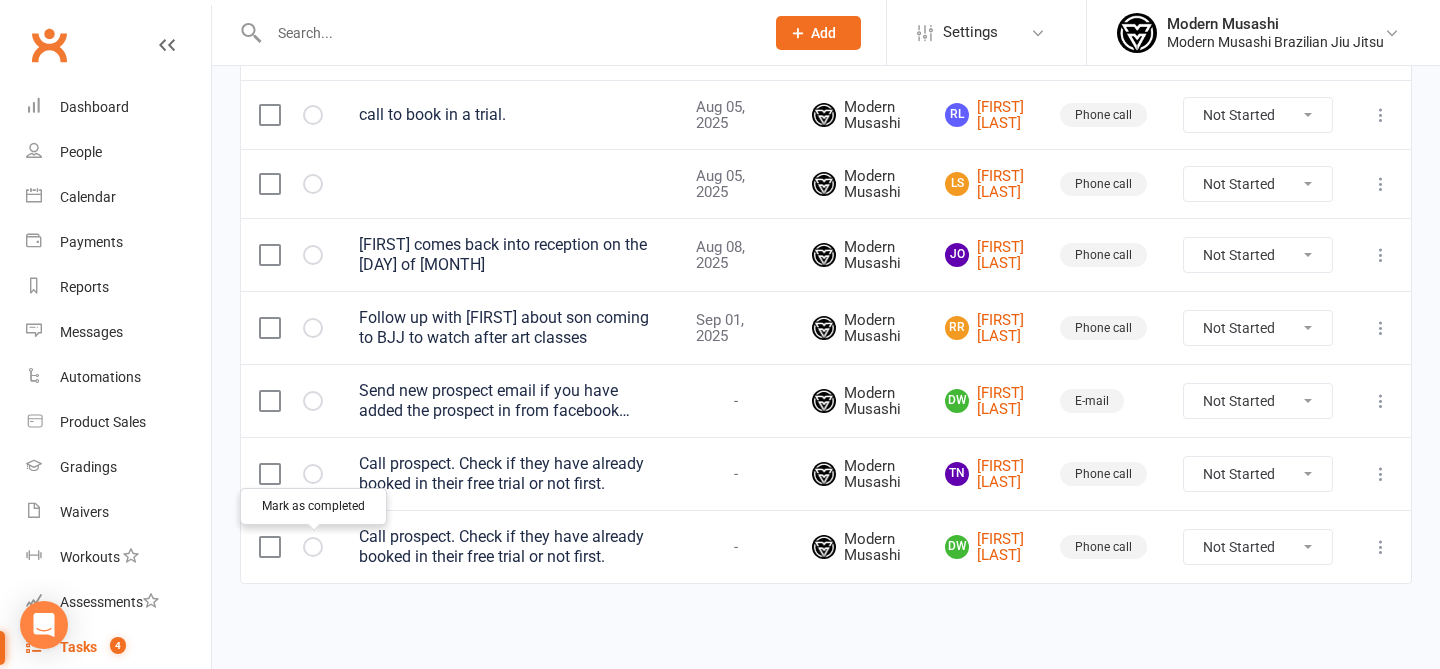 click at bounding box center [313, 547] 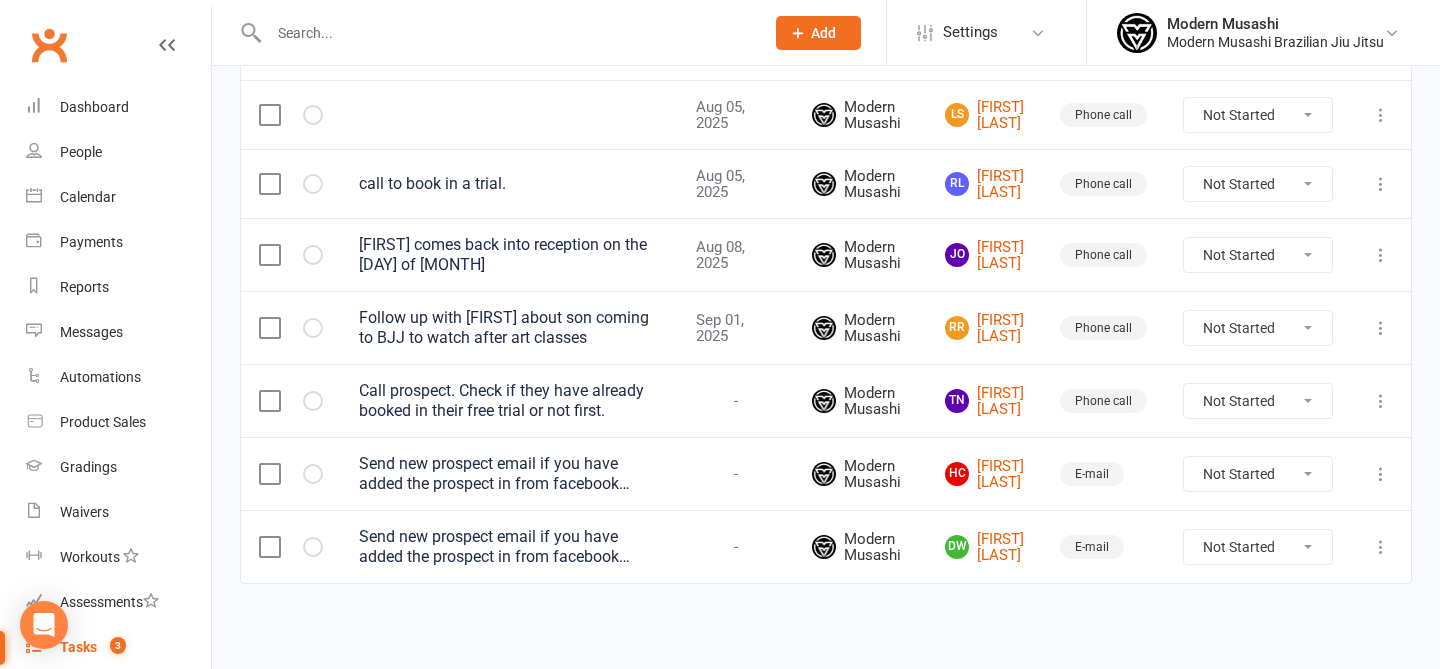 click at bounding box center (313, 547) 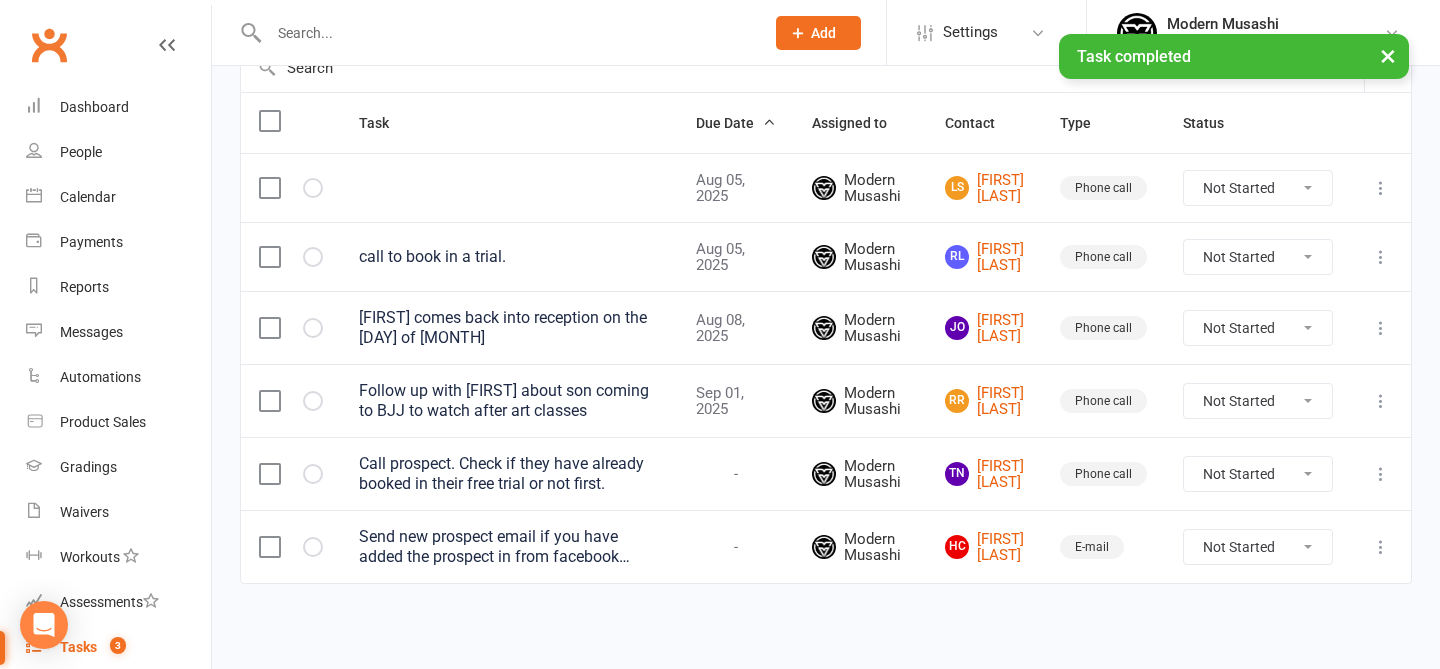 scroll, scrollTop: 232, scrollLeft: 0, axis: vertical 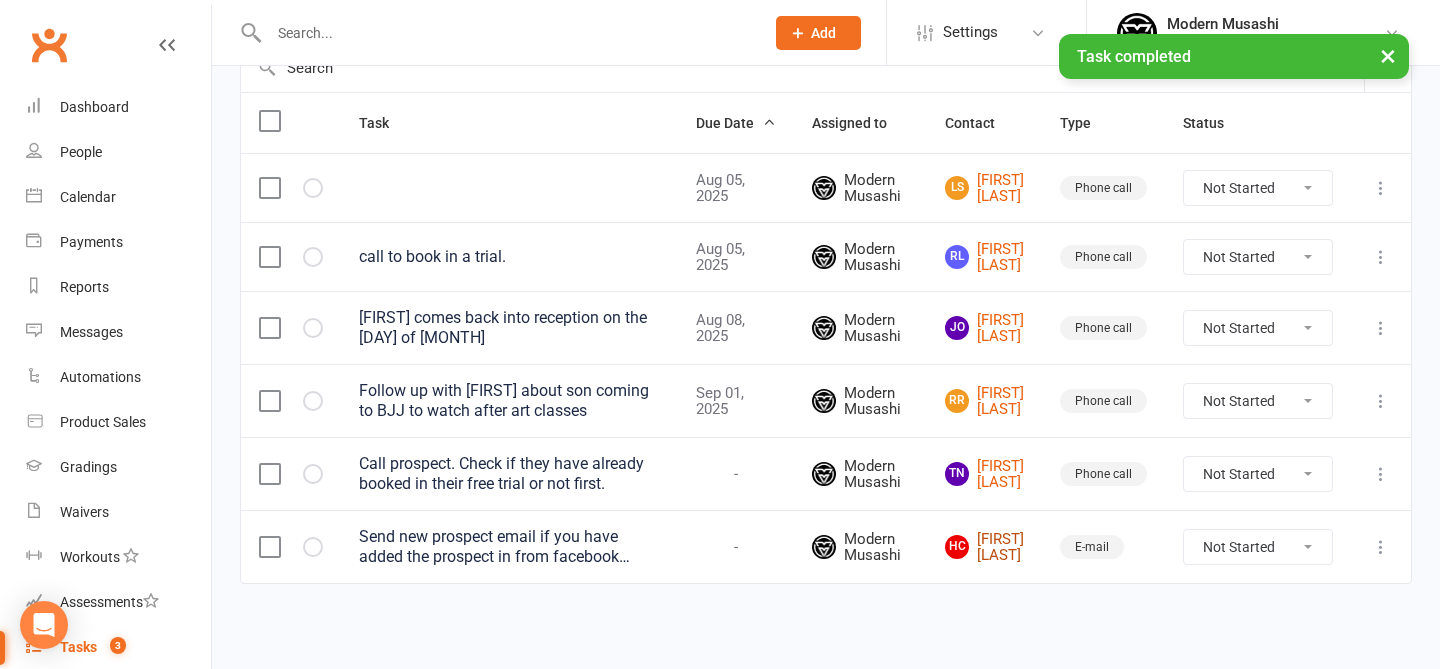 click on "HC Hugo Chaparro" at bounding box center [984, 547] 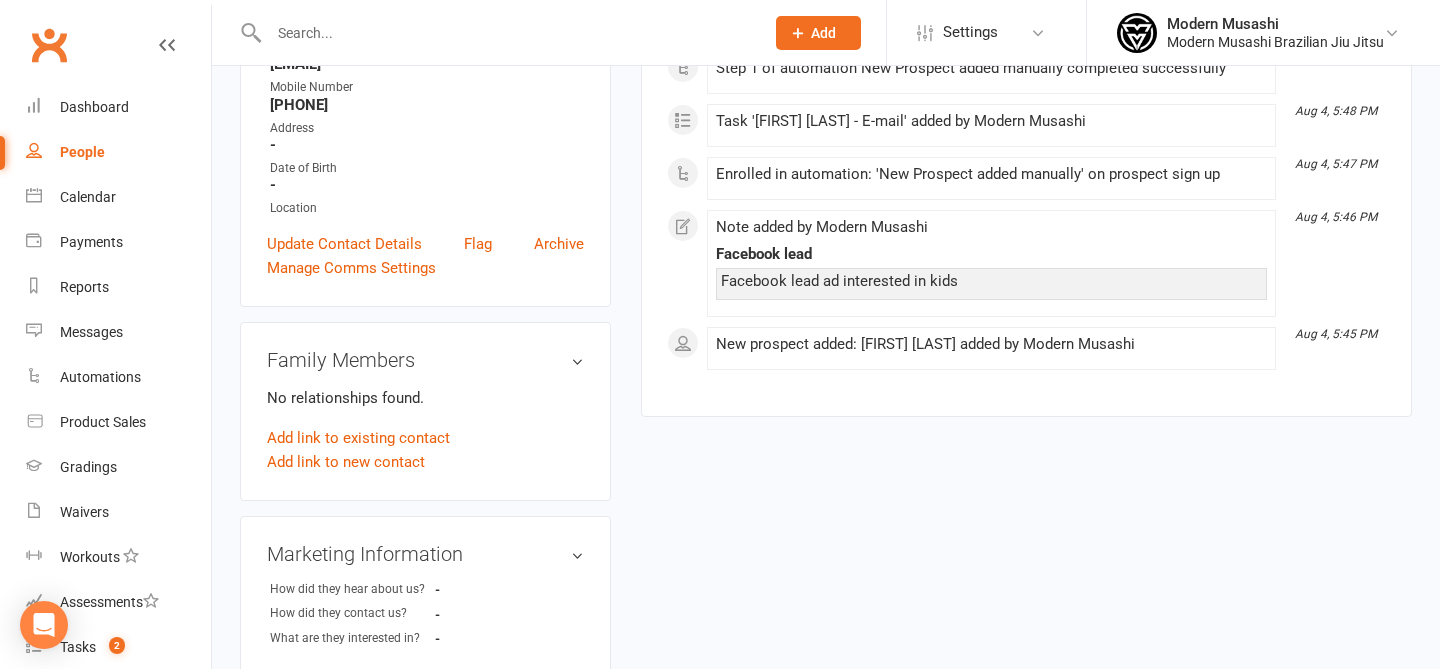 scroll, scrollTop: 0, scrollLeft: 0, axis: both 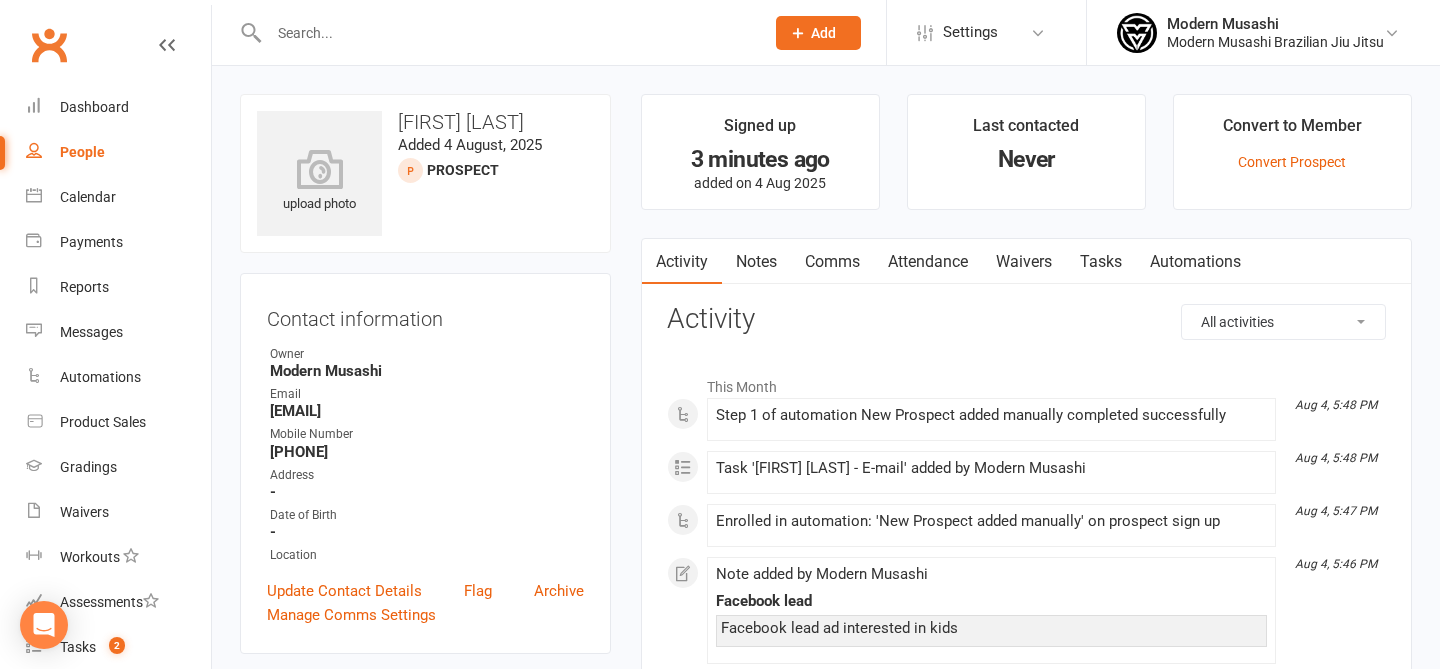 click on "Comms" at bounding box center [832, 262] 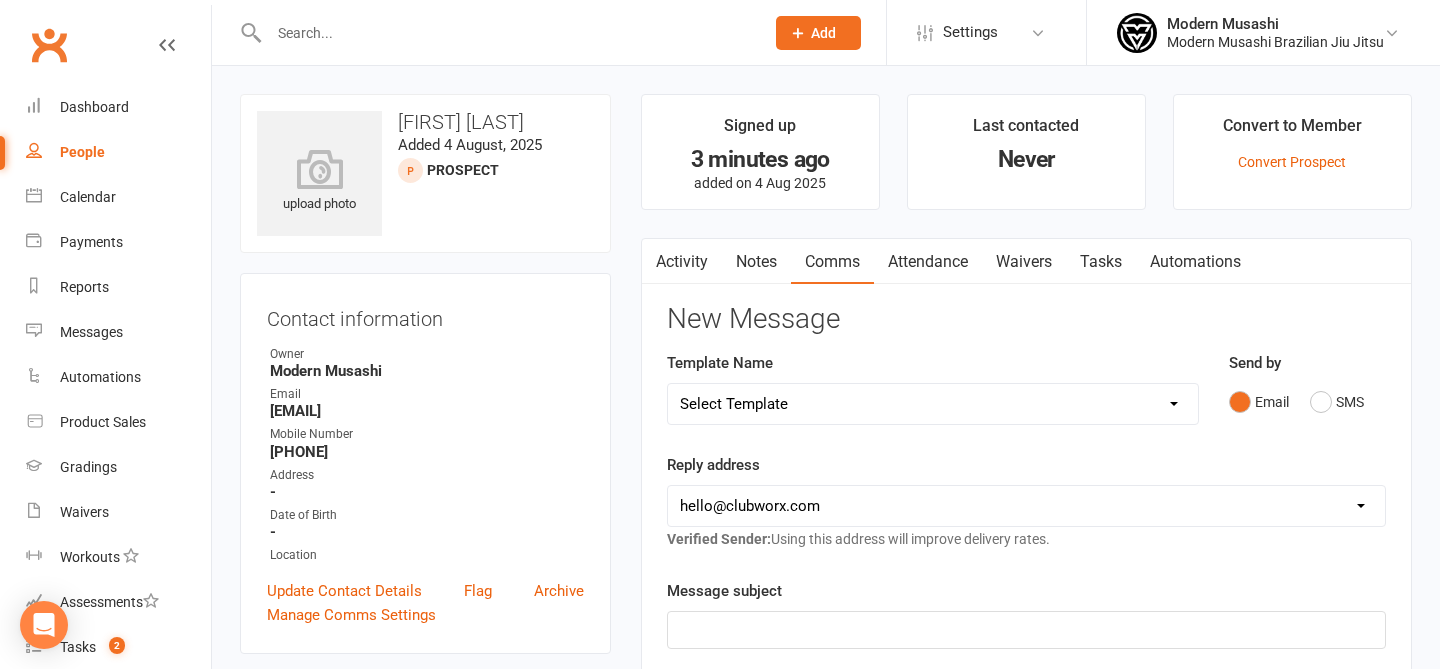 click on "Select Template [SMS] Book your free trial [SMS] [Default template - review before using] Appointment reminder [SMS] [Default template - review before using] Missed class [SMS] [Default template - review before using] Initial response to enquiry [SMS] [Default template - review before using] Flash sale [Email] [Default template - review before using] Newsletter Email Template - Monthly Edition [SMS] [Default template - review before using] Sign up offer [SMS] [Default template - review before using] Inactive member [SMS] [Default template - review before using] Membership upgrade [SMS] [Default template - review before using] Suspension confirmation [SMS] [Default template - review before using] Follow up from free trial class [Email] [Default template - review before using] Message 1 - New Paid Trial: Welcome Email (Sent Immediately After Signup) [SMS] [Default template - review before using] Message 2 - New Paid Trial: SMS Reminder (Sent 1 Day After Signup) [SMS] 1 week No Attendance Adult" at bounding box center [933, 404] 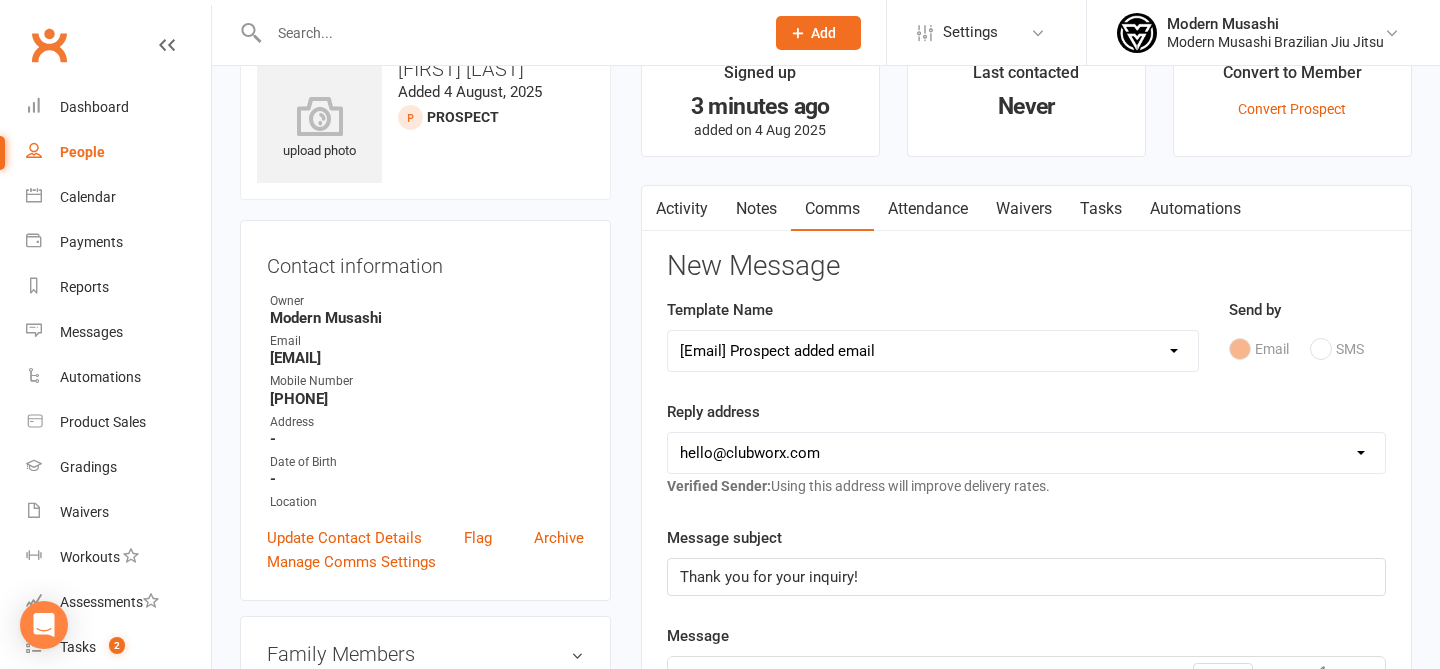 scroll, scrollTop: 57, scrollLeft: 0, axis: vertical 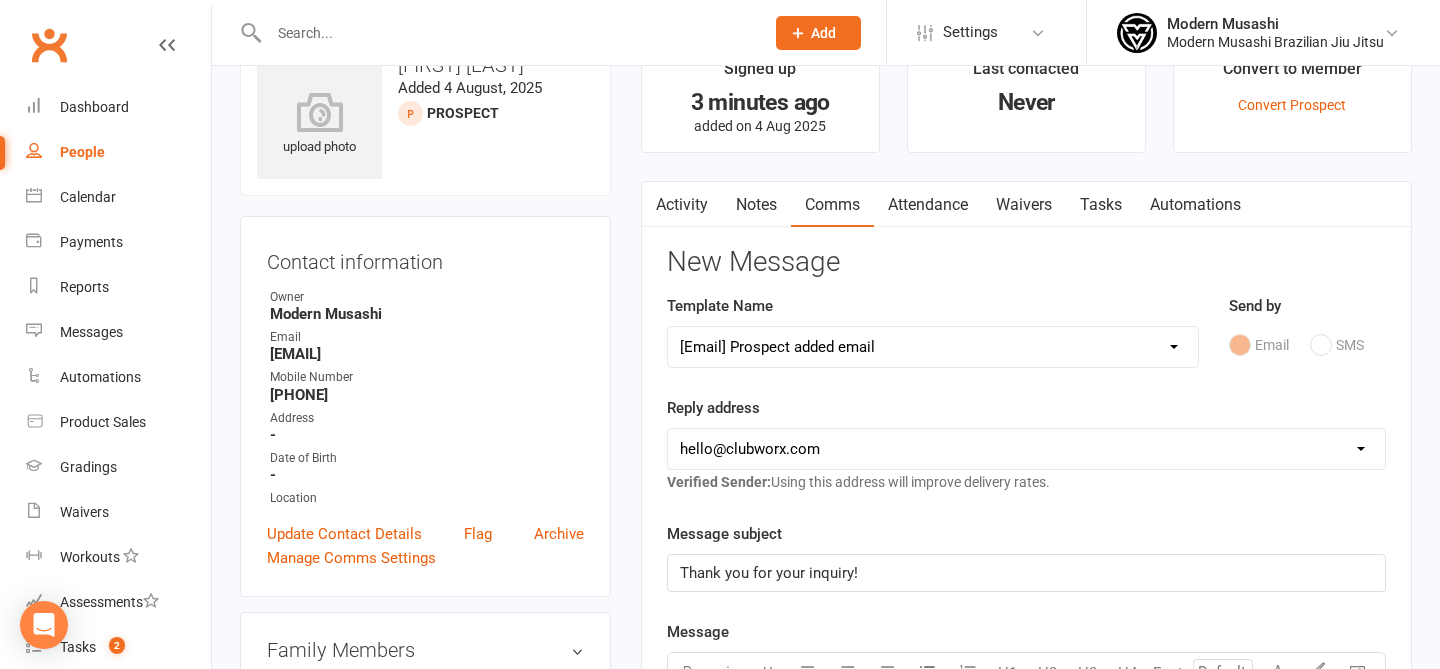click on "hello@clubworx.com info@modernmusashibjj.com.au" at bounding box center [1026, 449] 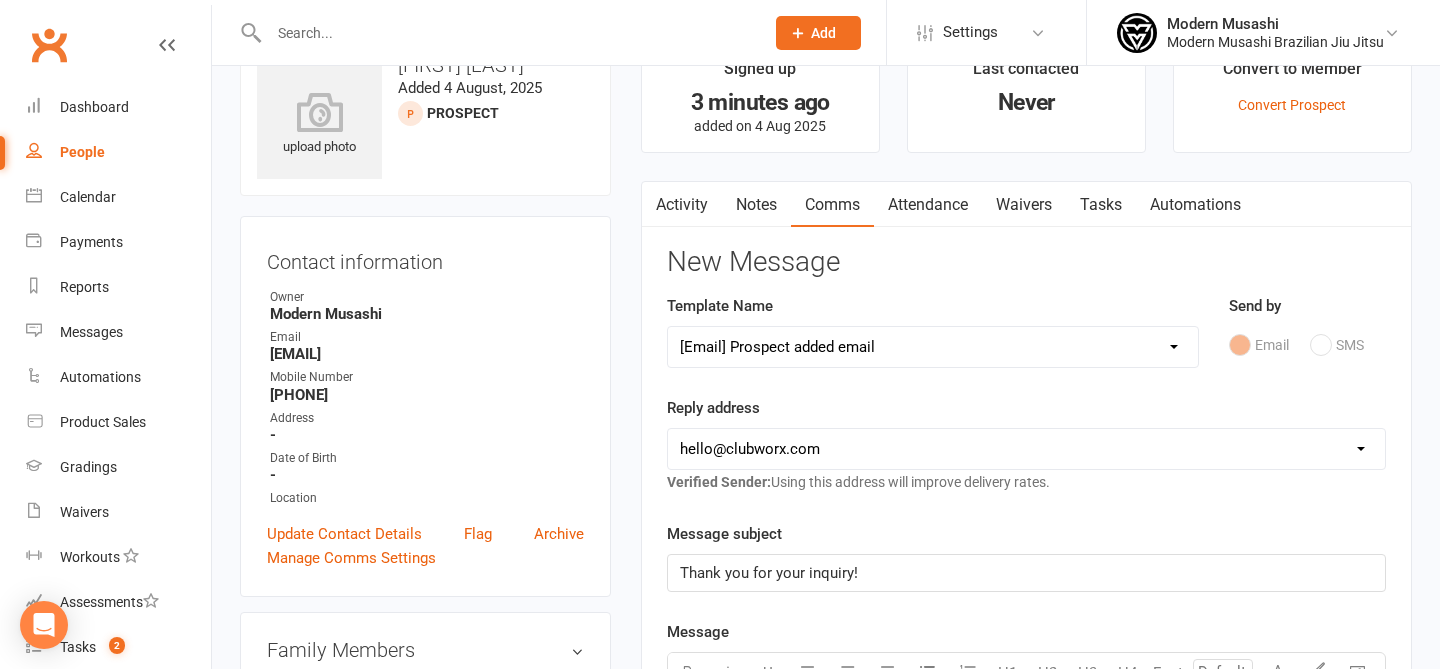 select on "1" 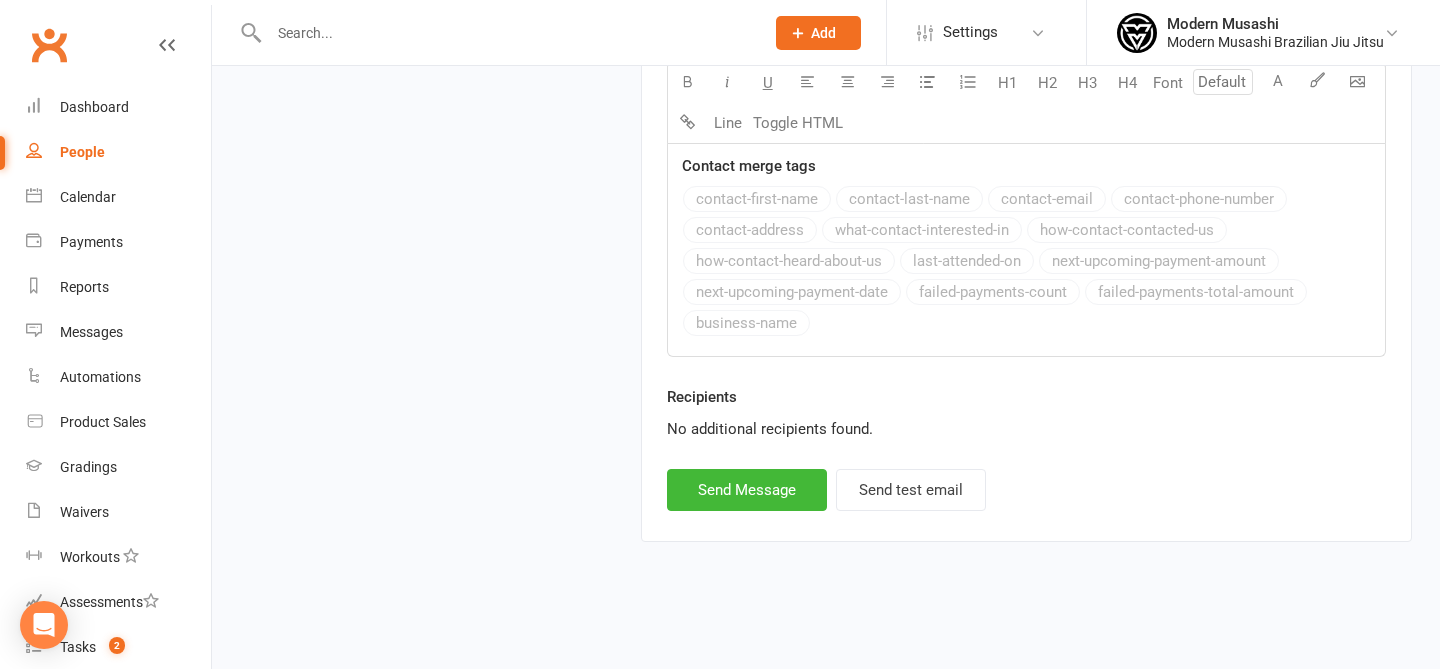 scroll, scrollTop: 1702, scrollLeft: 0, axis: vertical 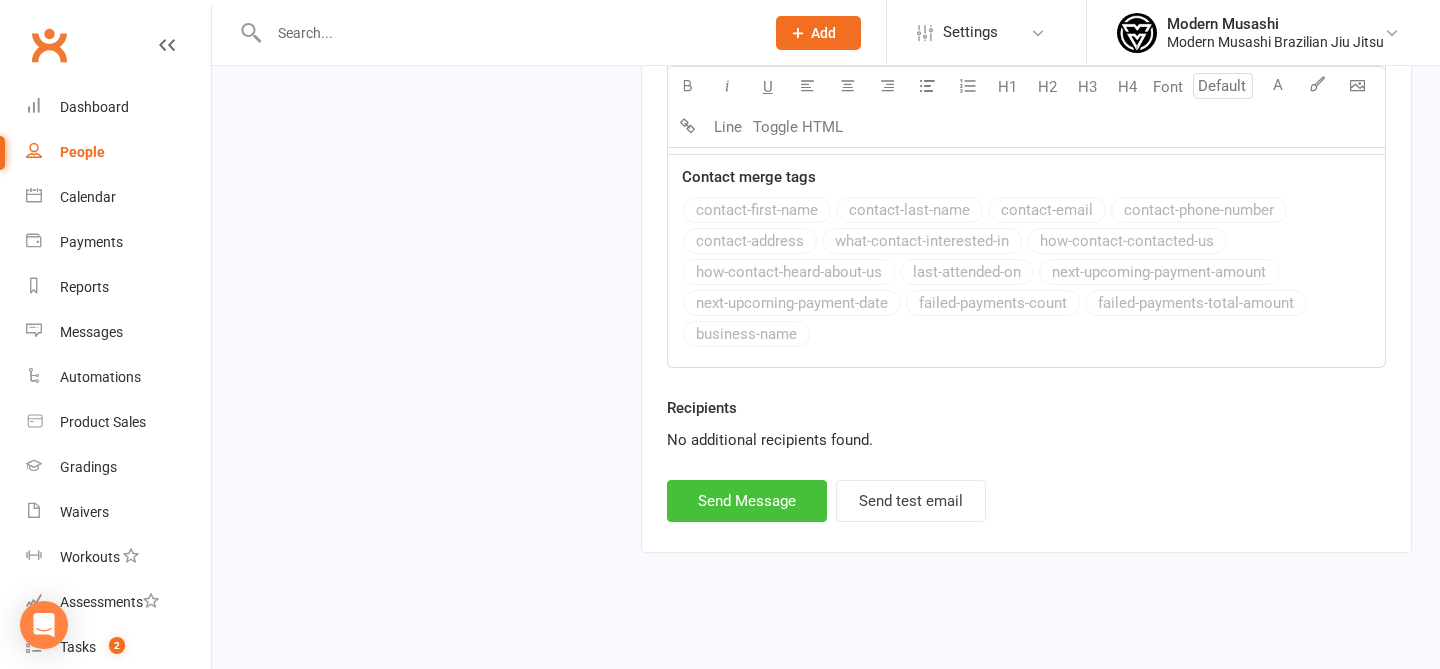 click on "Send Message" at bounding box center (747, 501) 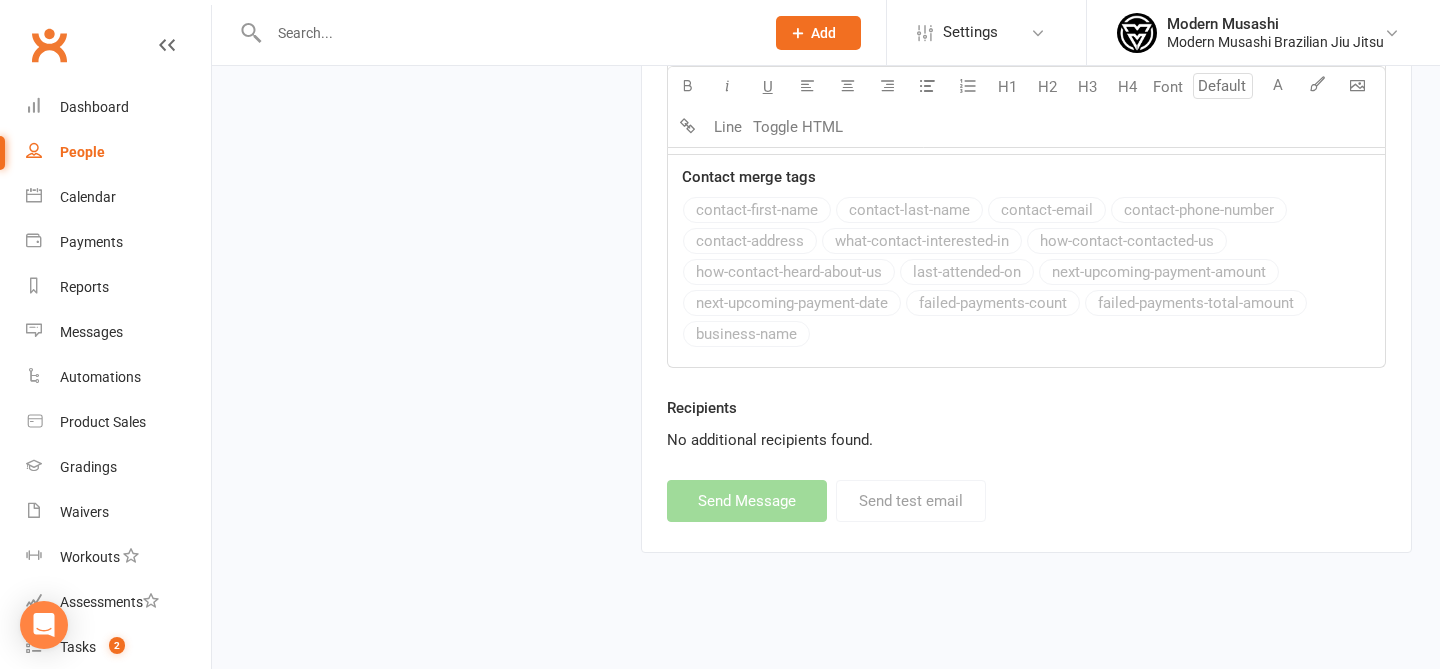 select 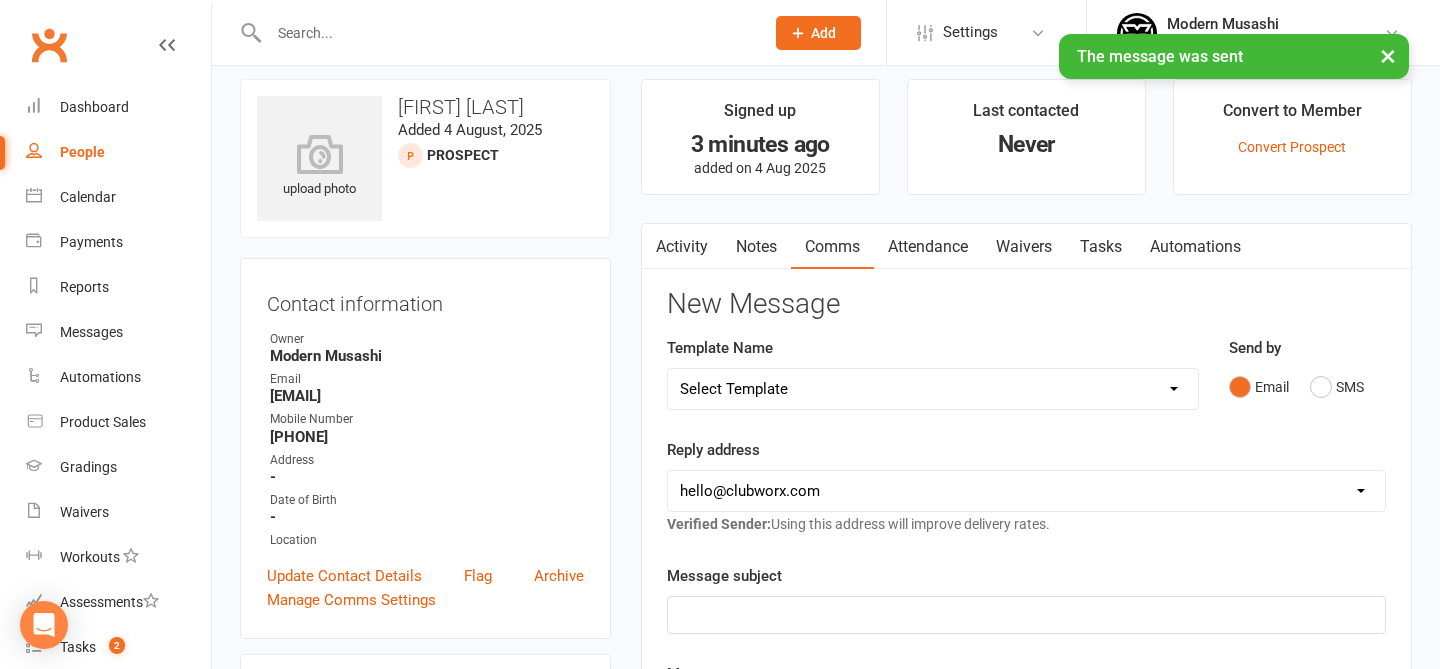 scroll, scrollTop: 0, scrollLeft: 0, axis: both 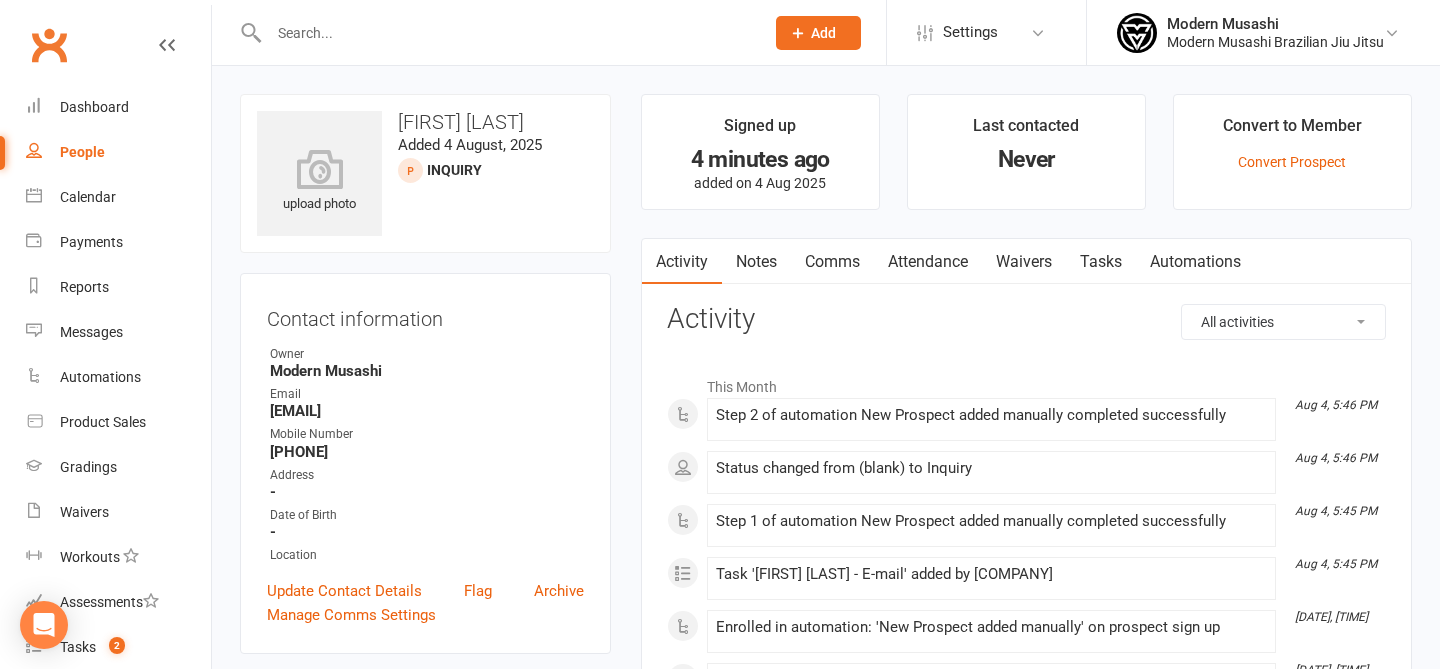 click on "Notes" at bounding box center (756, 262) 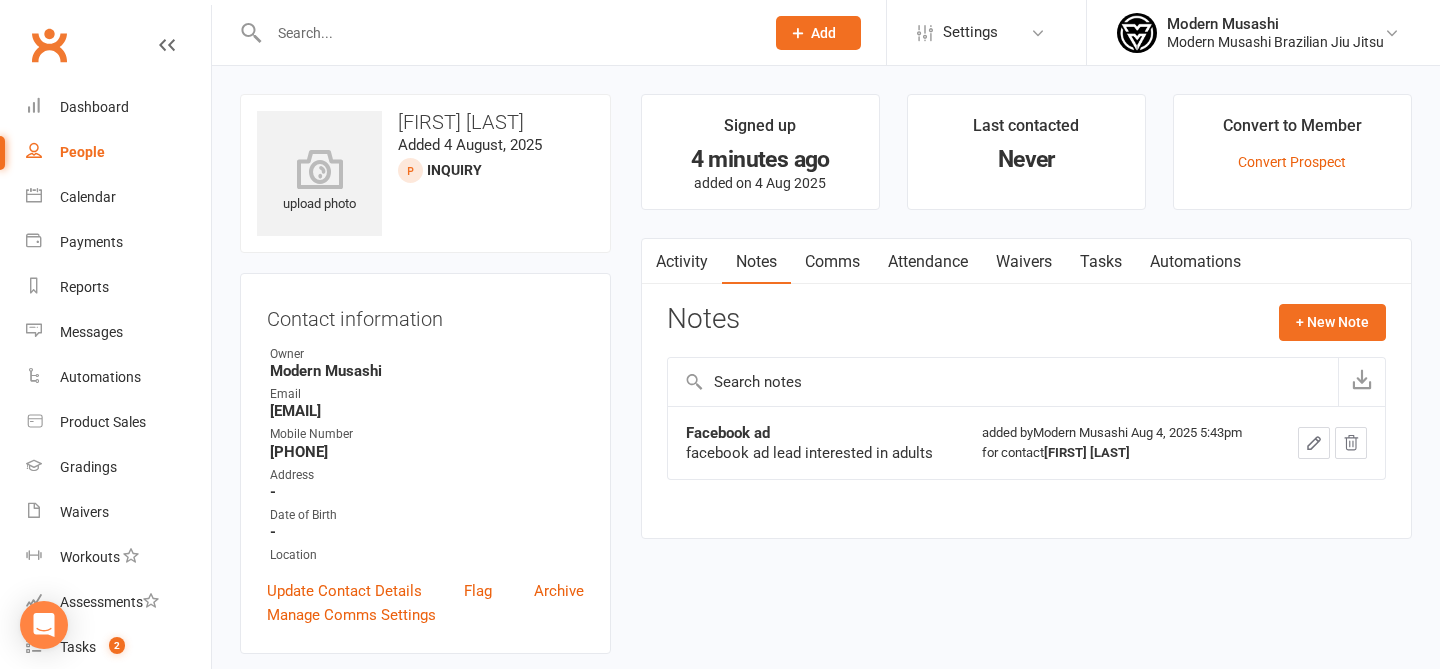 click on "Comms" at bounding box center (832, 262) 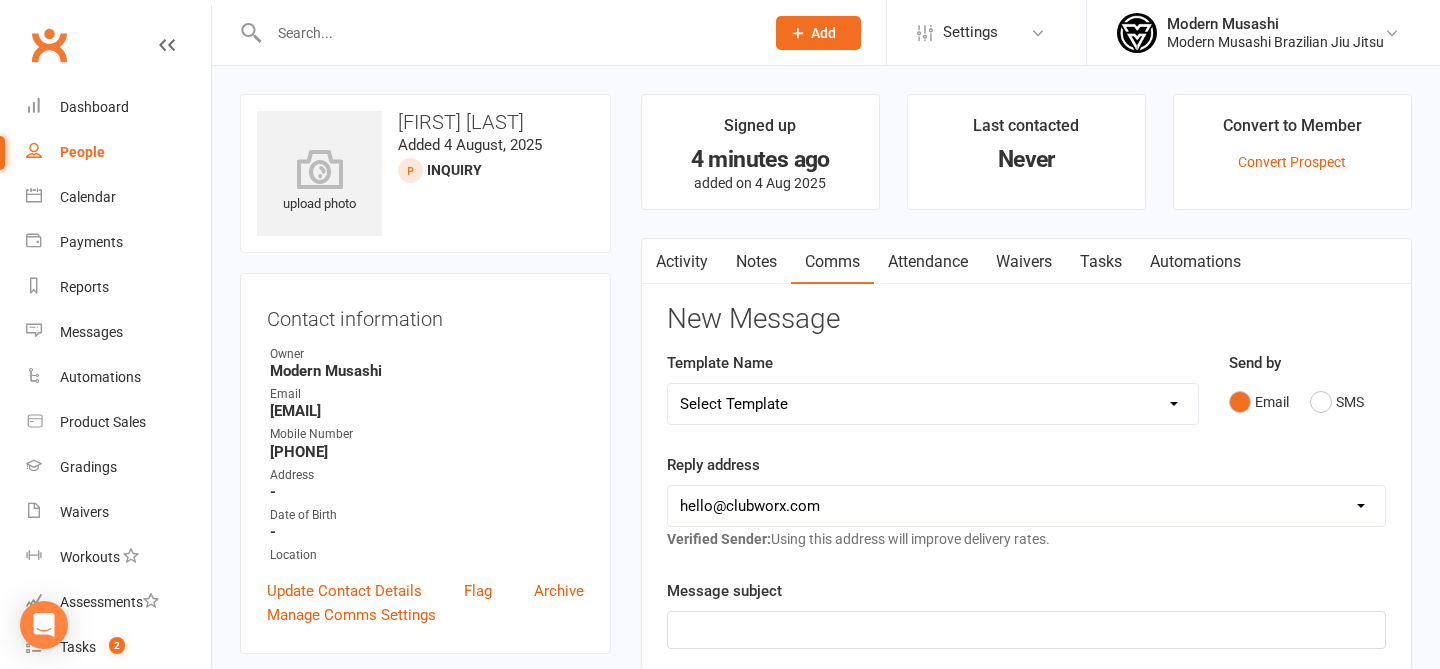 click on "Select Template [SMS] Book your free trial [SMS] [Default template - review before using] Appointment reminder [SMS] [Default template - review before using] Missed class [SMS] [Default template - review before using] Initial response to enquiry [SMS] [Default template - review before using] Flash sale [Email] [Default template - review before using] Newsletter Email Template - Monthly Edition [SMS] [Default template - review before using] Sign up offer [SMS] [Default template - review before using] Inactive member [SMS] [Default template - review before using] Membership upgrade [SMS] [Default template - review before using] Suspension confirmation [SMS] [Default template - review before using] Follow up from free trial class [Email] [Default template - review before using] Message 1 - New Paid Trial: Welcome Email (Sent Immediately After Signup) [SMS] [Default template - review before using] Message 2 - New Paid Trial: SMS Reminder (Sent 1 Day After Signup) [SMS] 1 week No Attendance Adult" at bounding box center [933, 404] 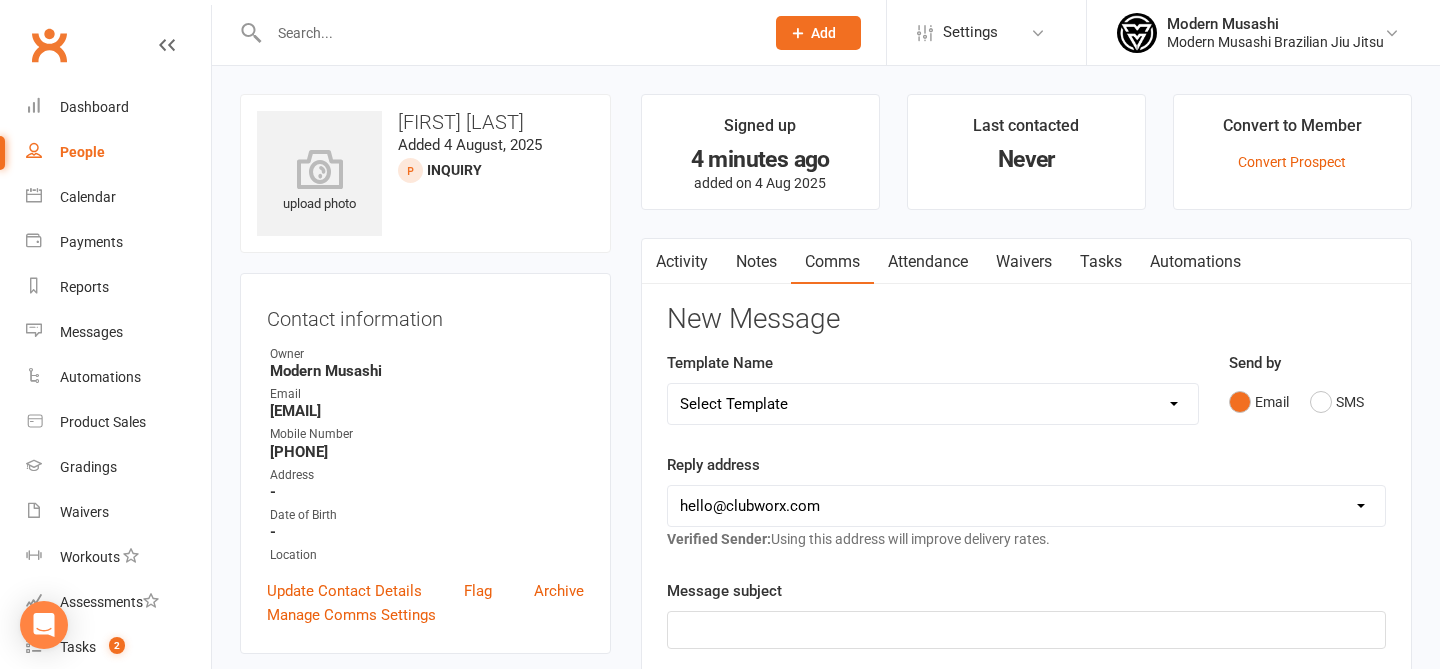 select on "37" 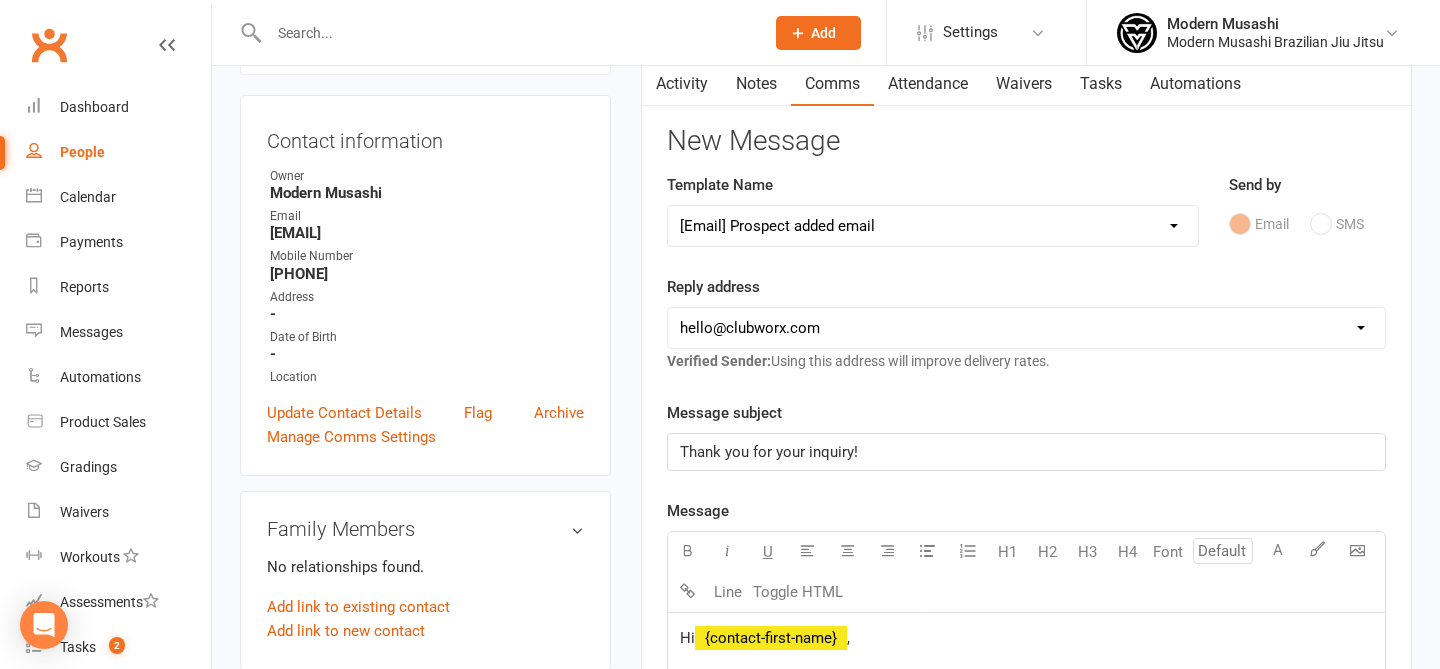 scroll, scrollTop: 207, scrollLeft: 0, axis: vertical 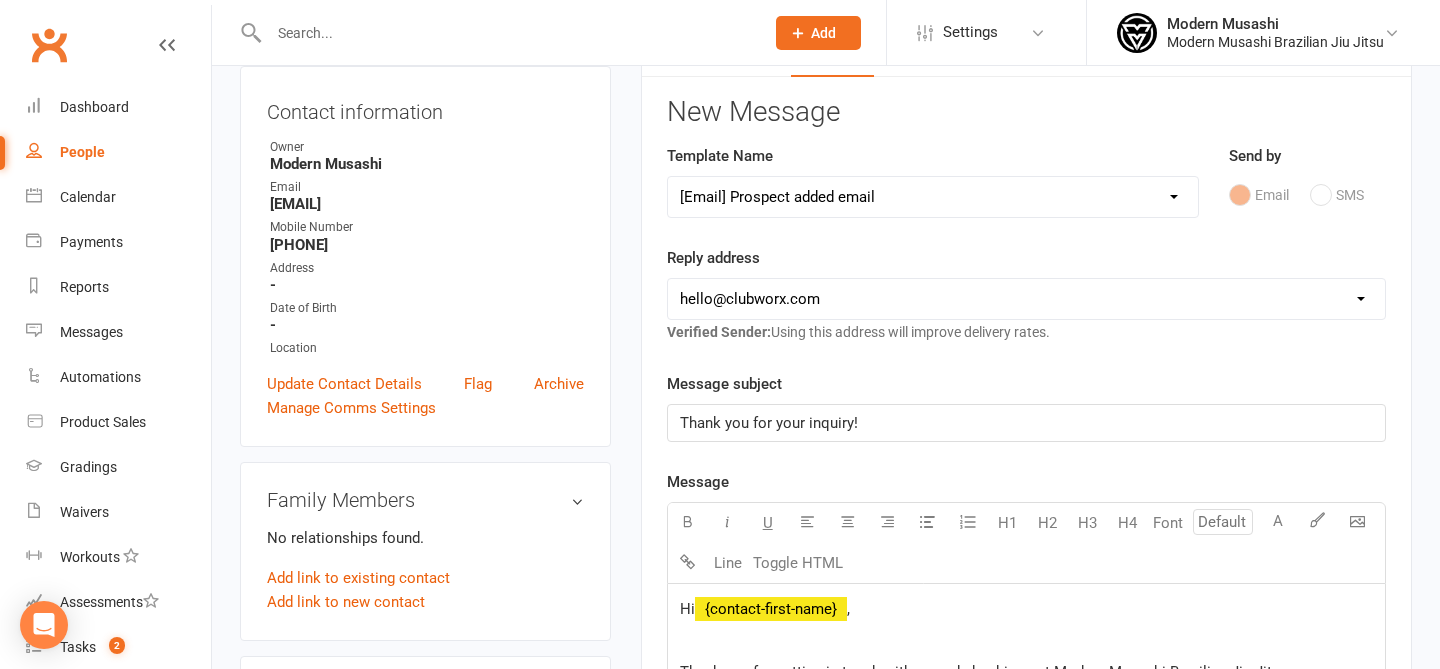 click on "[EMAIL] [EMAIL]" at bounding box center [1026, 299] 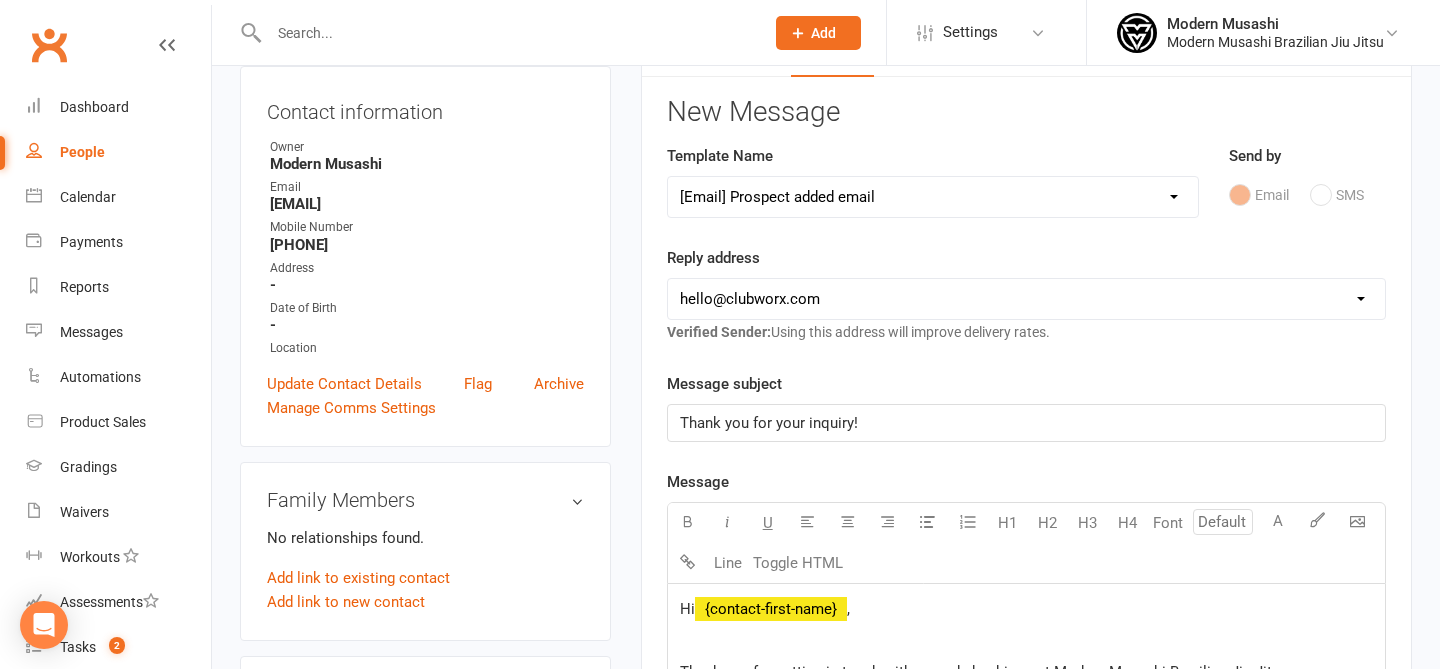 select on "1" 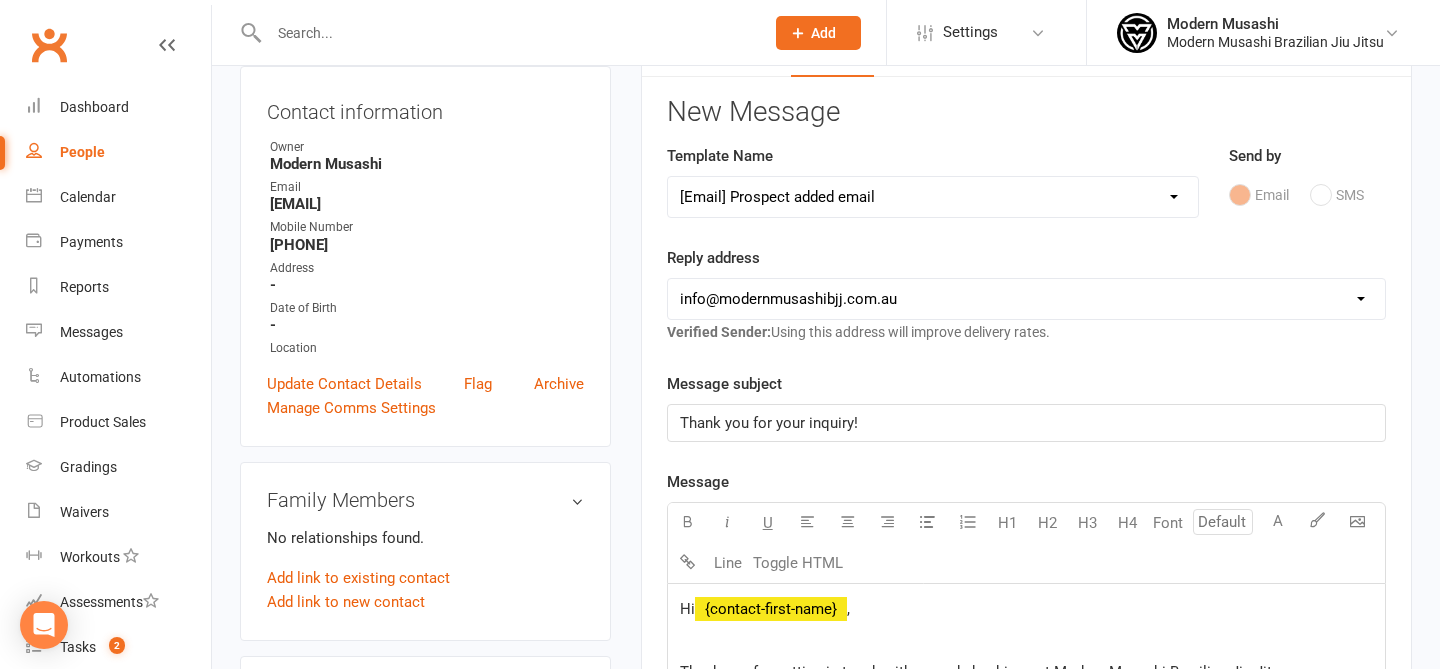 click on "Verified Sender:" at bounding box center (719, 332) 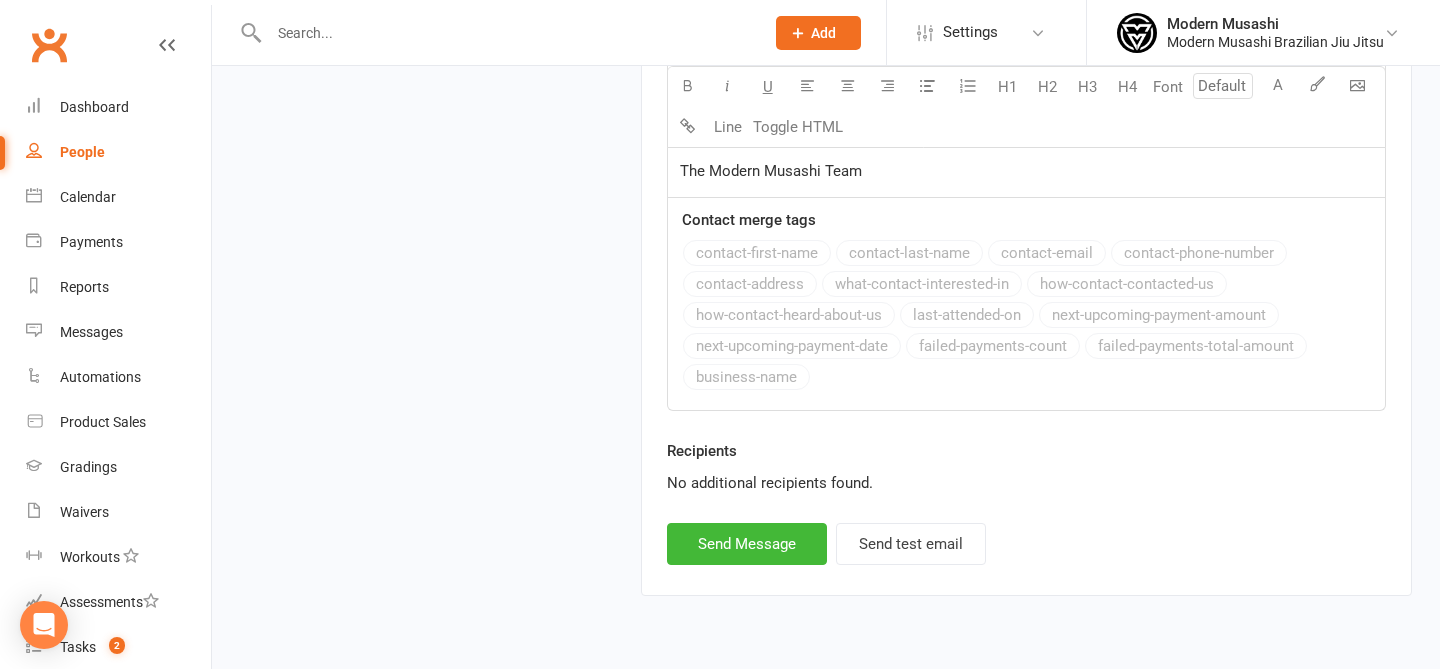 scroll, scrollTop: 1713, scrollLeft: 0, axis: vertical 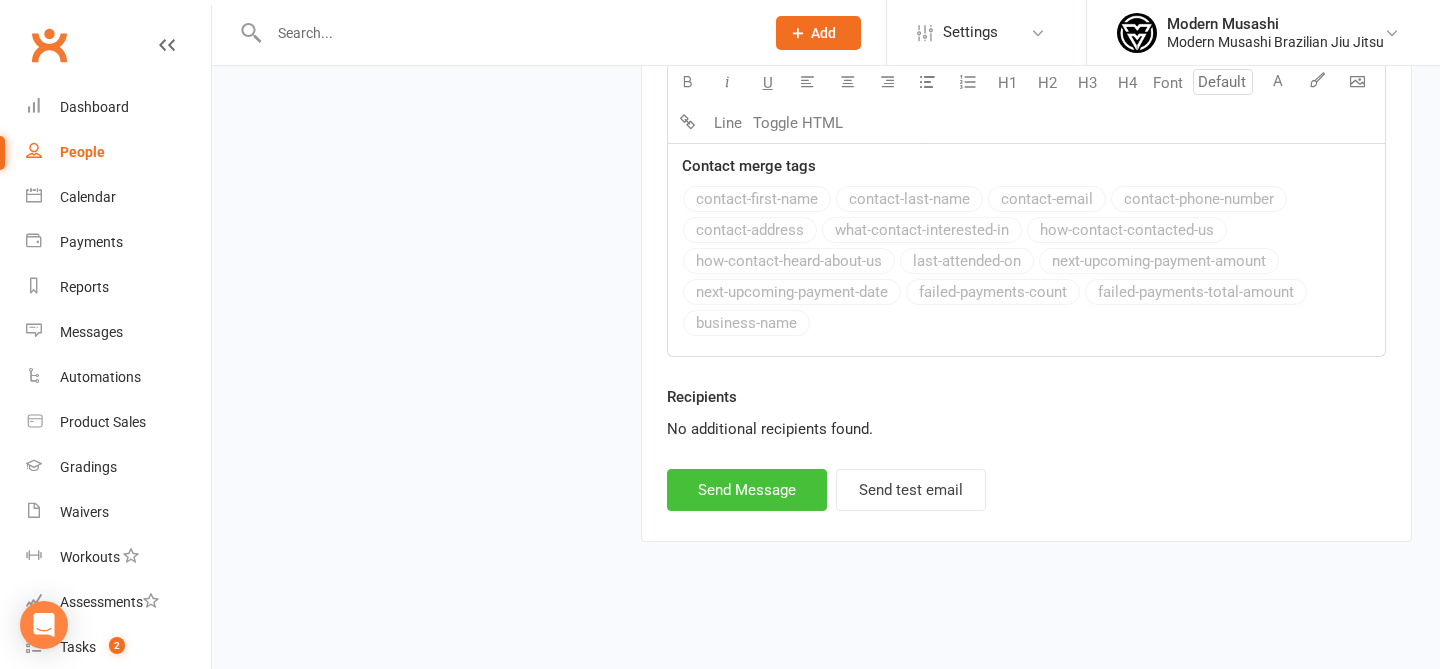 click on "Send Message" at bounding box center (747, 490) 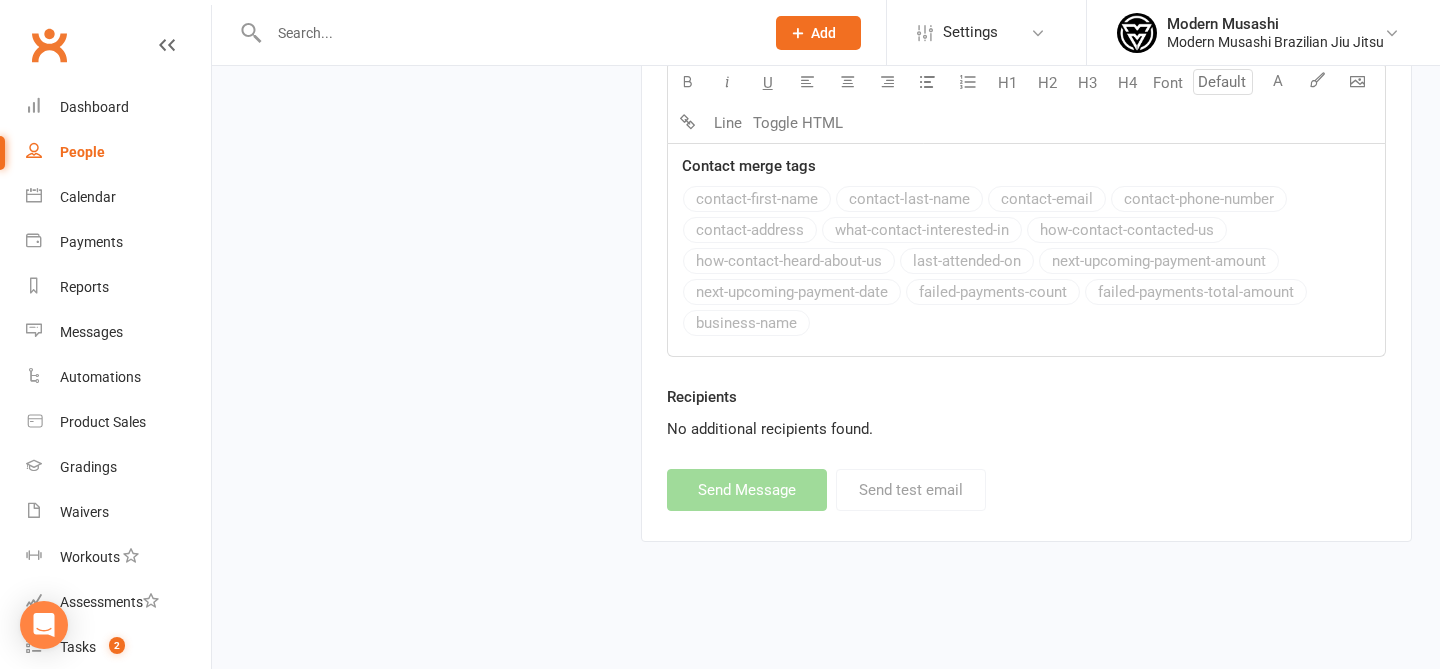 select 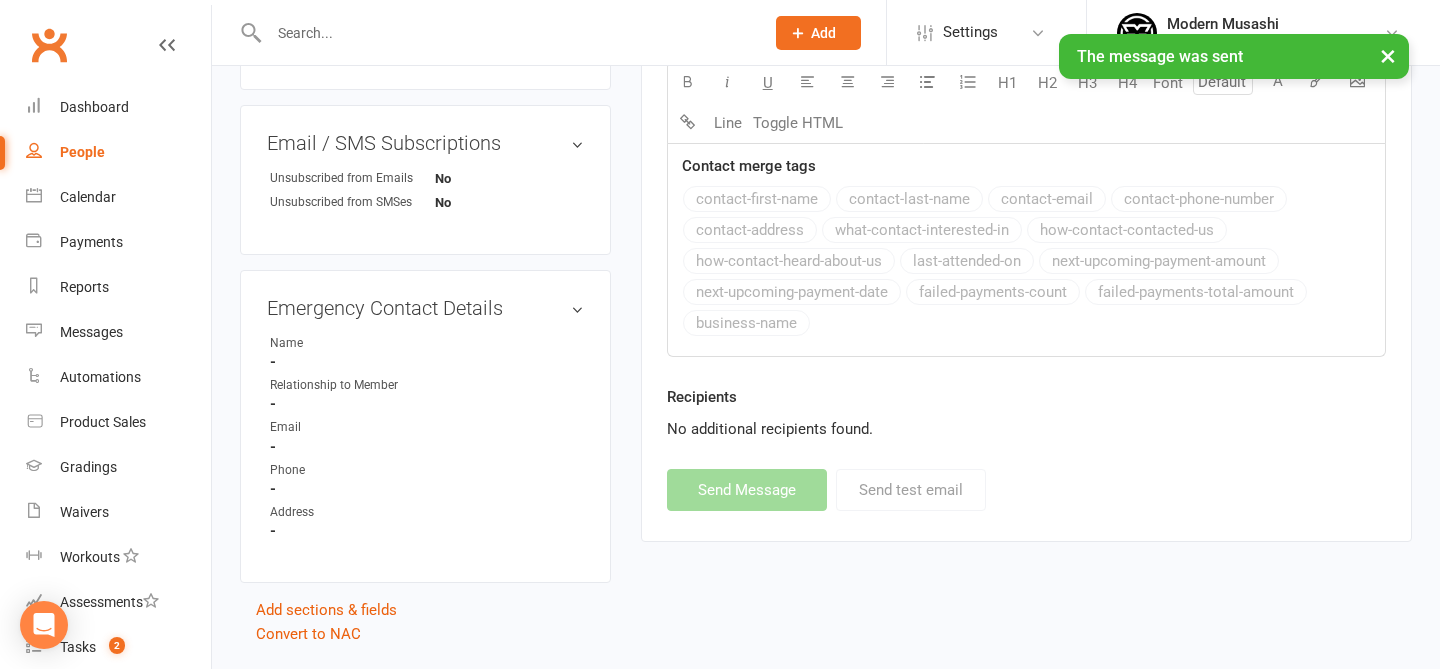 scroll, scrollTop: 0, scrollLeft: 0, axis: both 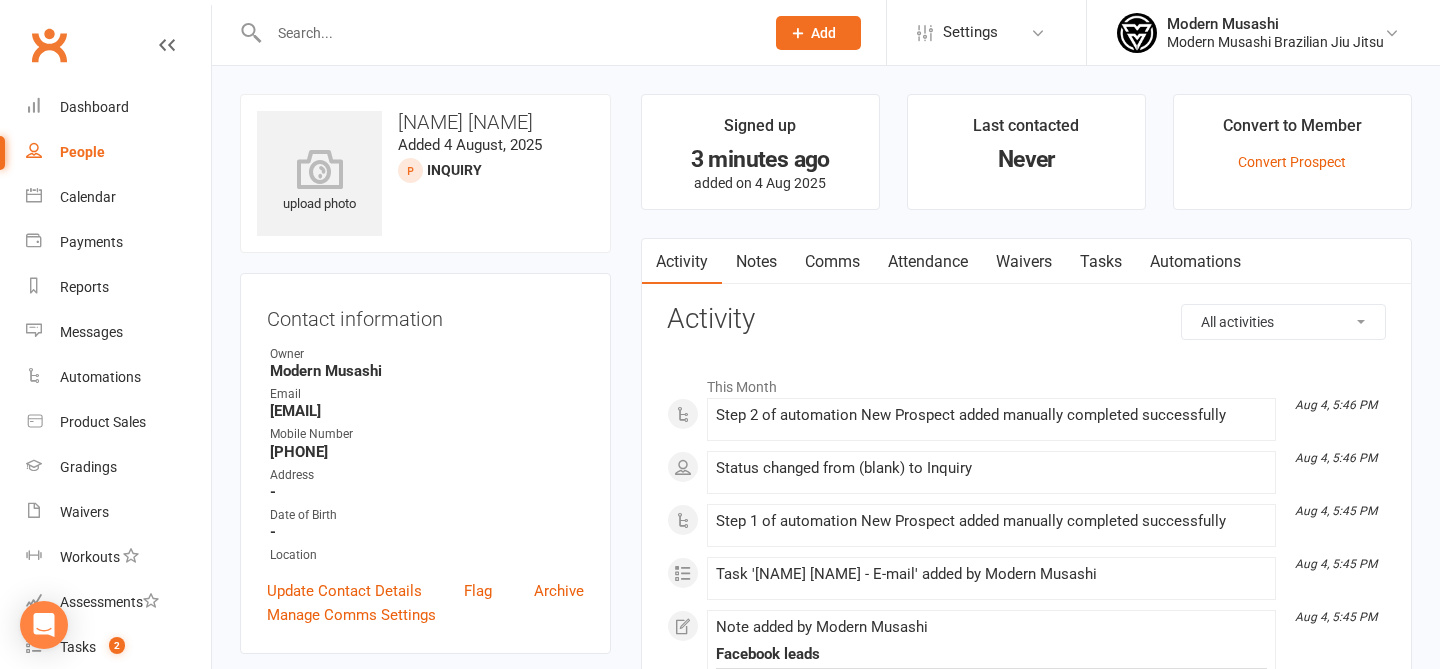 click on "Notes" at bounding box center (756, 262) 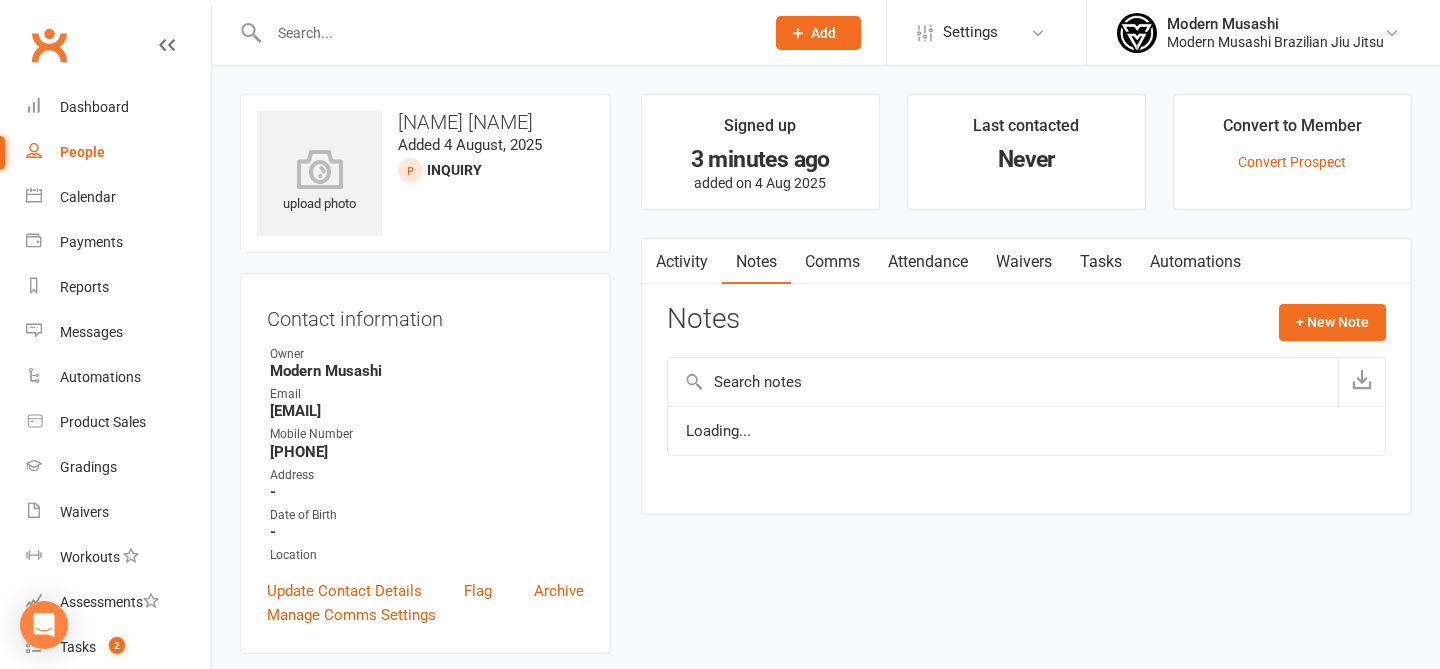 click on "Comms" at bounding box center (832, 262) 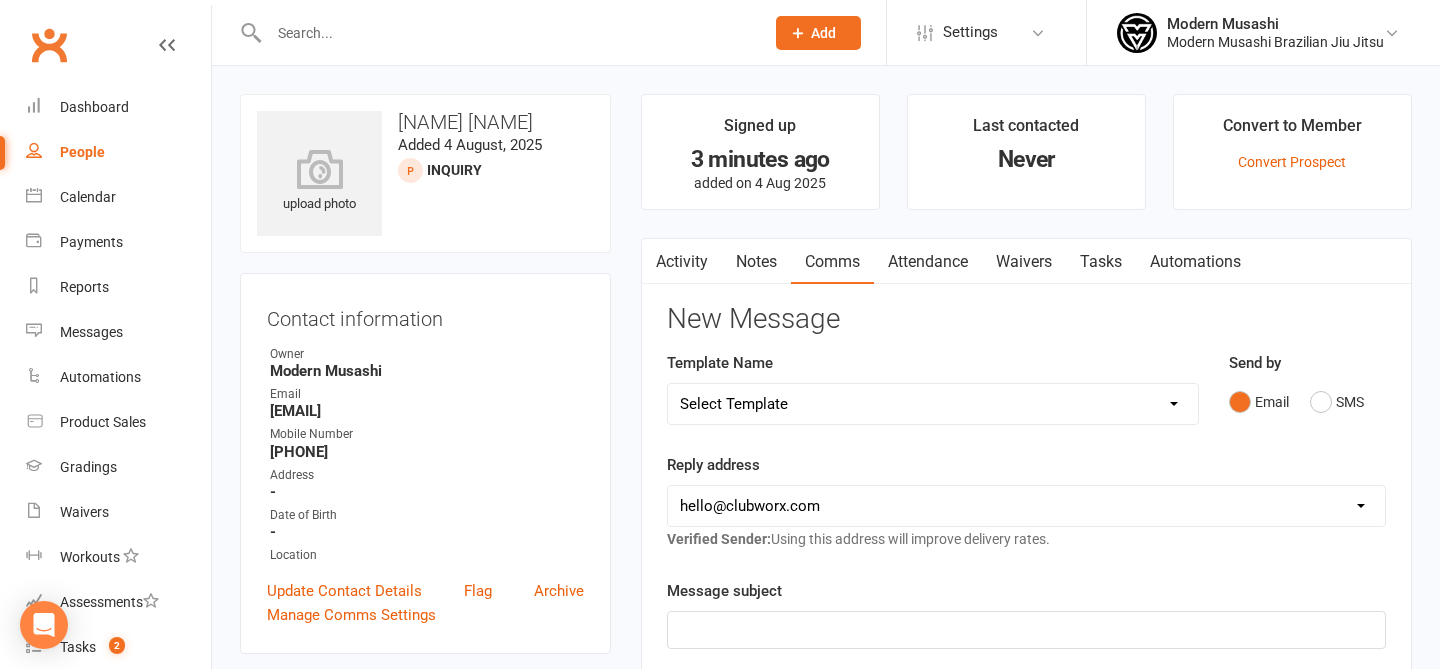 click on "Select Template [SMS] Book your free trial [SMS] [Default template - review before using] Appointment reminder [SMS] [Default template - review before using] Missed class [SMS] [Default template - review before using] Initial response to enquiry [SMS] [Default template - review before using] Flash sale [Email] [Default template - review before using] Newsletter Email Template - Monthly Edition [SMS] [Default template - review before using] Sign up offer [SMS] [Default template - review before using] Inactive member [SMS] [Default template - review before using] Membership upgrade [SMS] [Default template - review before using] Suspension confirmation [SMS] [Default template - review before using] Follow up from free trial class [Email] [Default template - review before using] Message 1 - New Paid Trial: Welcome Email (Sent Immediately After Signup) [SMS] [Default template - review before using] Message 2 - New Paid Trial: SMS Reminder (Sent 1 Day After Signup) [SMS] 1 week No Attendance Adult" at bounding box center (933, 404) 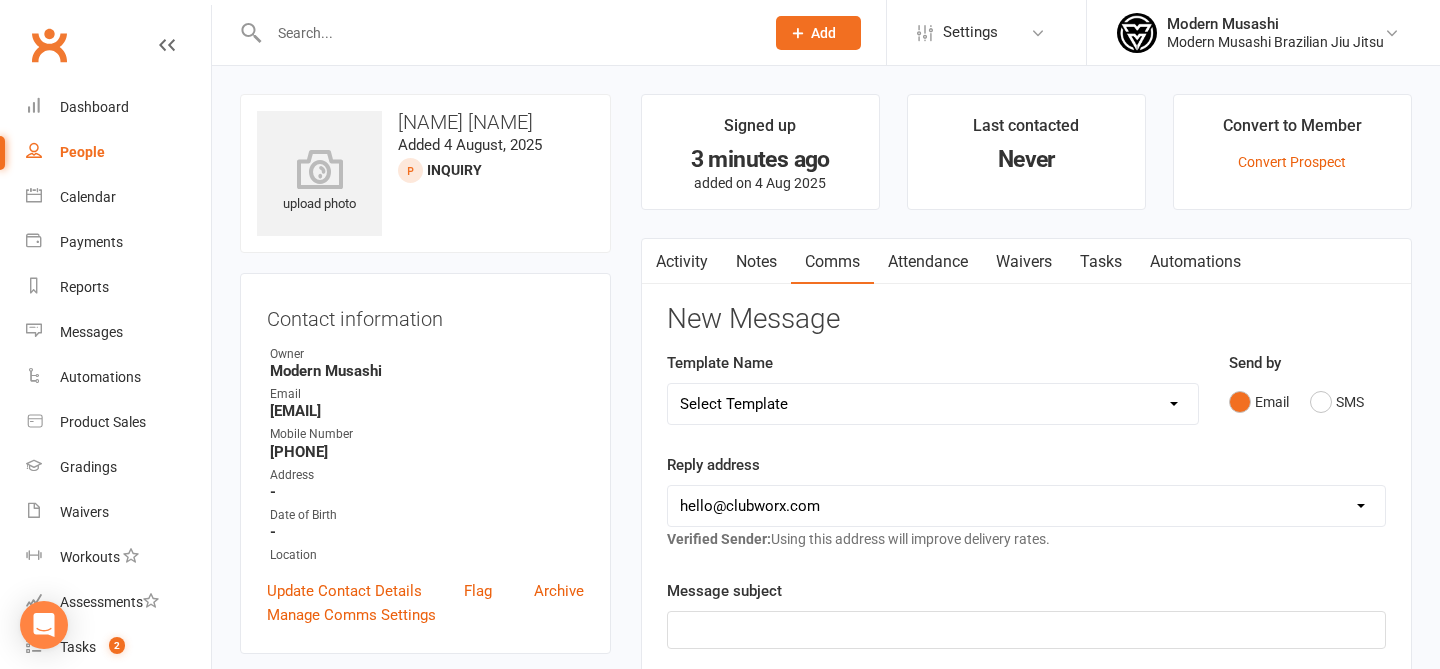 select on "37" 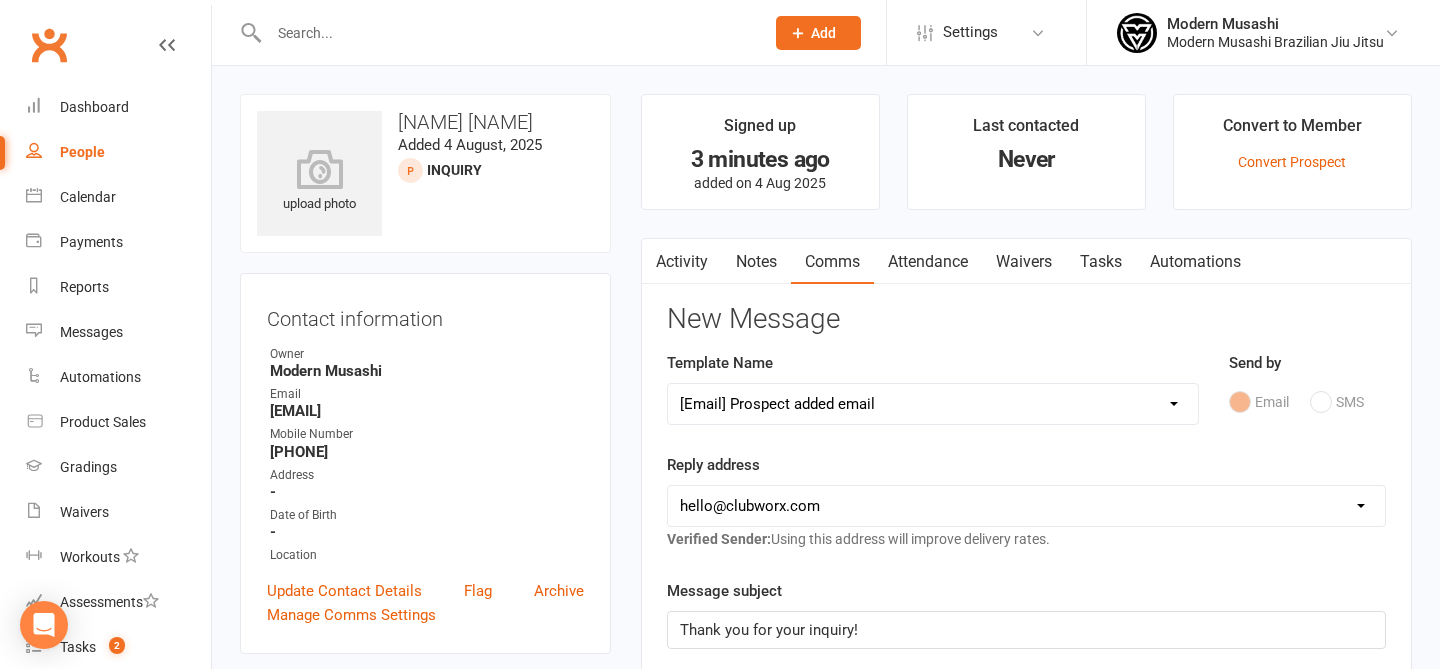 click on "[EMAIL] [EMAIL]" at bounding box center [1026, 506] 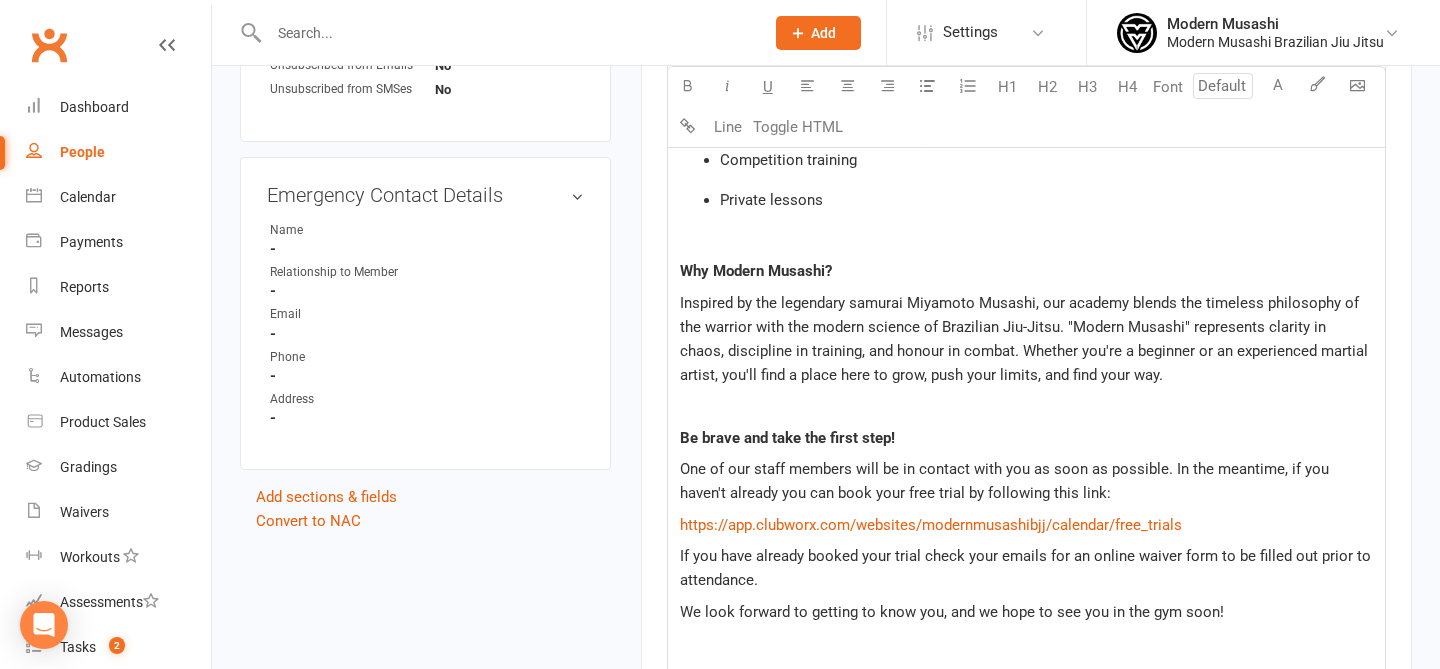 scroll, scrollTop: 1713, scrollLeft: 0, axis: vertical 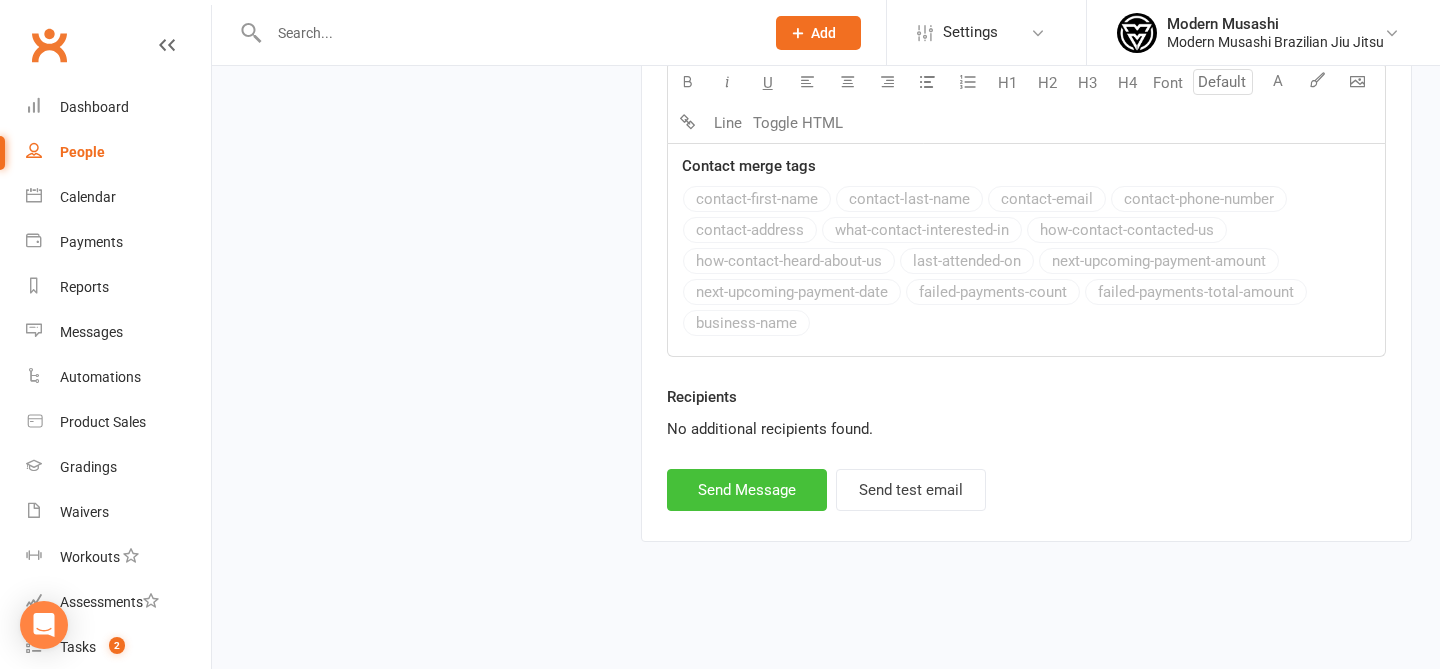 click on "Send Message" at bounding box center (747, 490) 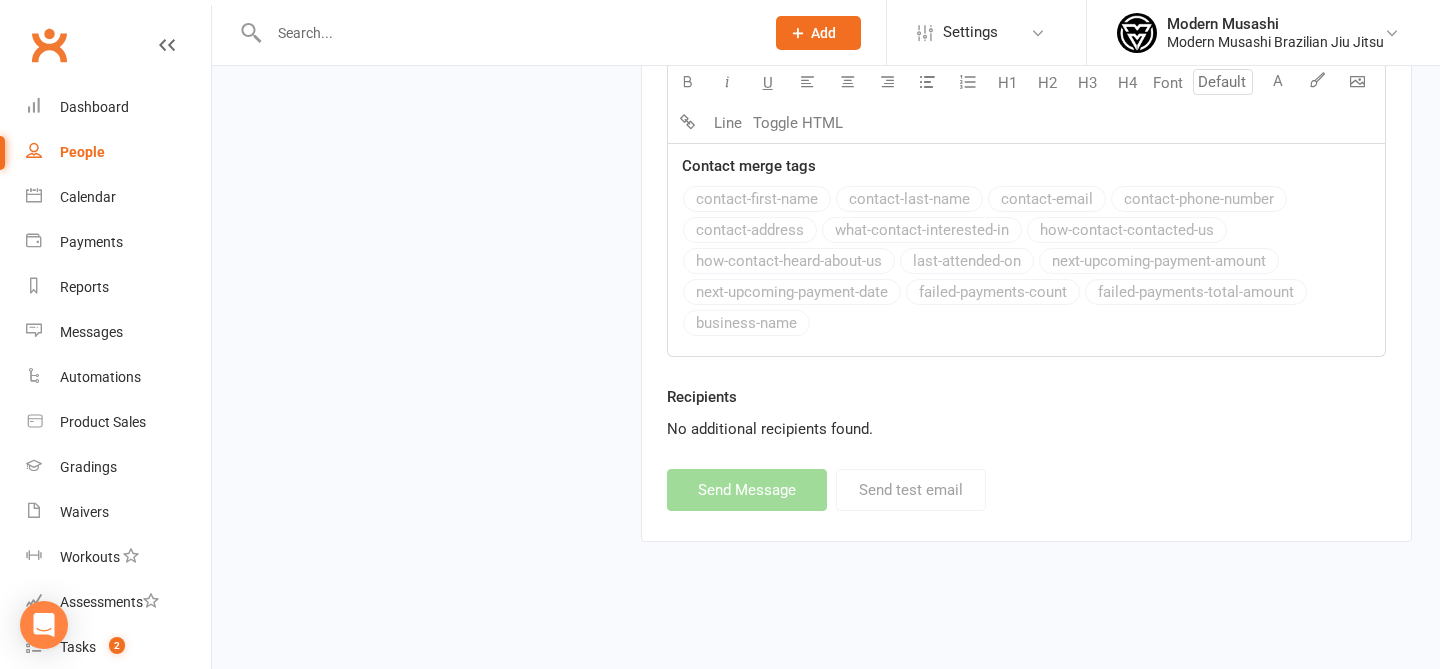 select 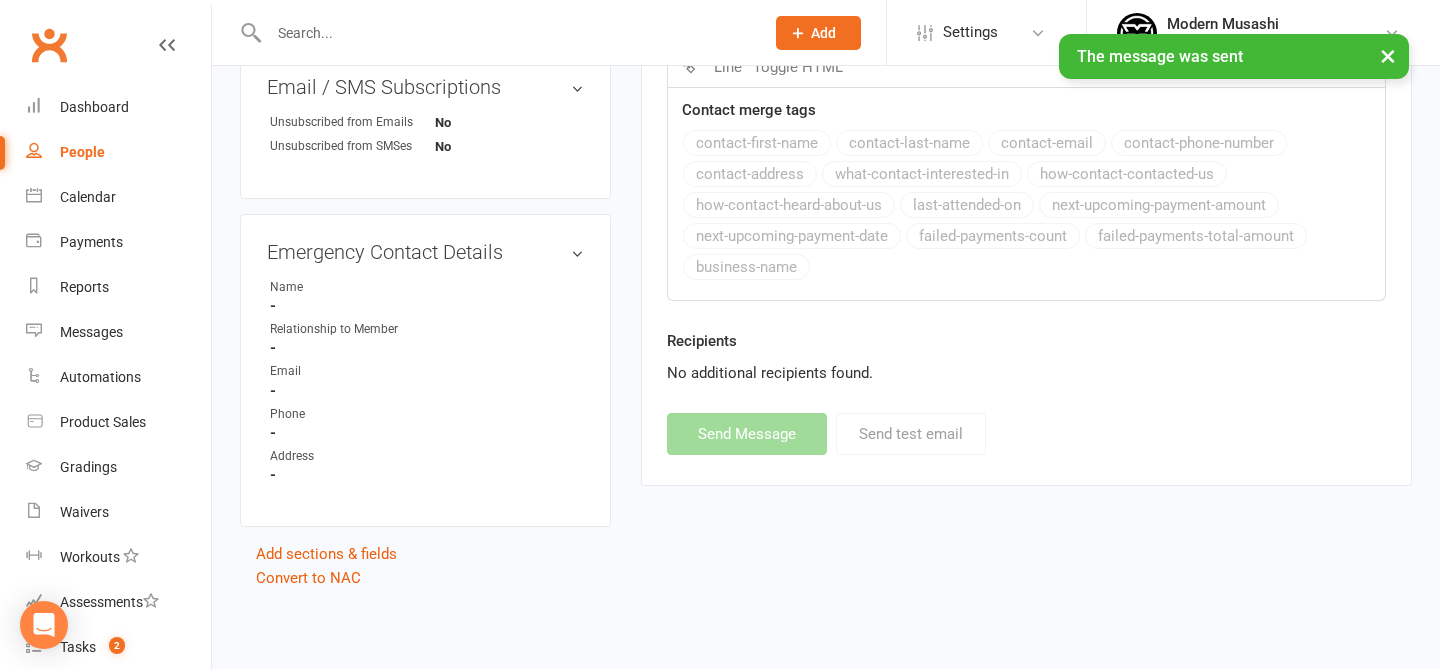 scroll, scrollTop: 948, scrollLeft: 0, axis: vertical 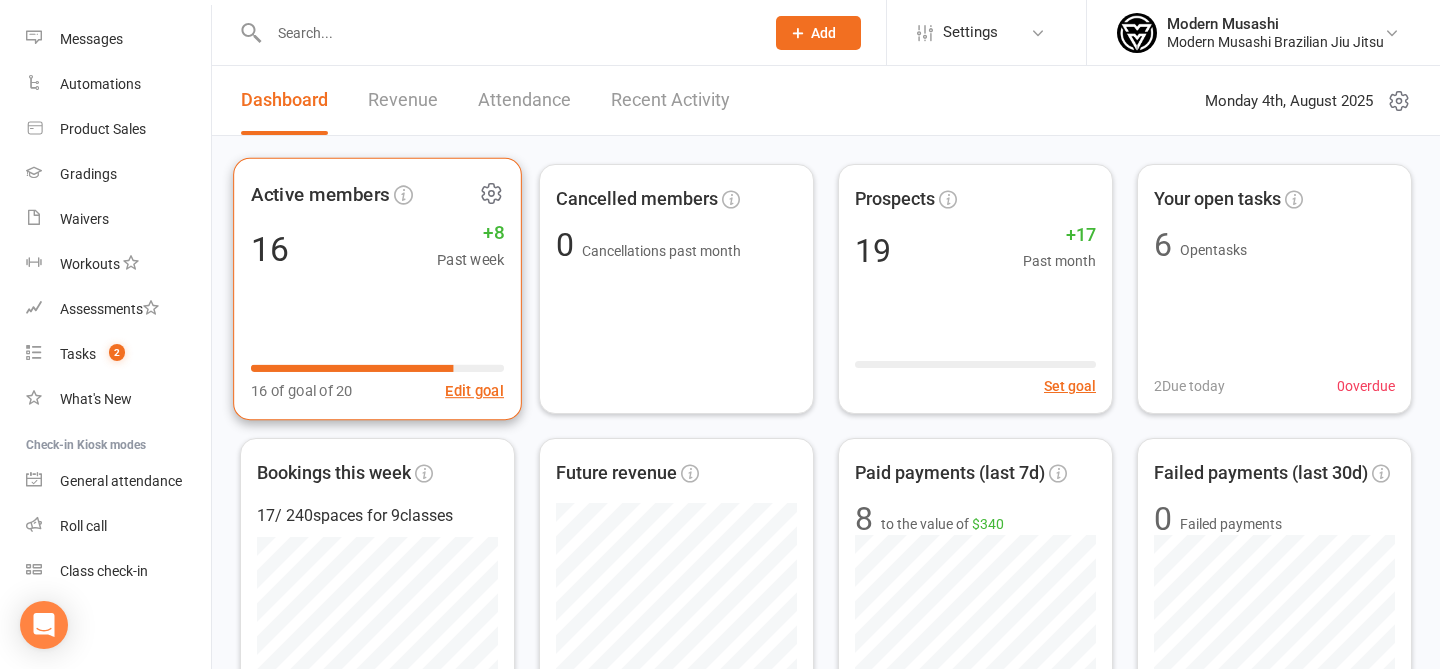 click on "Active members" at bounding box center [320, 194] 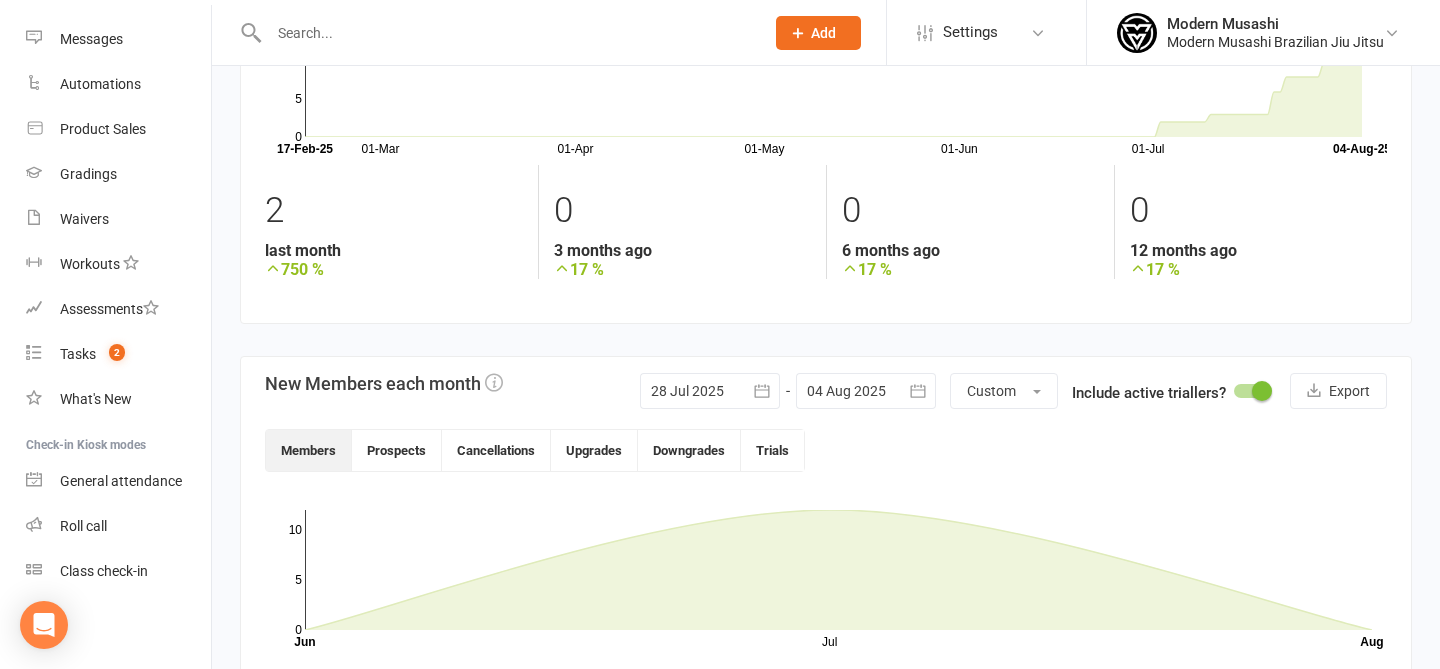 scroll, scrollTop: 0, scrollLeft: 0, axis: both 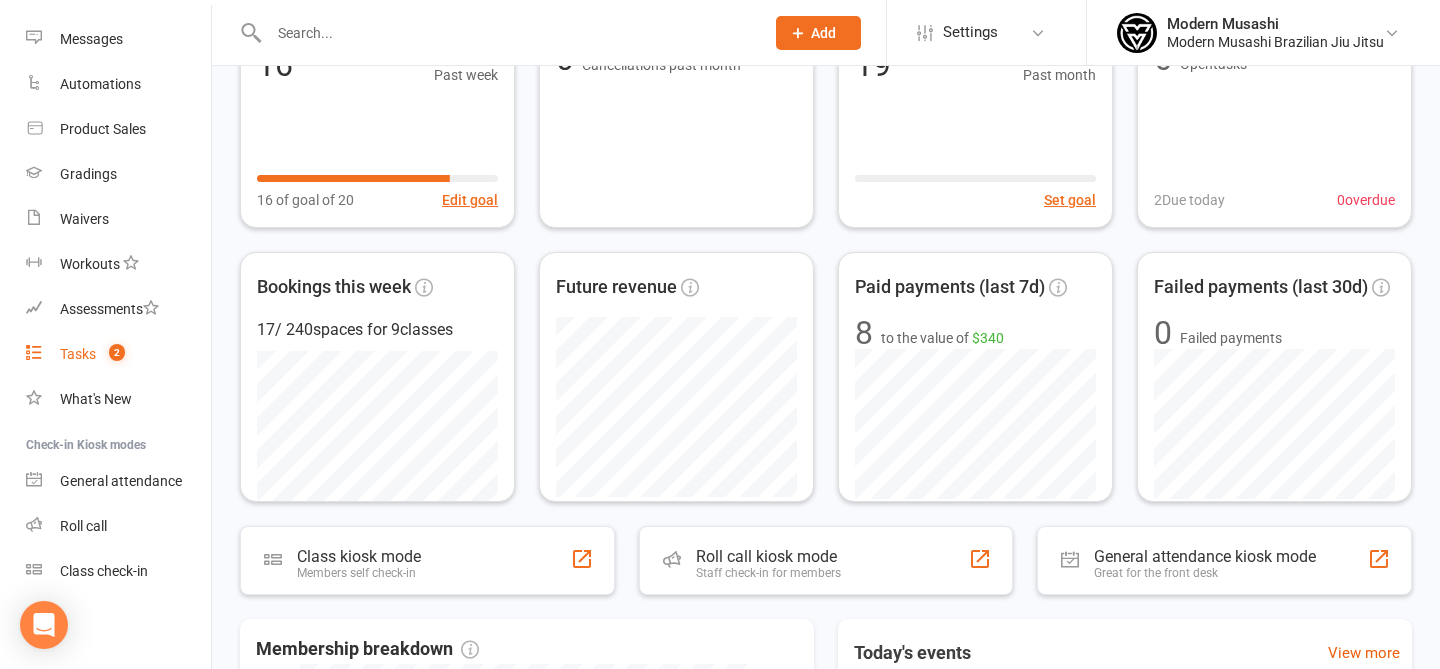 click on "Tasks   2" at bounding box center (118, 354) 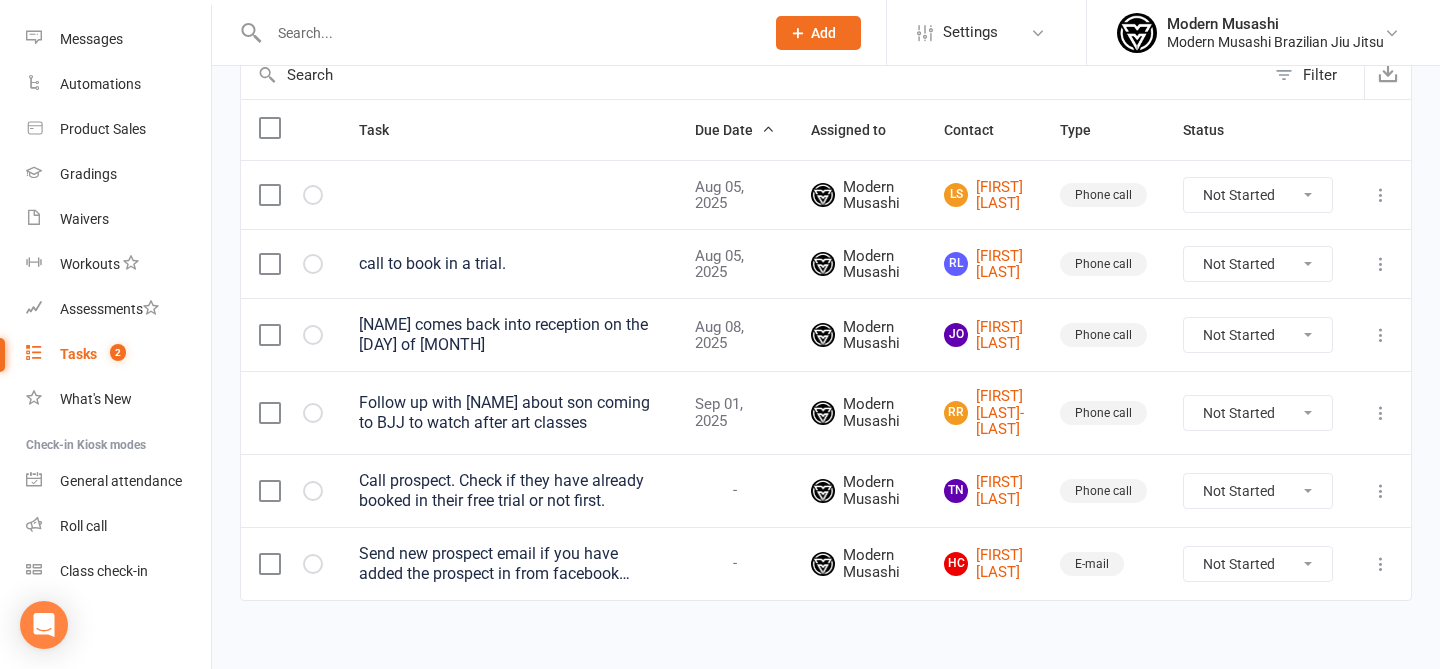 scroll, scrollTop: 232, scrollLeft: 0, axis: vertical 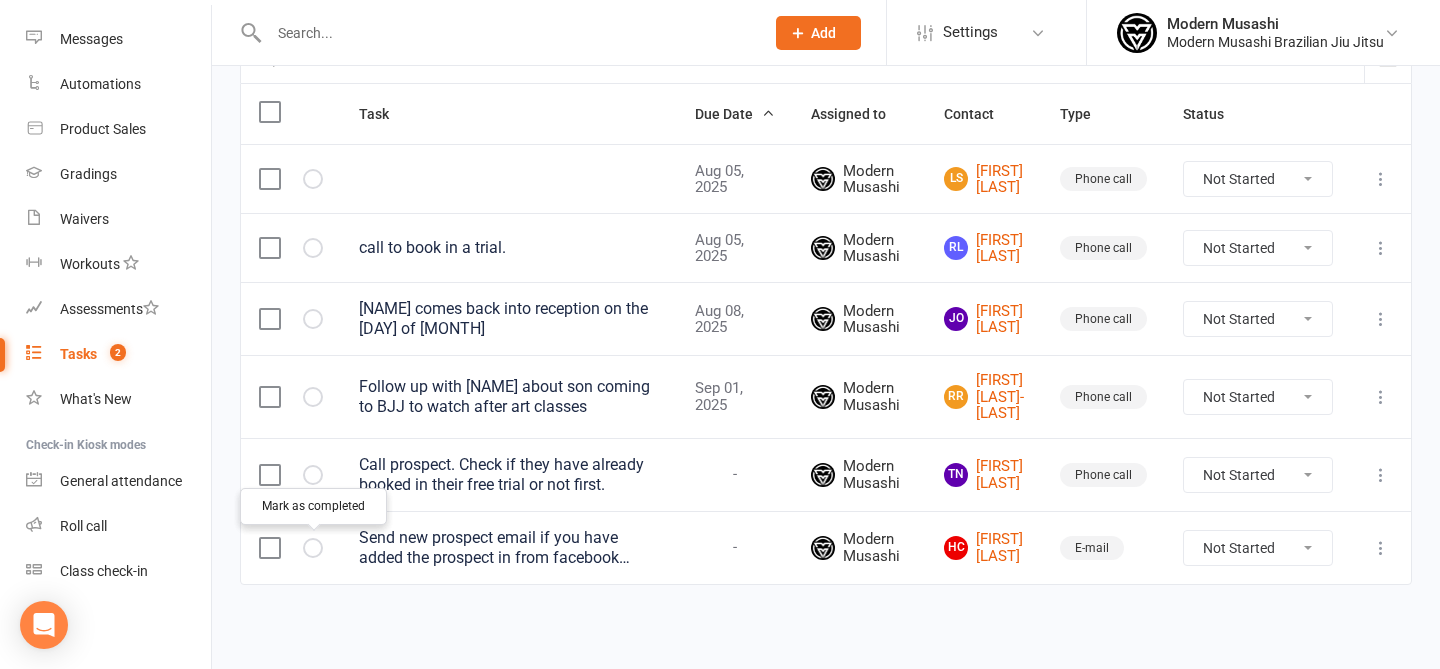 click at bounding box center (0, 0) 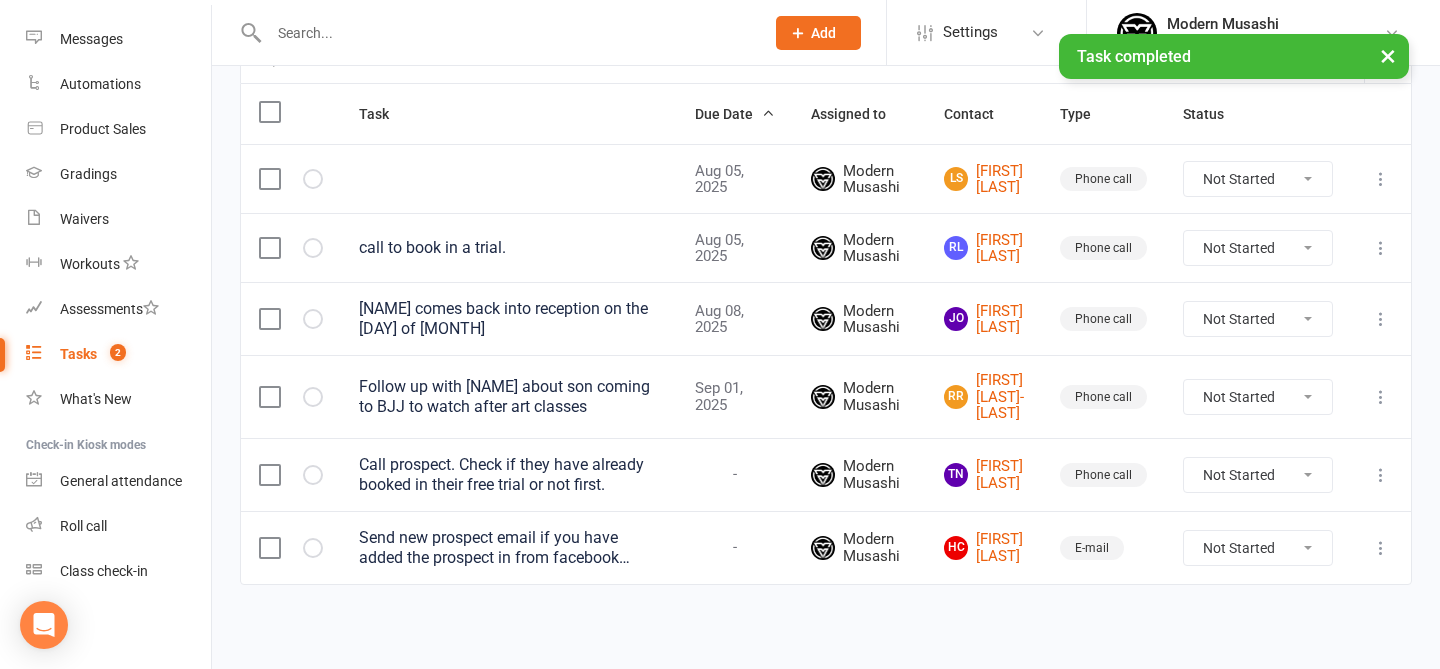 scroll, scrollTop: 159, scrollLeft: 0, axis: vertical 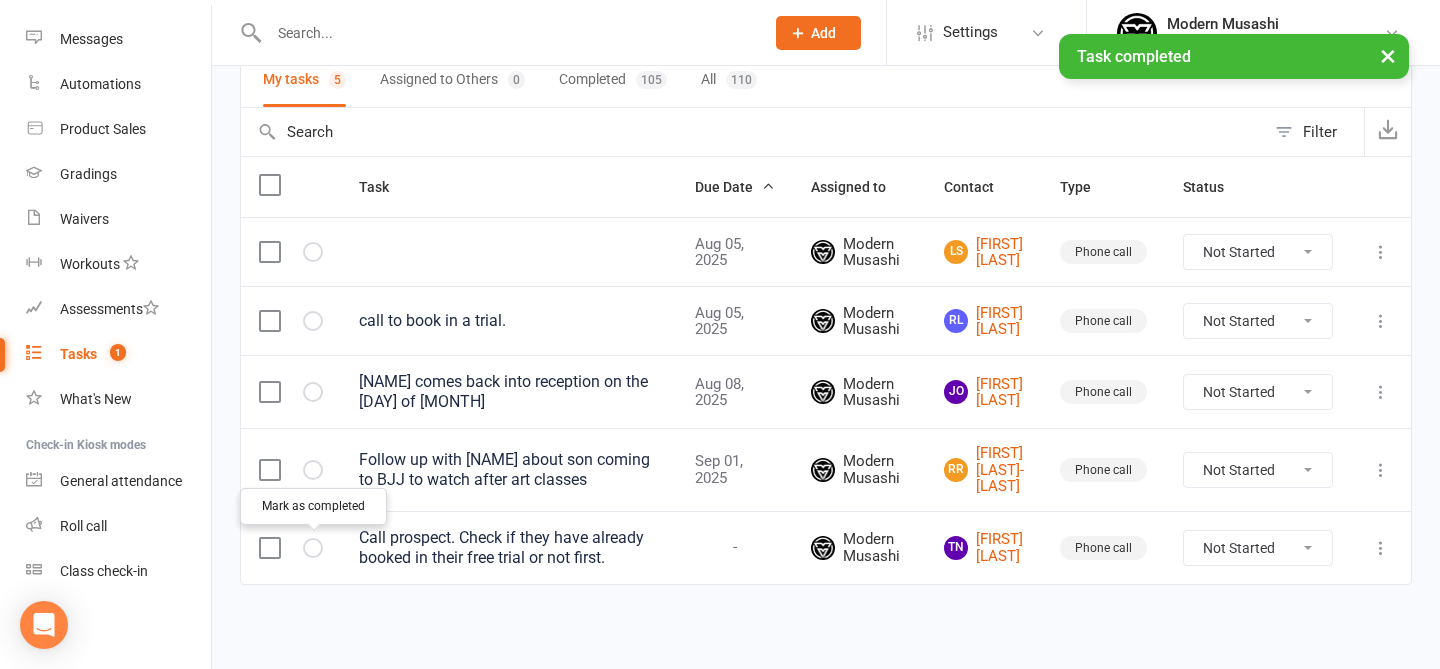 click at bounding box center [0, 0] 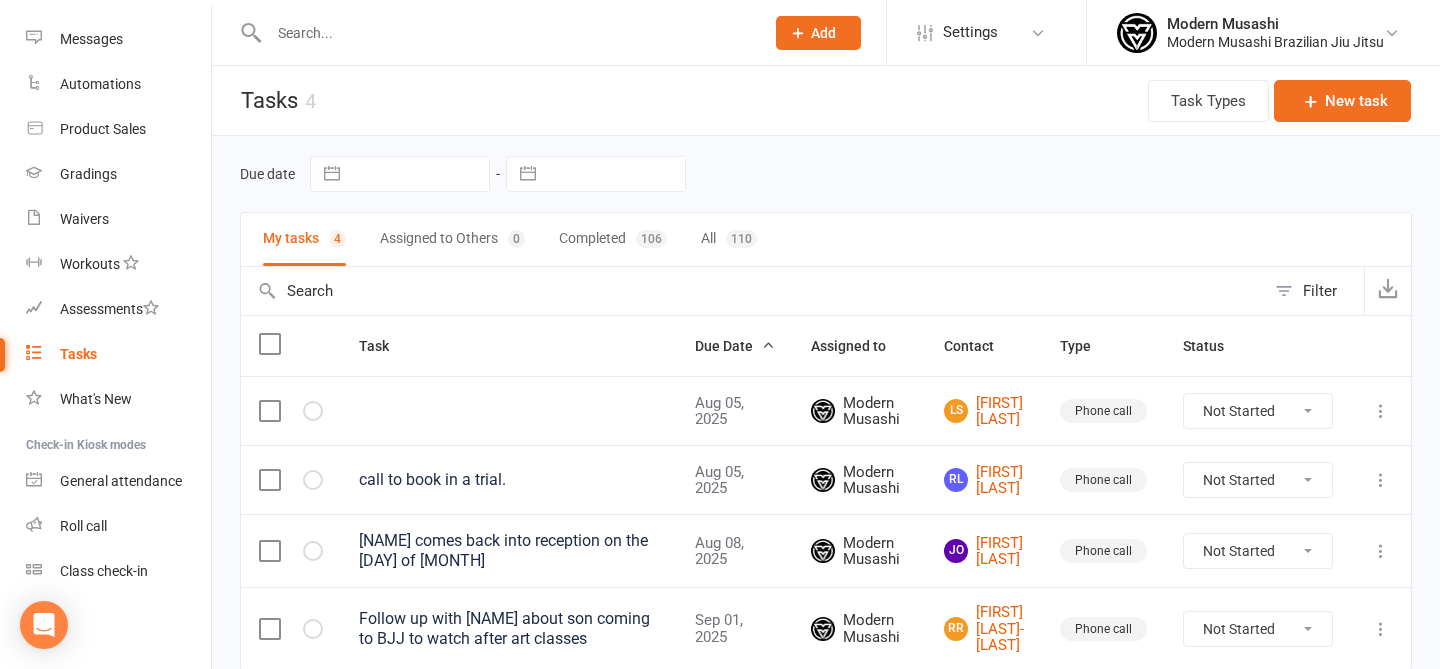 scroll, scrollTop: 86, scrollLeft: 0, axis: vertical 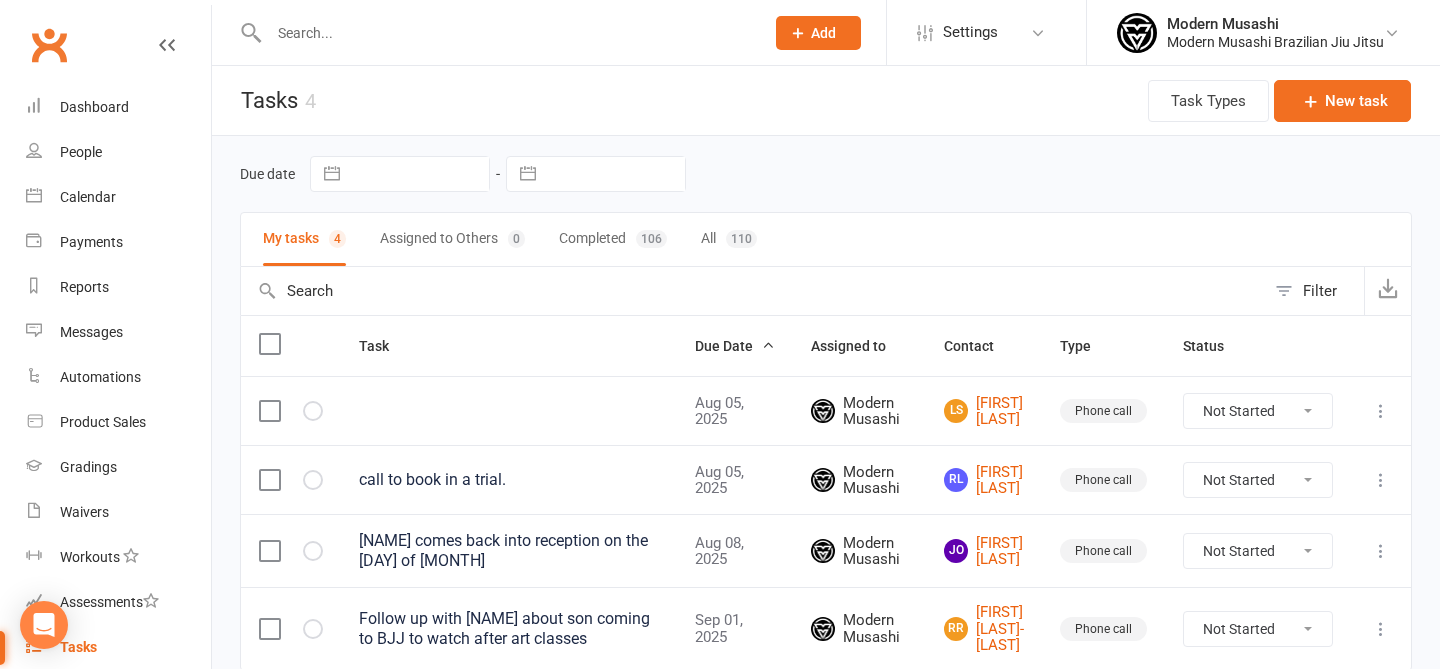 drag, startPoint x: 862, startPoint y: 133, endPoint x: 749, endPoint y: 246, distance: 159.80614 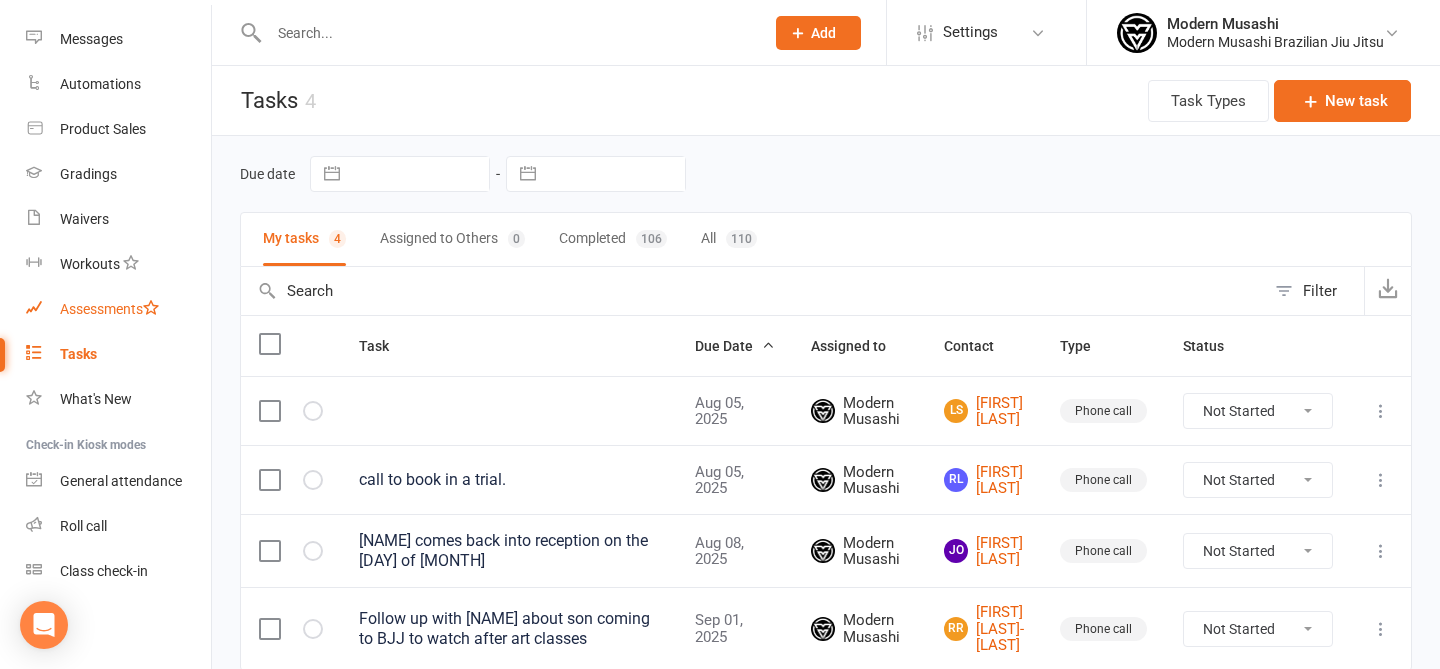 scroll, scrollTop: 0, scrollLeft: 0, axis: both 